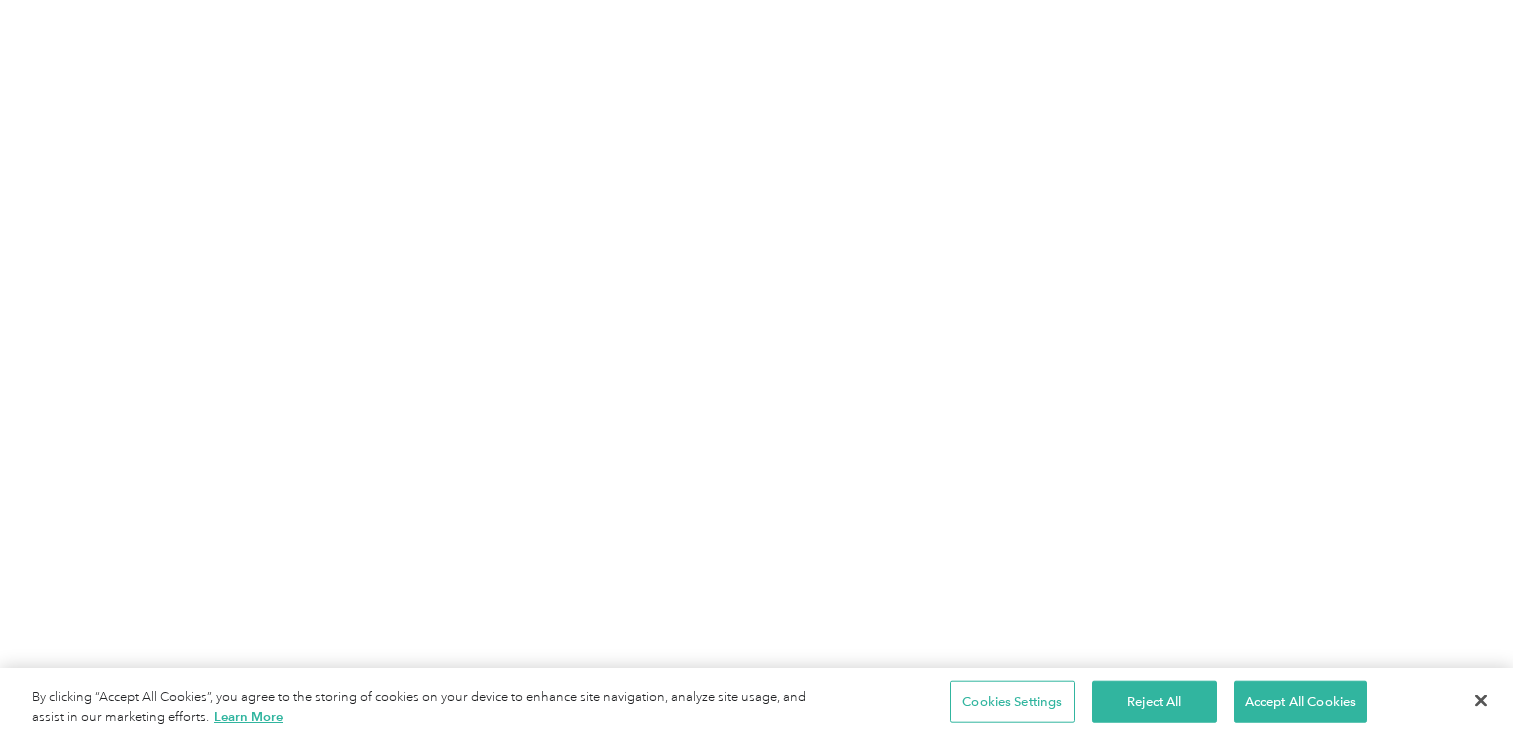 scroll, scrollTop: 0, scrollLeft: 0, axis: both 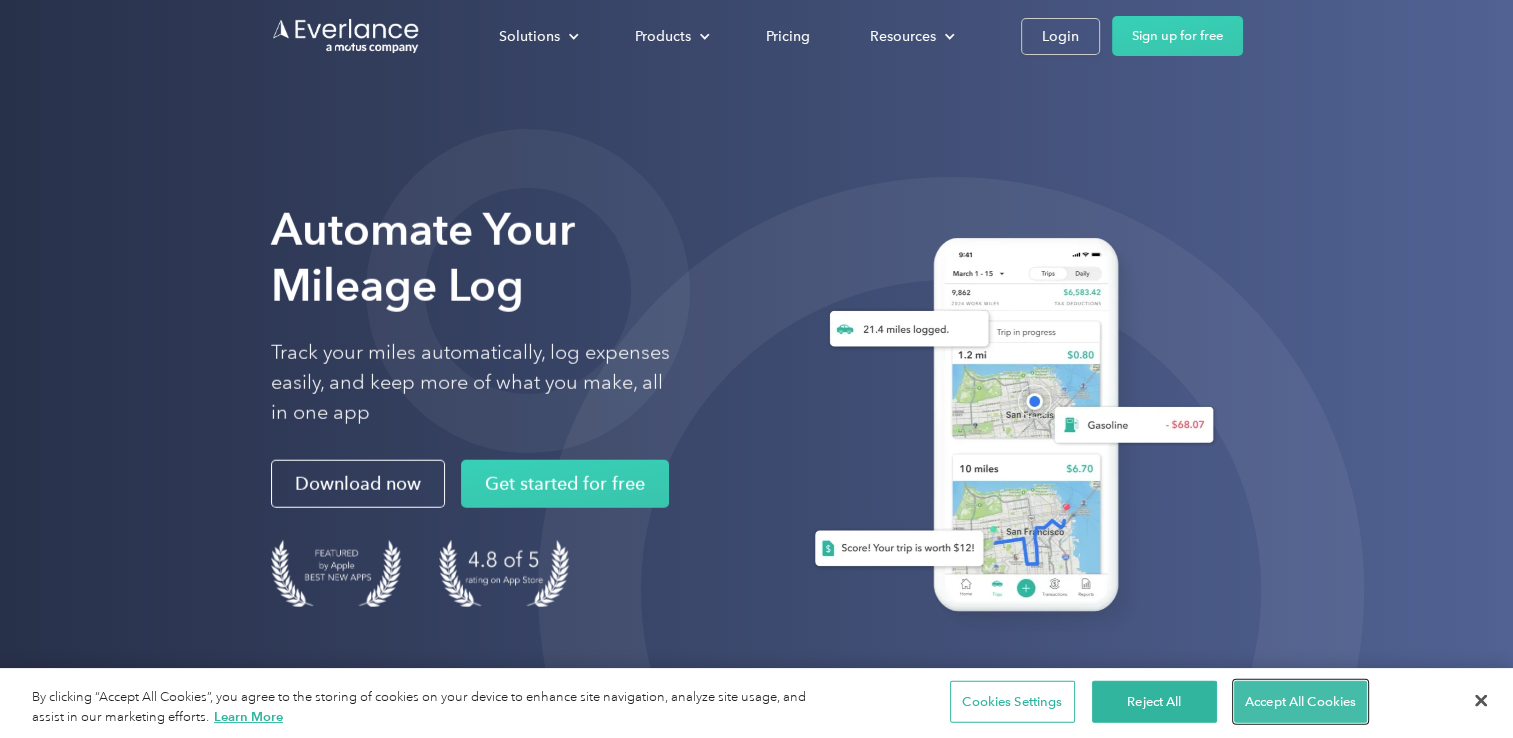 click on "Accept All Cookies" at bounding box center (1300, 702) 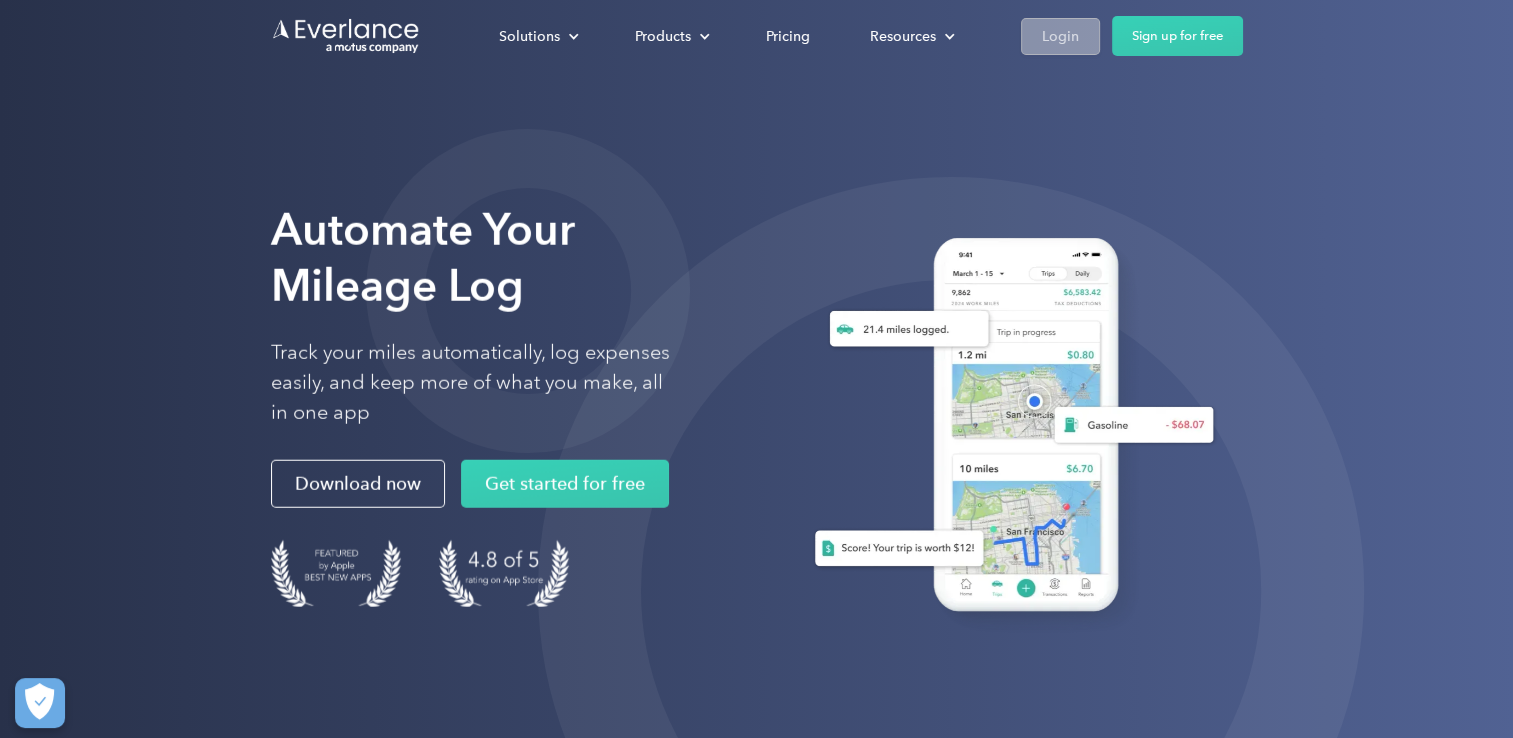 click on "Login" at bounding box center (1060, 36) 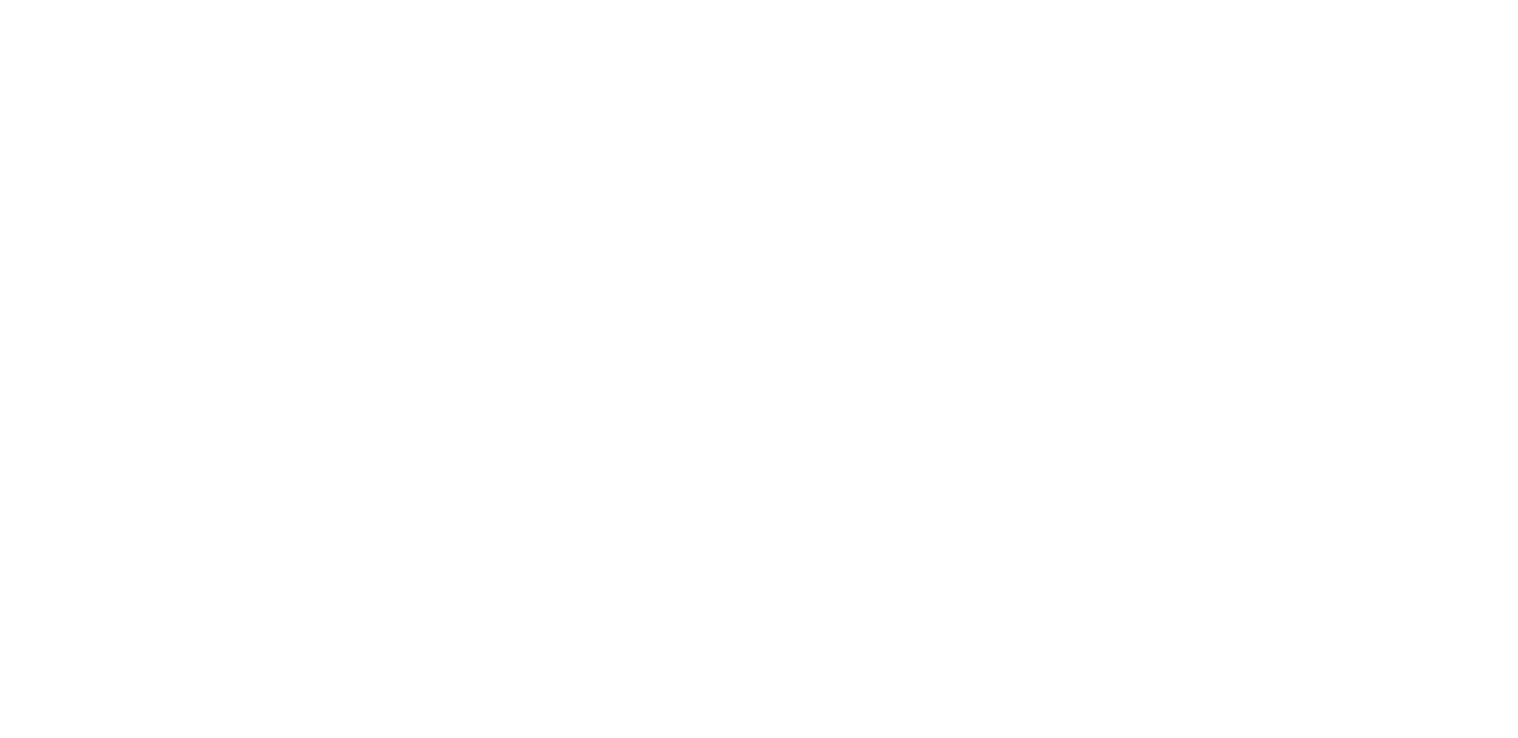 scroll, scrollTop: 0, scrollLeft: 0, axis: both 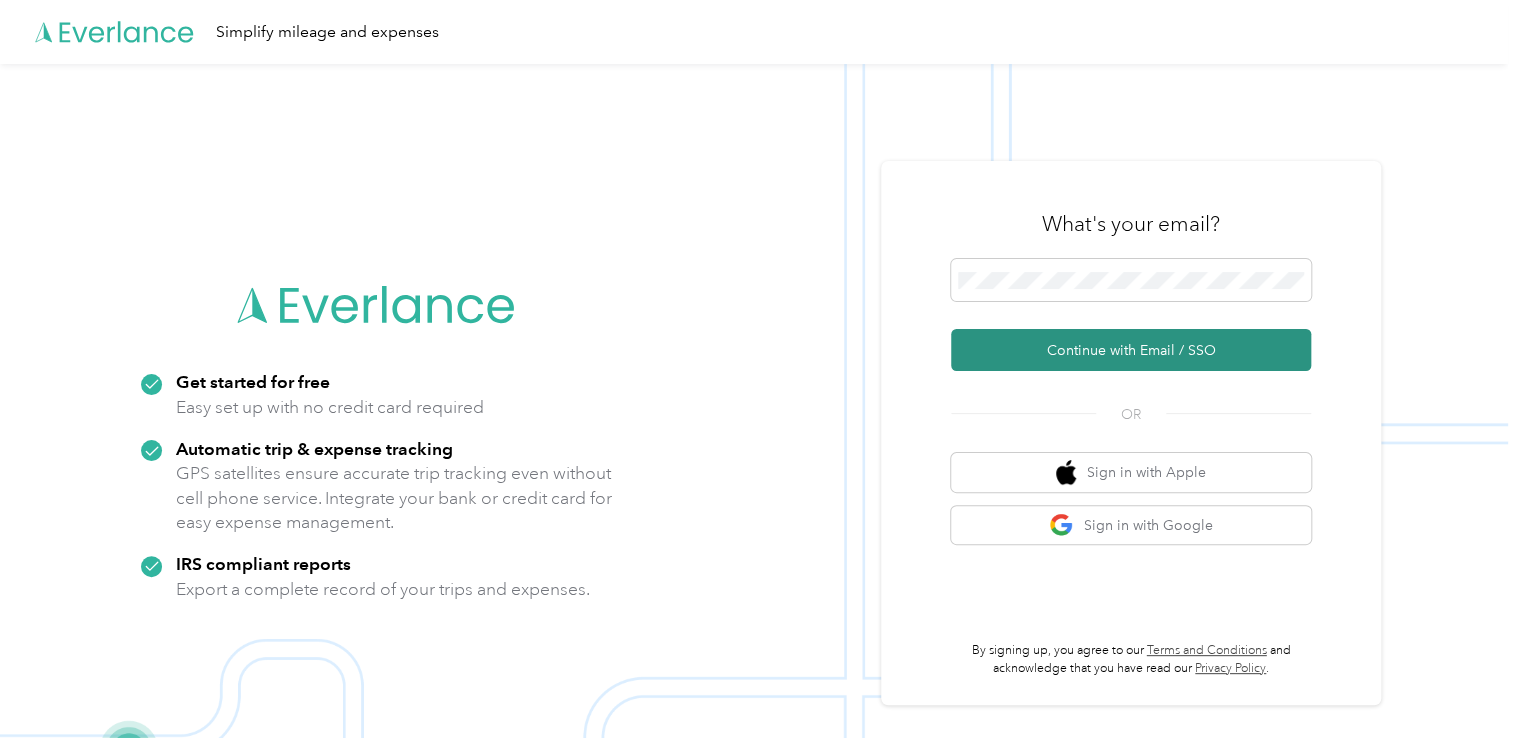 click on "Continue with Email / SSO" at bounding box center (1131, 350) 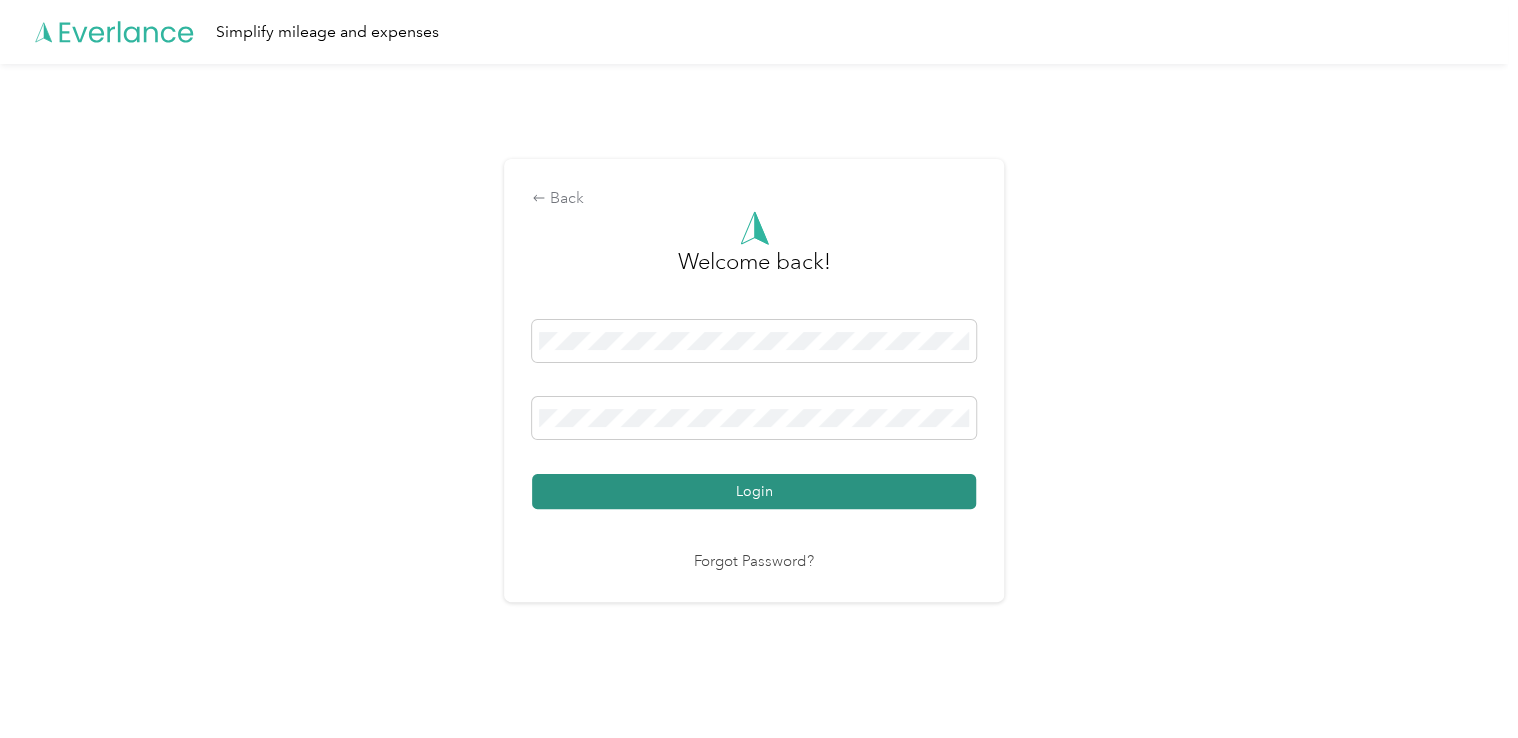 click on "Login" at bounding box center [754, 491] 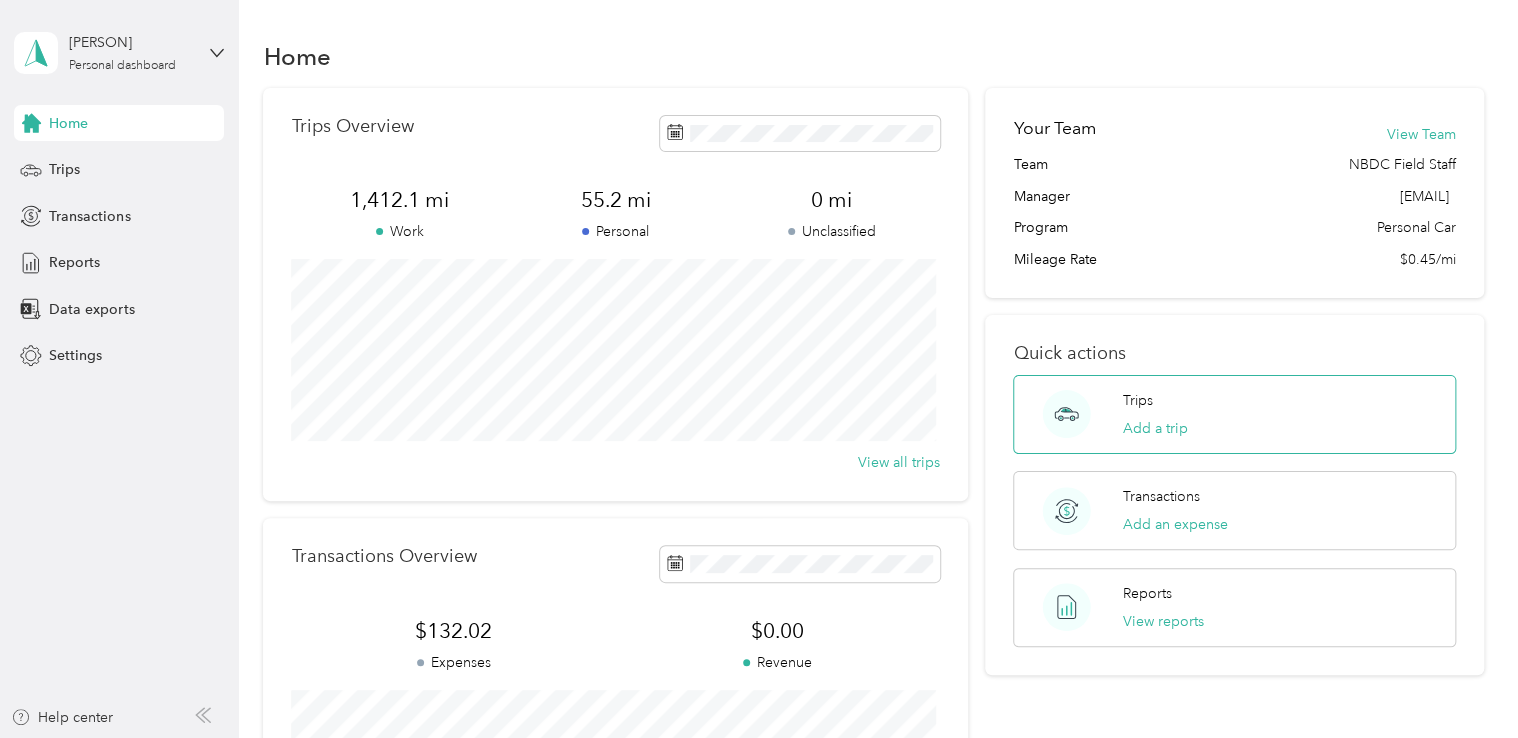 click on "Trips Add a trip" at bounding box center [1155, 414] 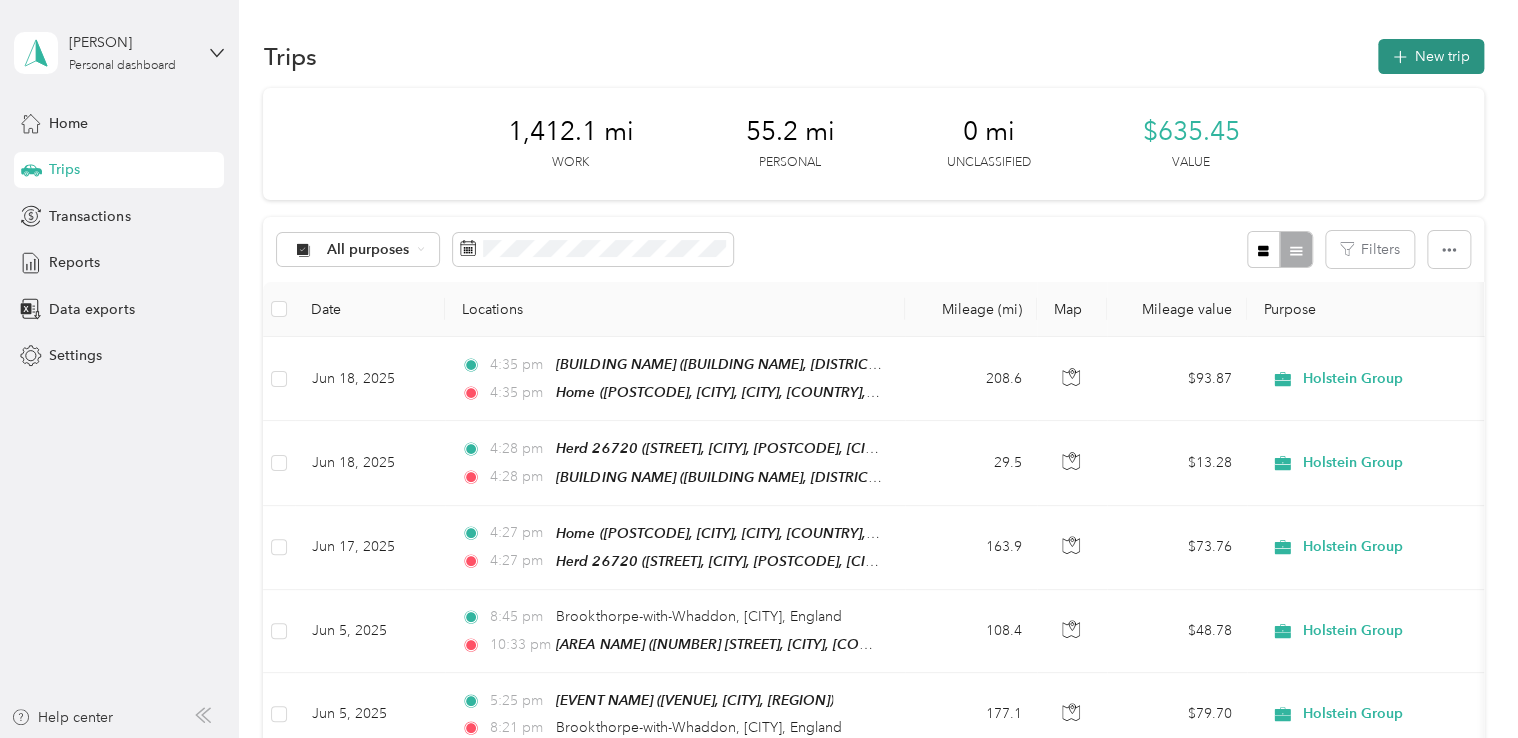 click on "New trip" at bounding box center (1431, 56) 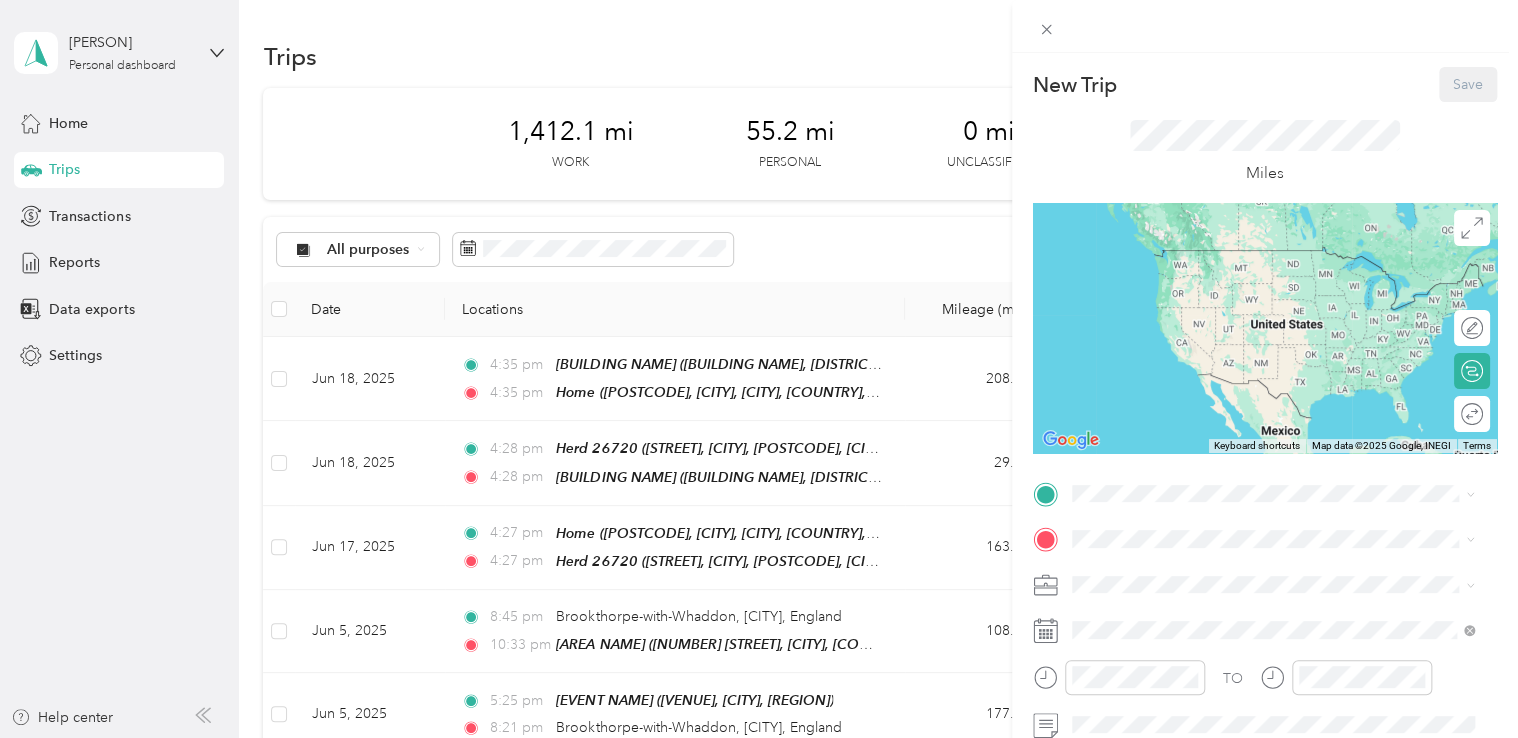 click on "[POSTCODE], Salters Mill, [CITY], England, [POSTCODE], [CITY], England, United Kingdom" at bounding box center (1261, 290) 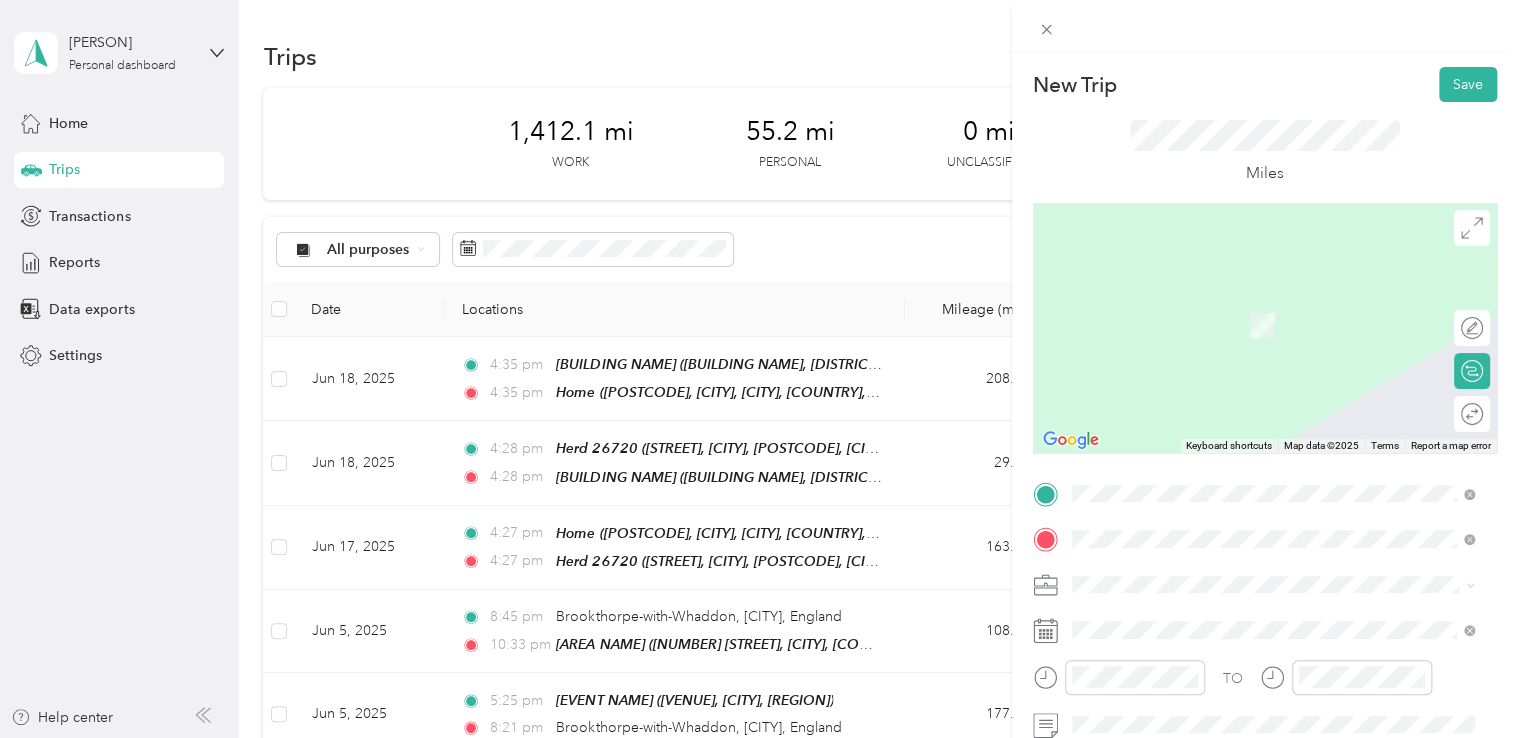 click on "[POSTCODE]
[CITY], [REGION], [COUNTRY], [COUNTRY]" at bounding box center (1246, 619) 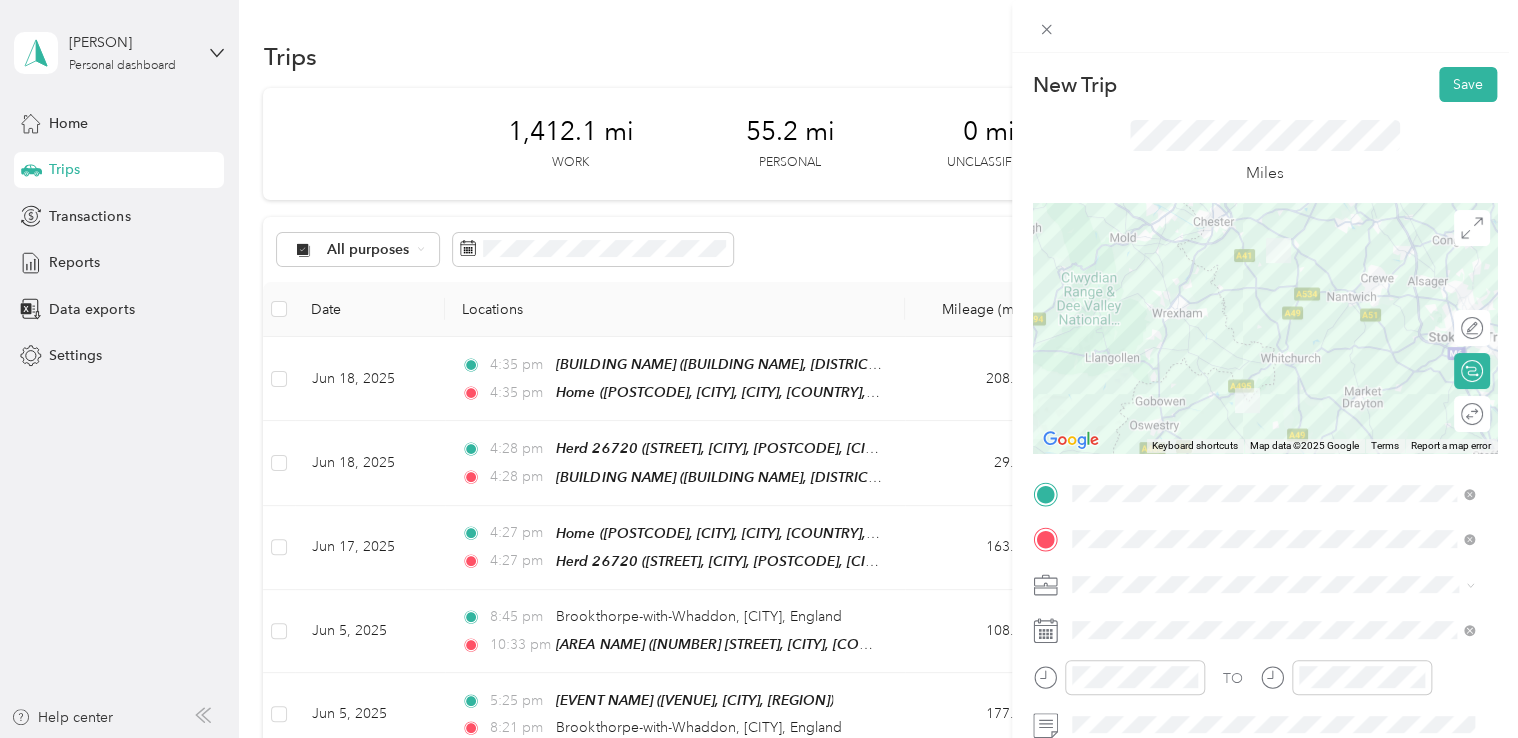 click 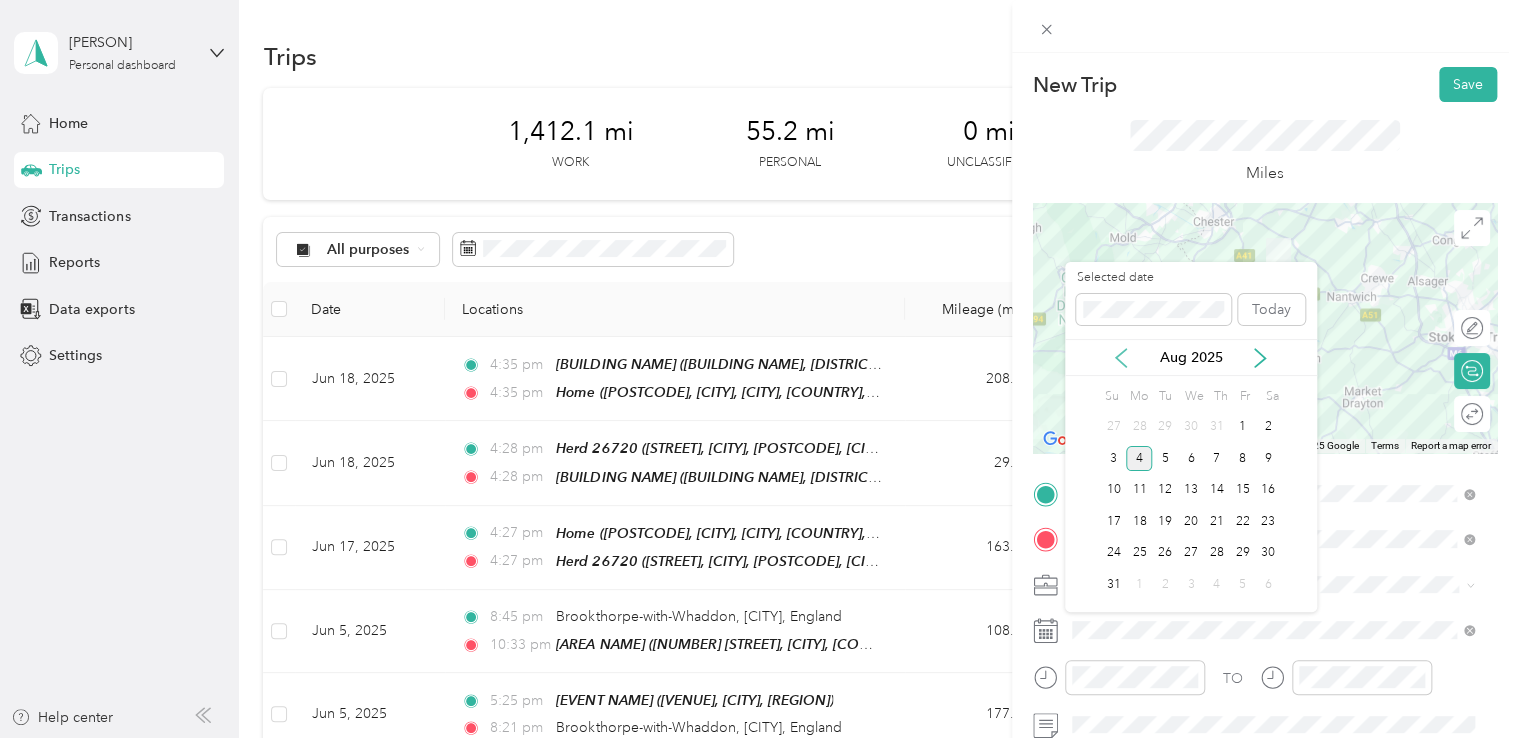 click 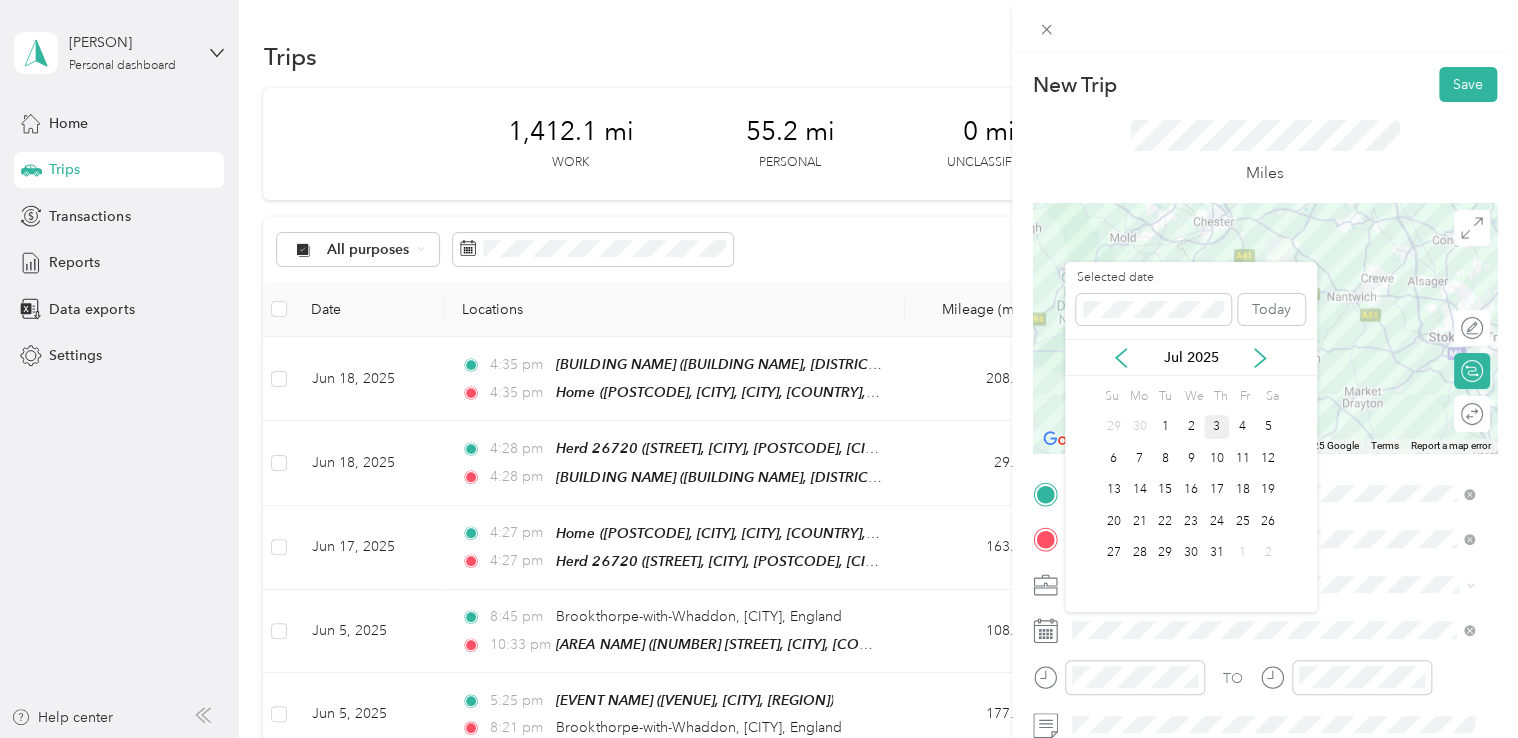 click on "3" at bounding box center (1217, 427) 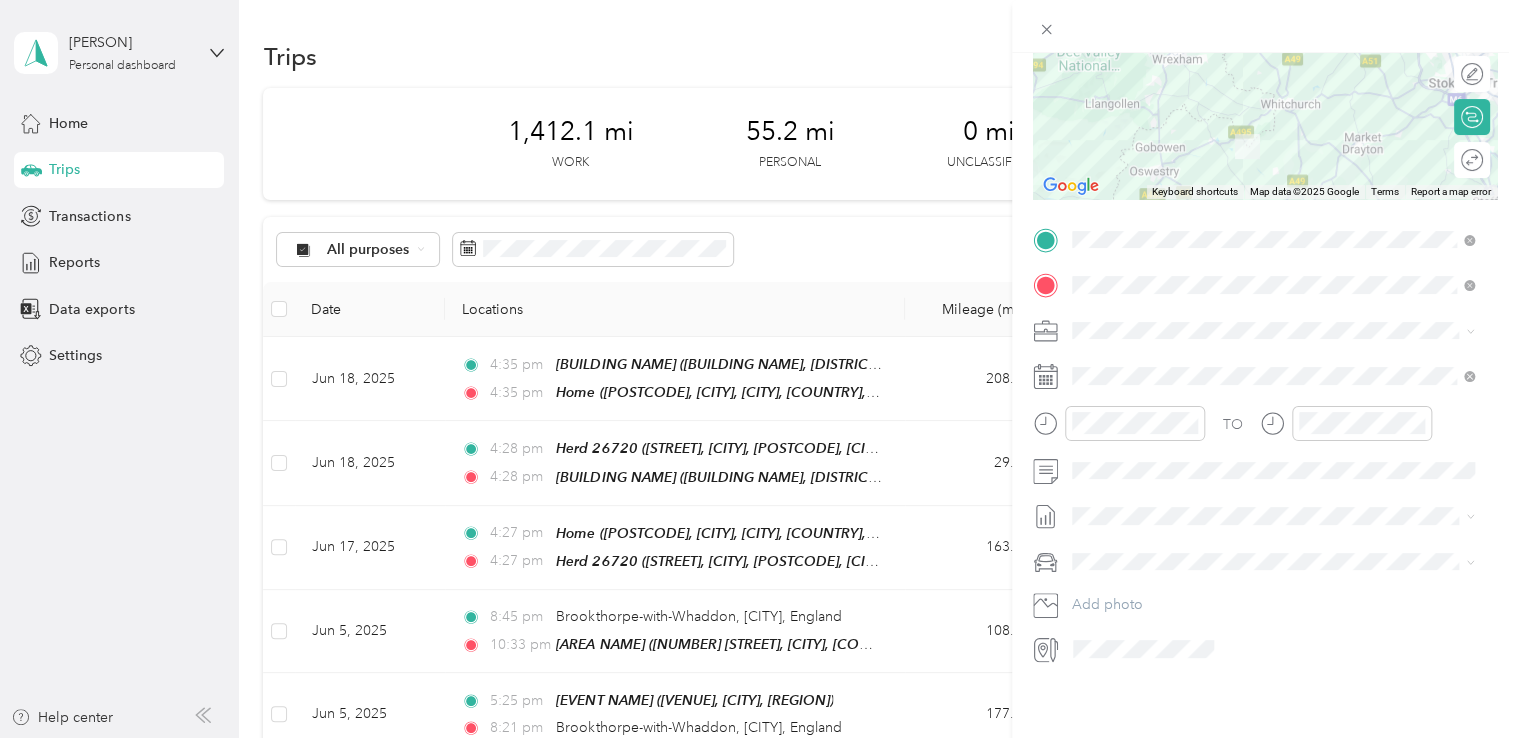 scroll, scrollTop: 268, scrollLeft: 0, axis: vertical 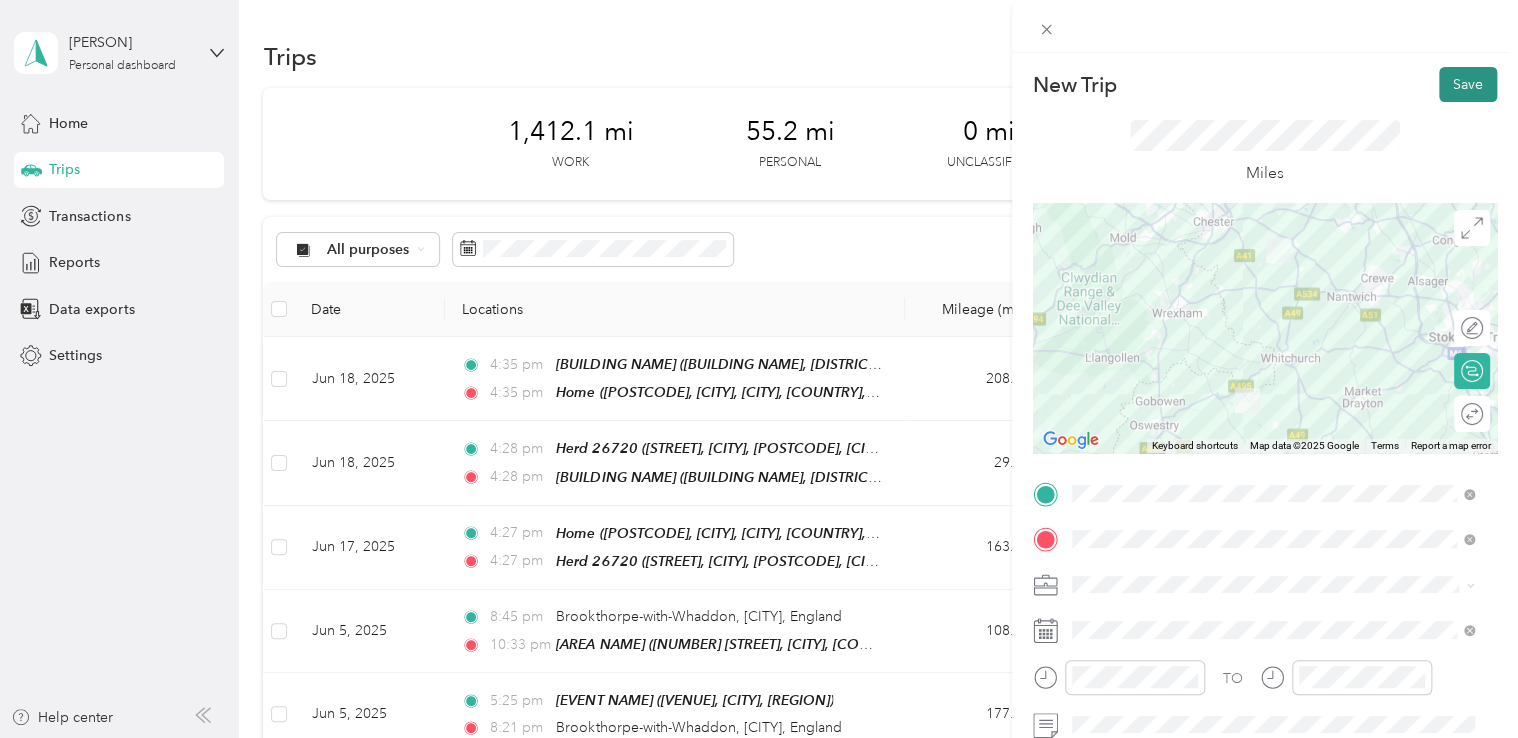 click on "Save" at bounding box center [1468, 84] 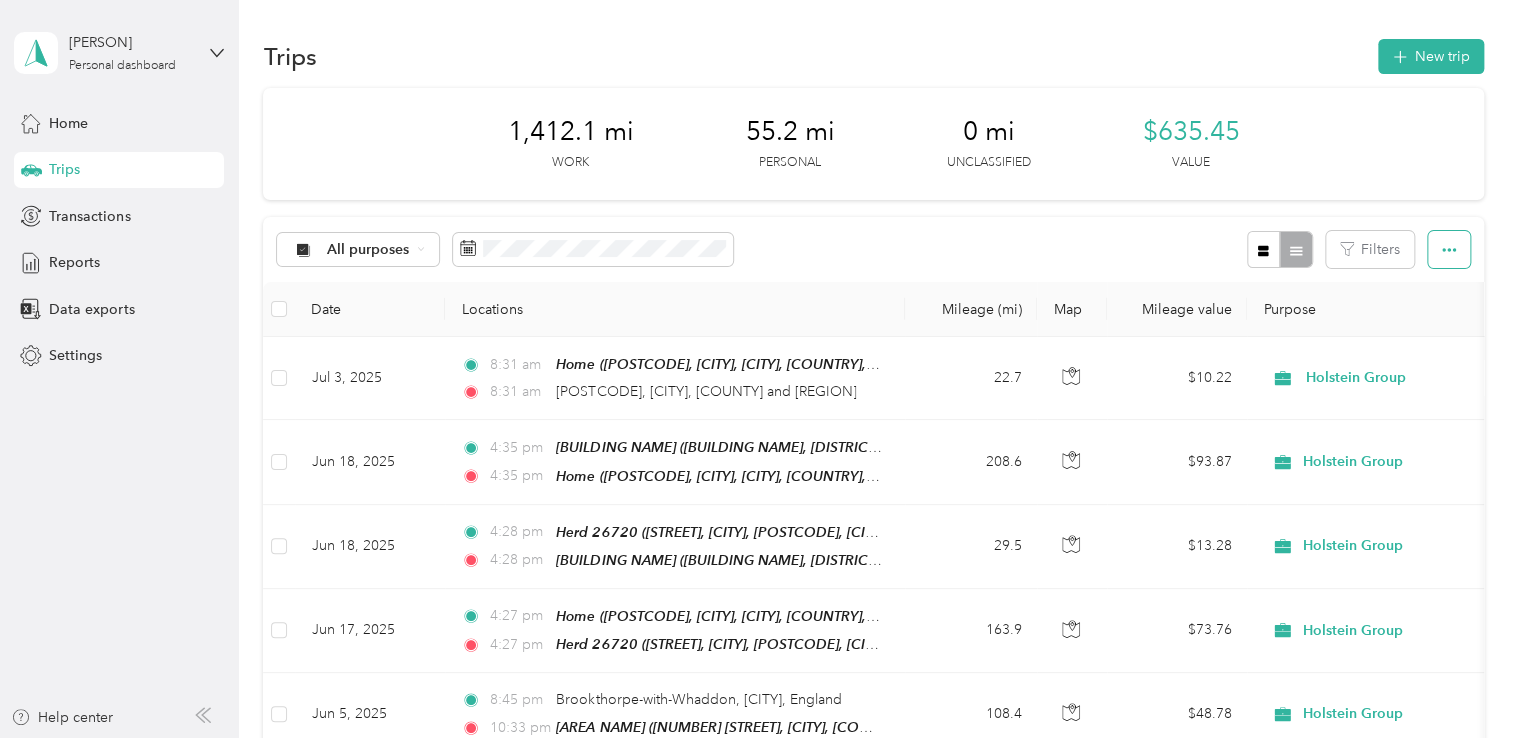 click at bounding box center (1449, 249) 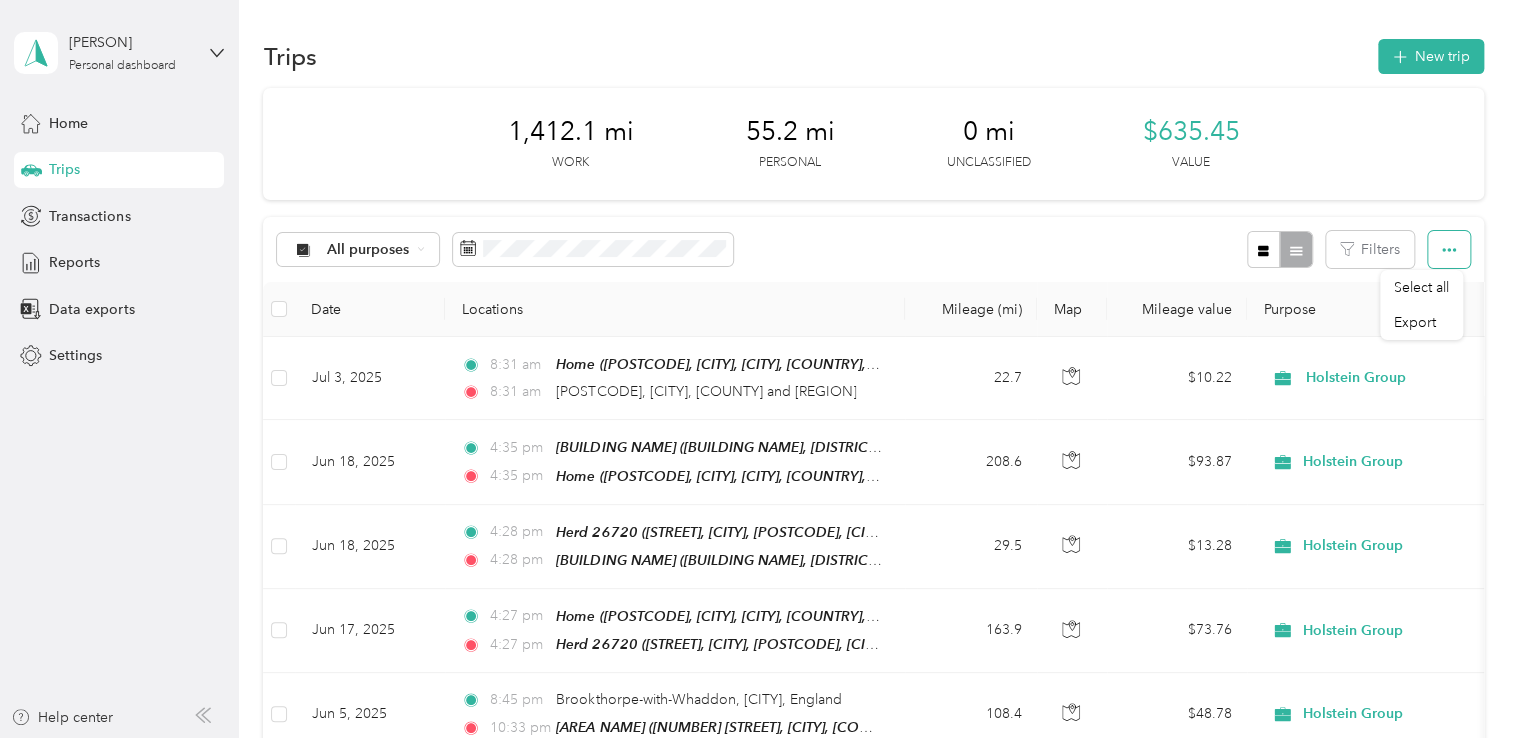 click at bounding box center [1449, 249] 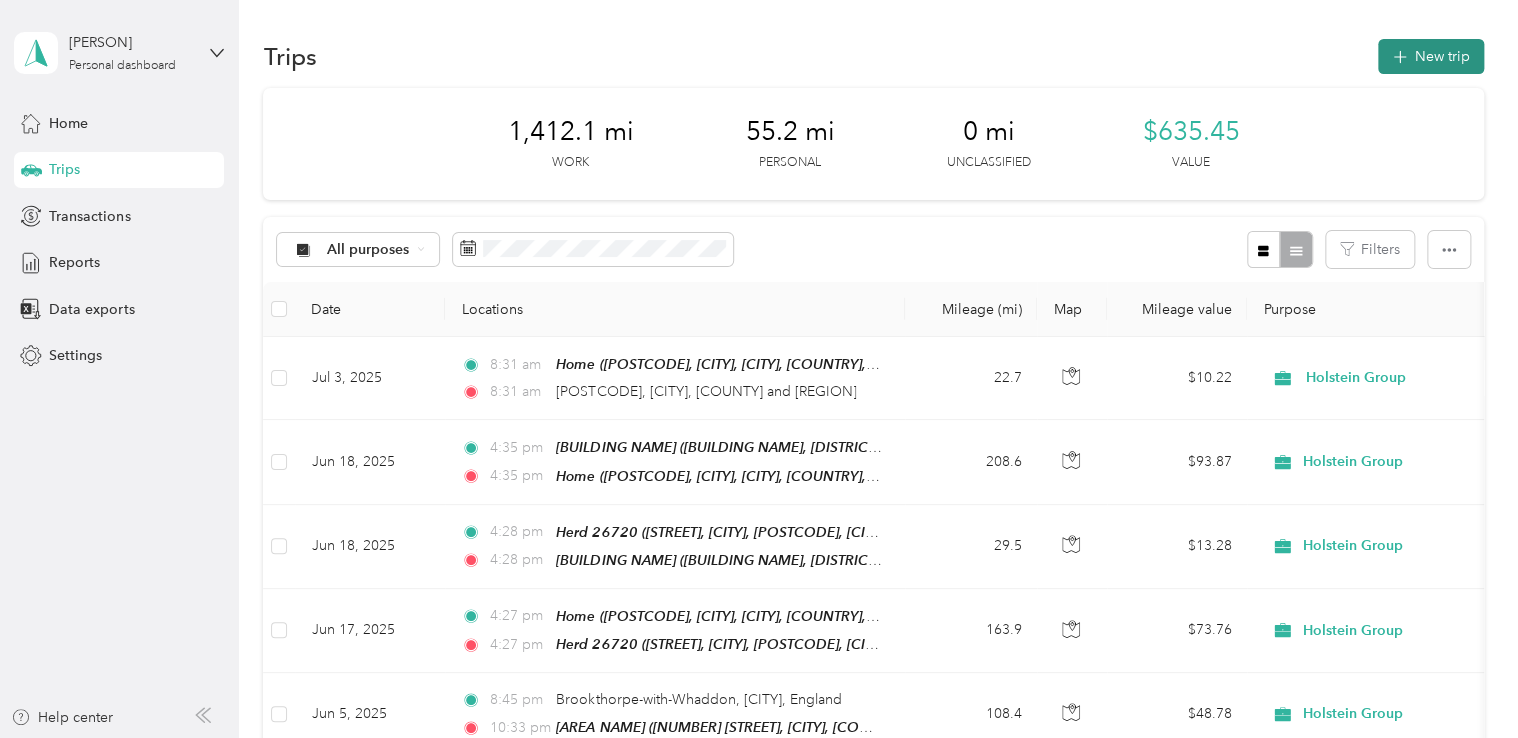 click on "New trip" at bounding box center [1431, 56] 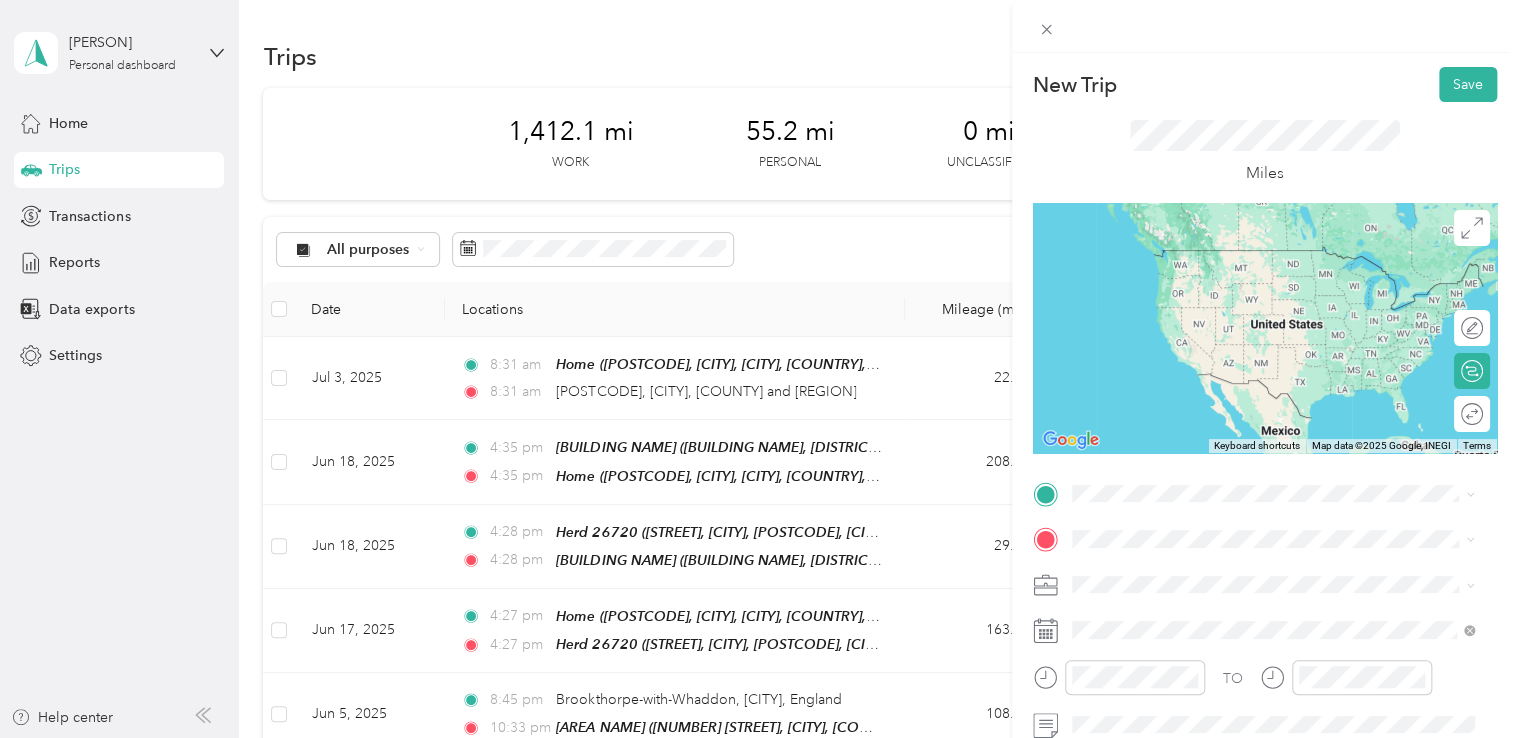 click on "[POSTCODE]
[CITY], [REGION], [COUNTRY], [COUNTRY]" at bounding box center (1246, 299) 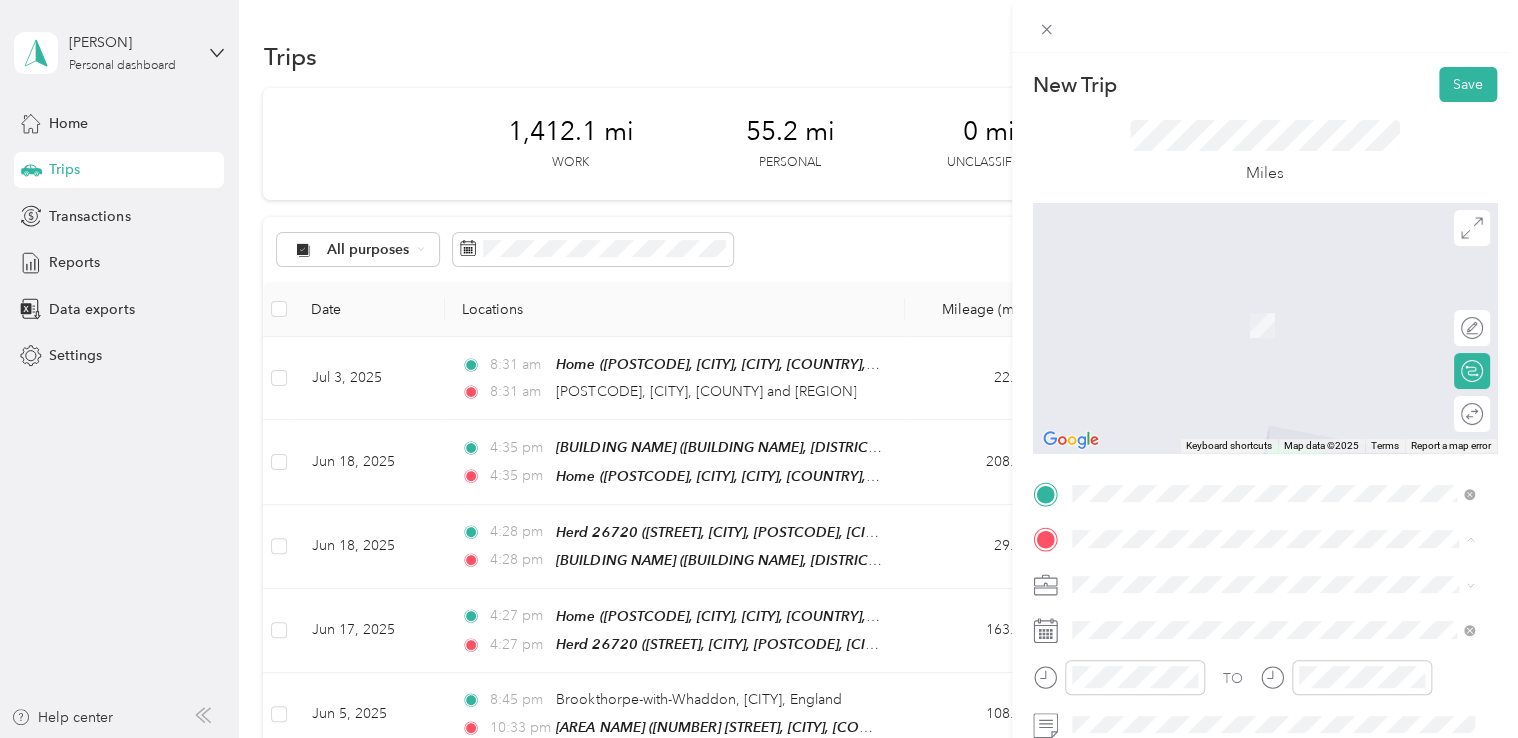 click on "Home [POSTCODE], [STREET], [CITY], [COUNTRY], [POSTCODE], [CITY], [COUNTRY]" at bounding box center (1288, 325) 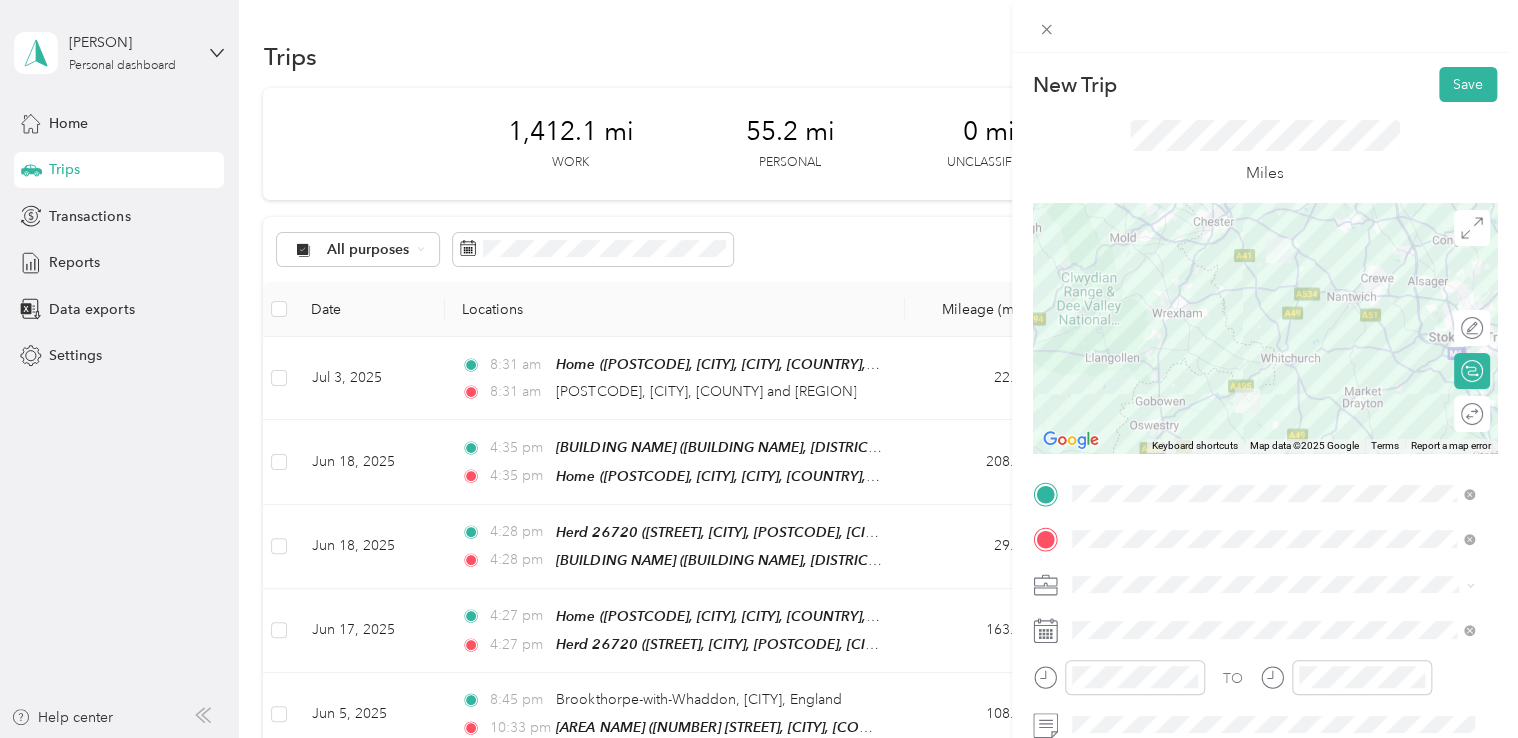 click 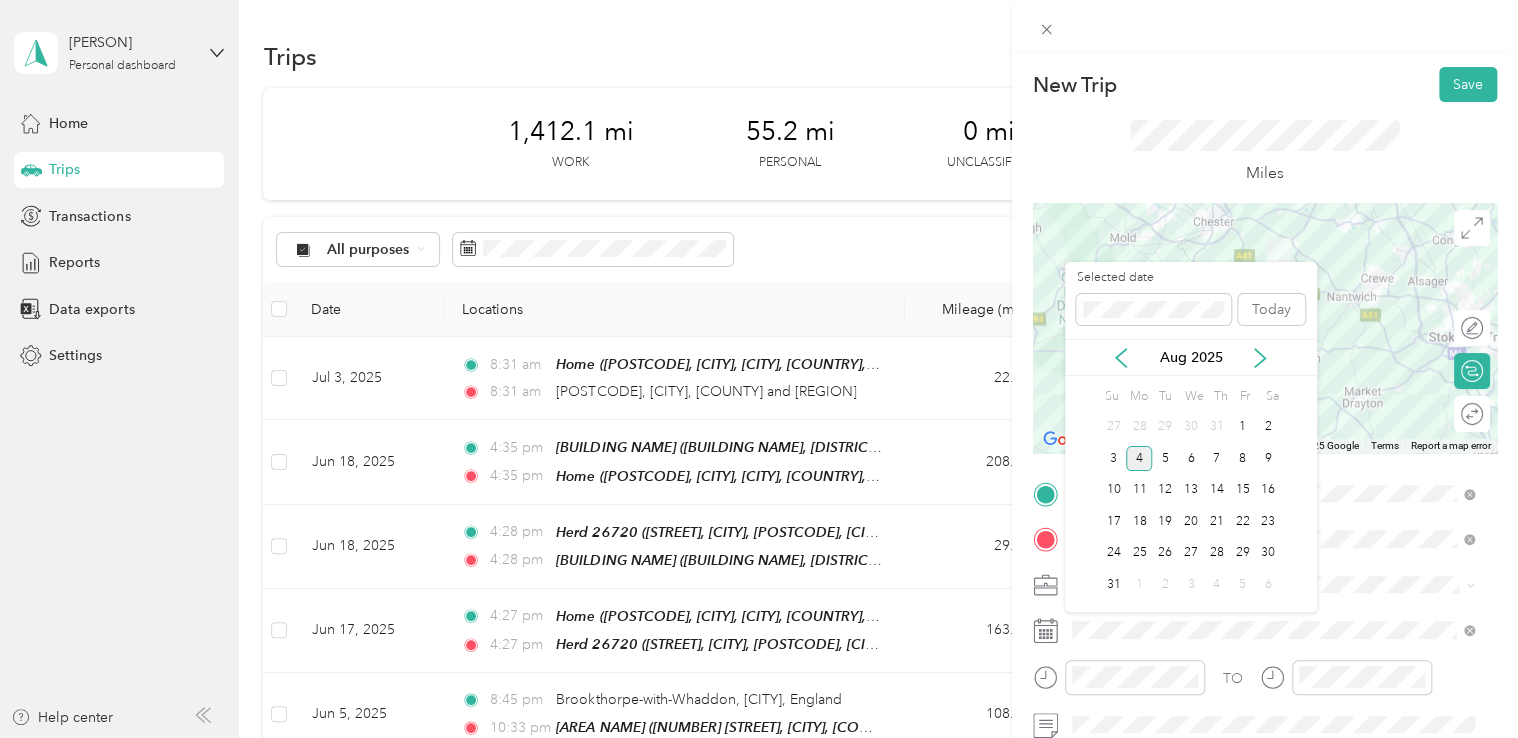 click on "Aug 2025" at bounding box center [1191, 357] 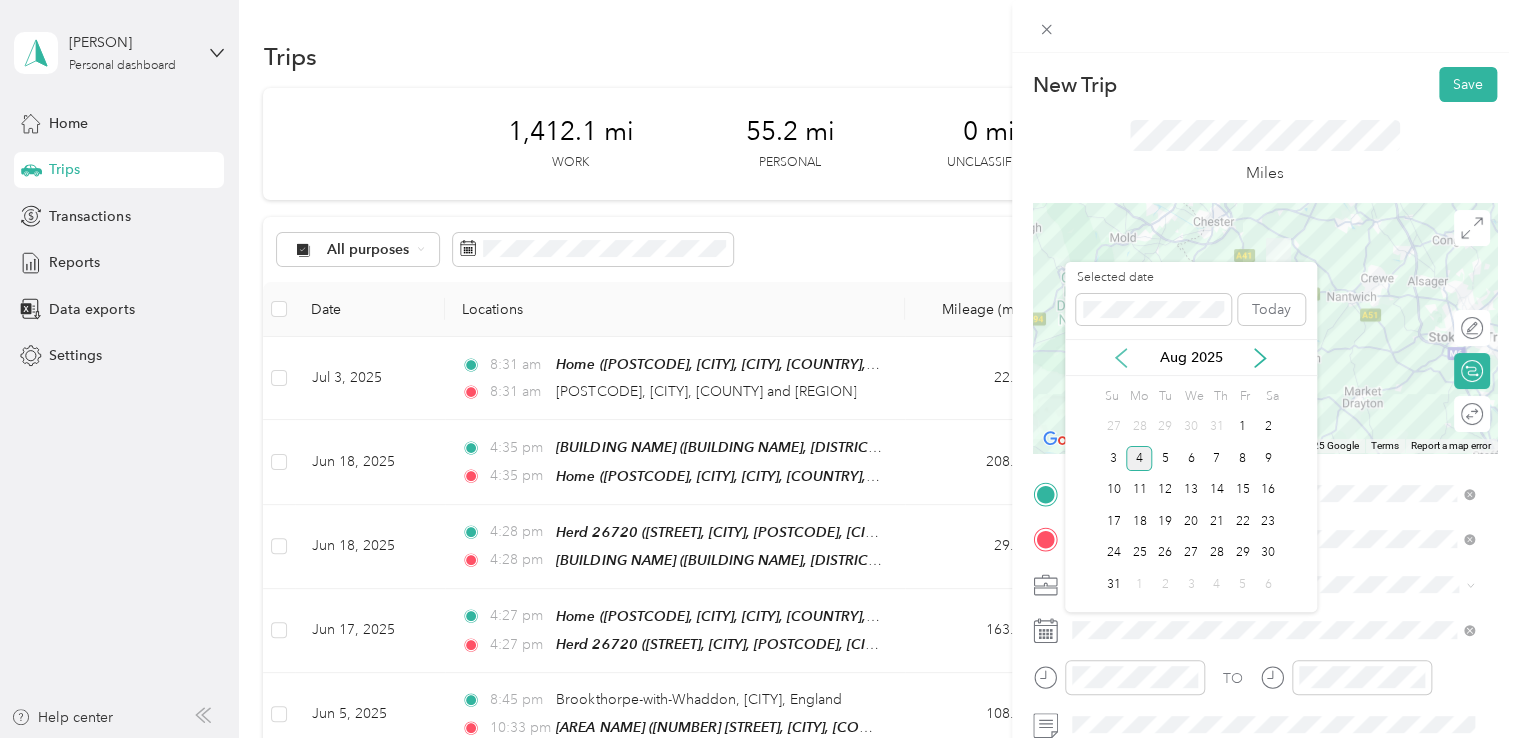 click 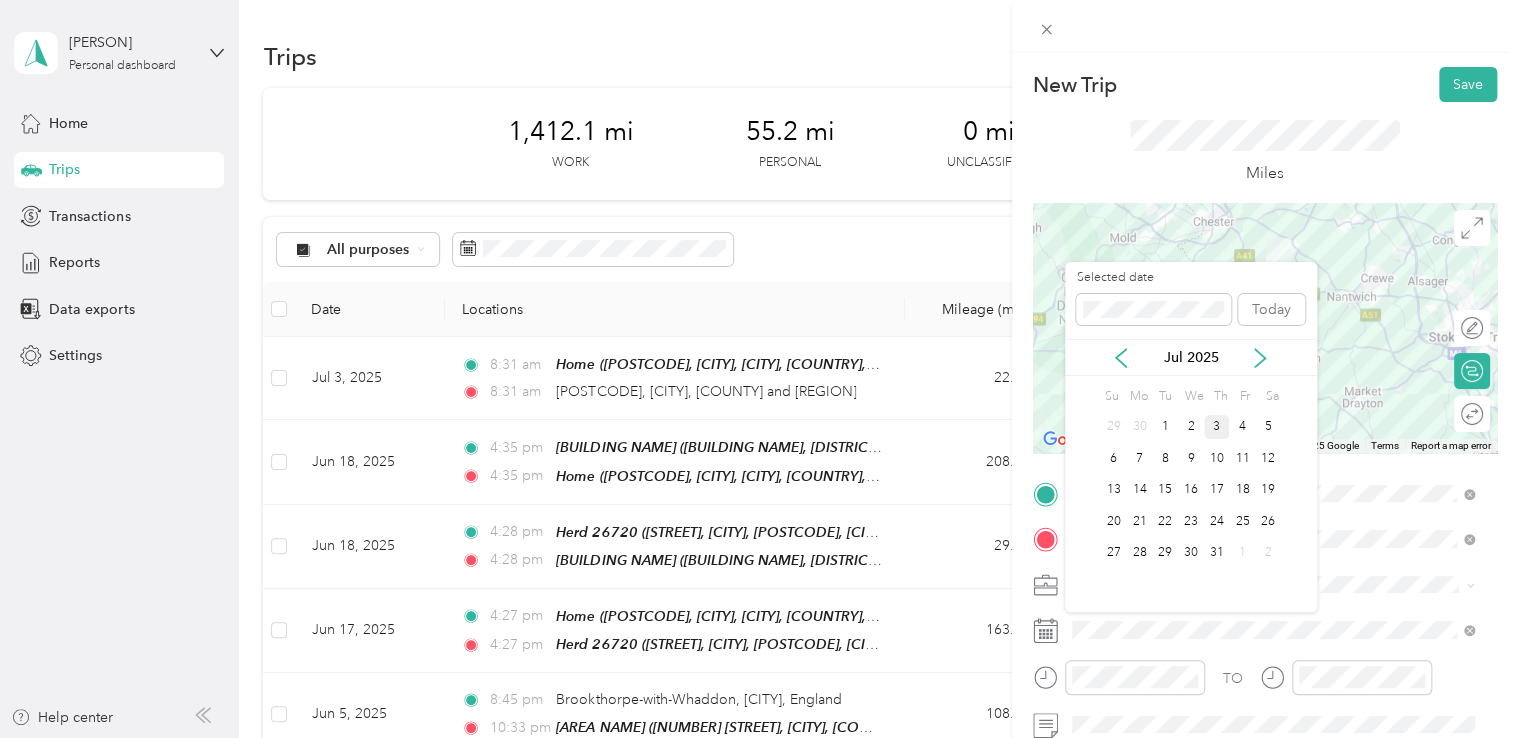 click on "3" at bounding box center (1217, 427) 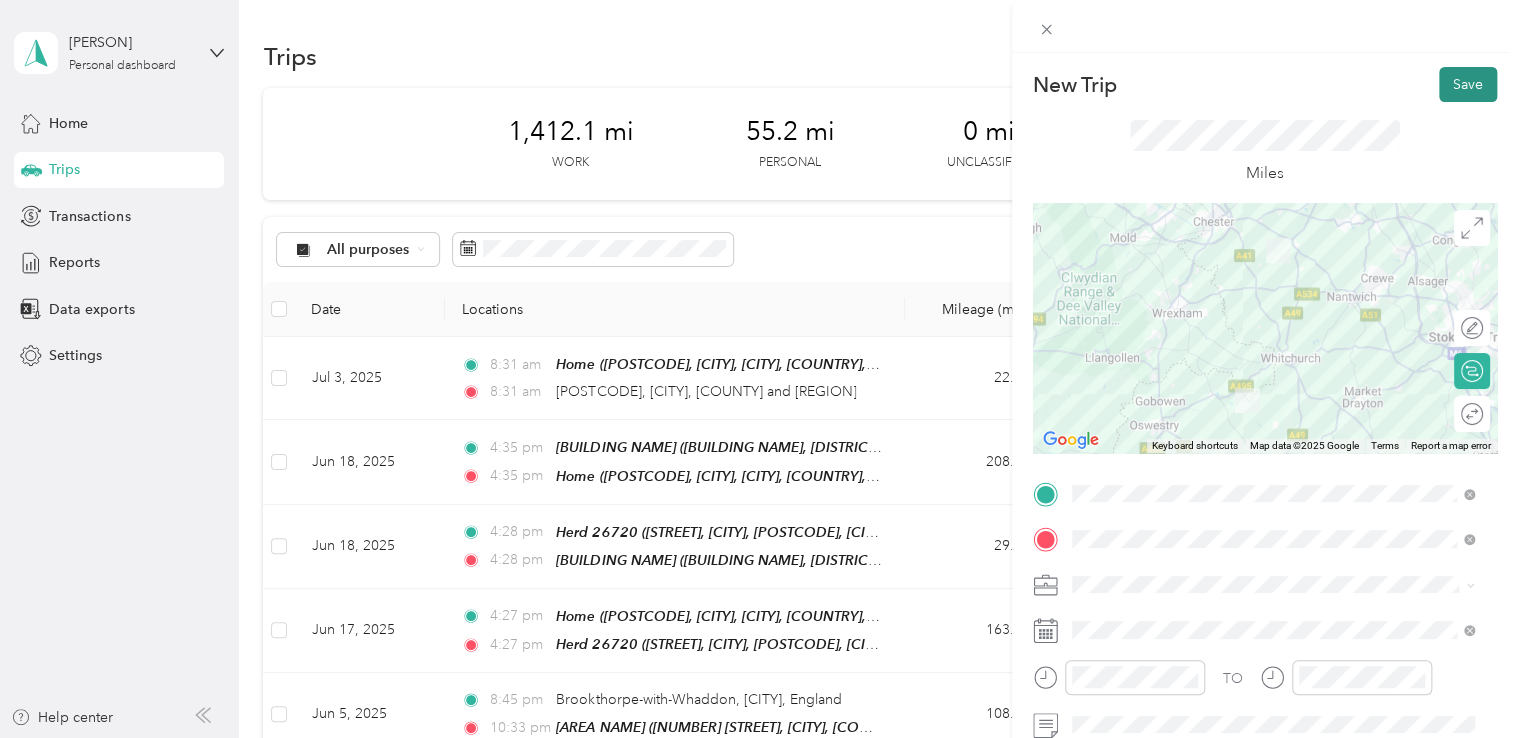 click on "Save" at bounding box center (1468, 84) 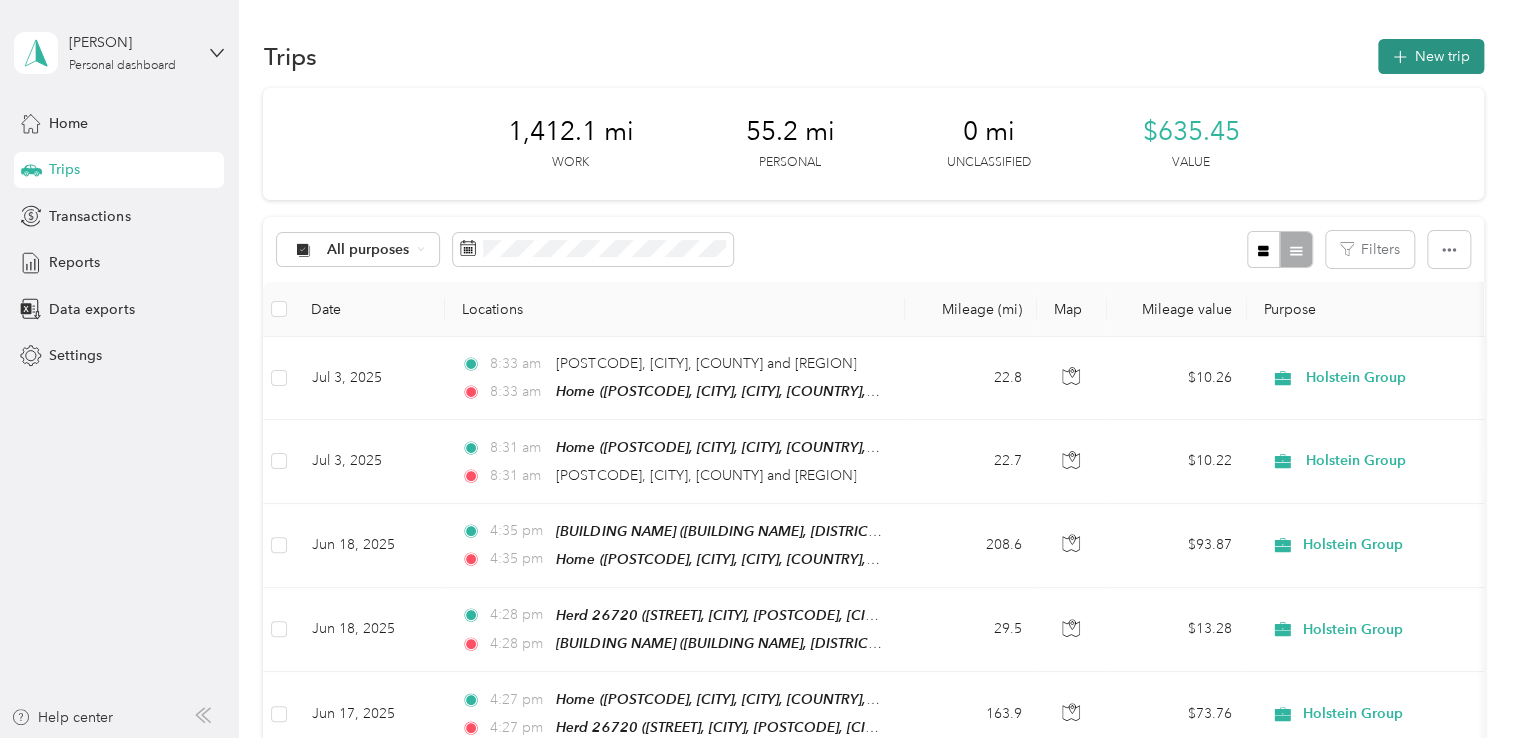 click on "New trip" at bounding box center (1431, 56) 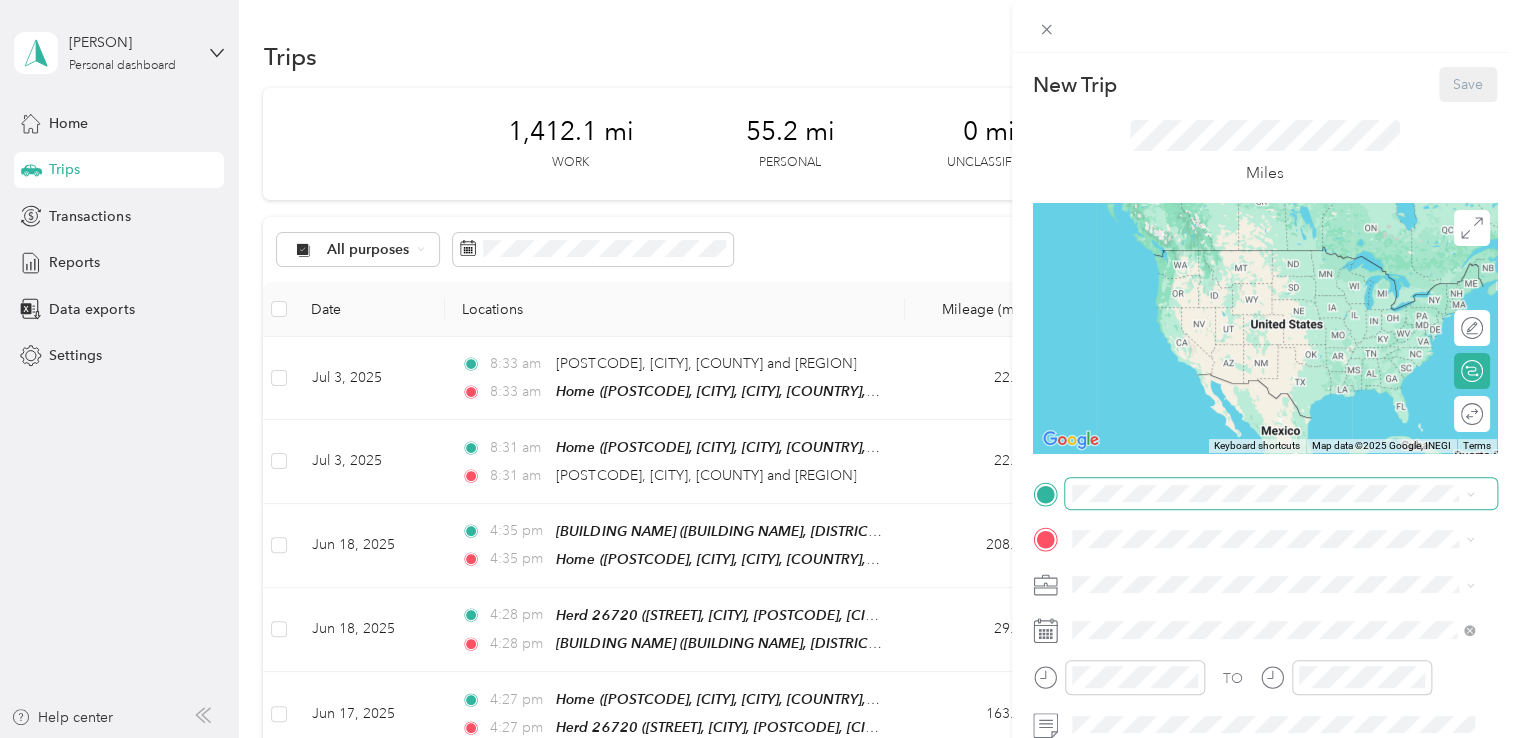 click at bounding box center [1281, 494] 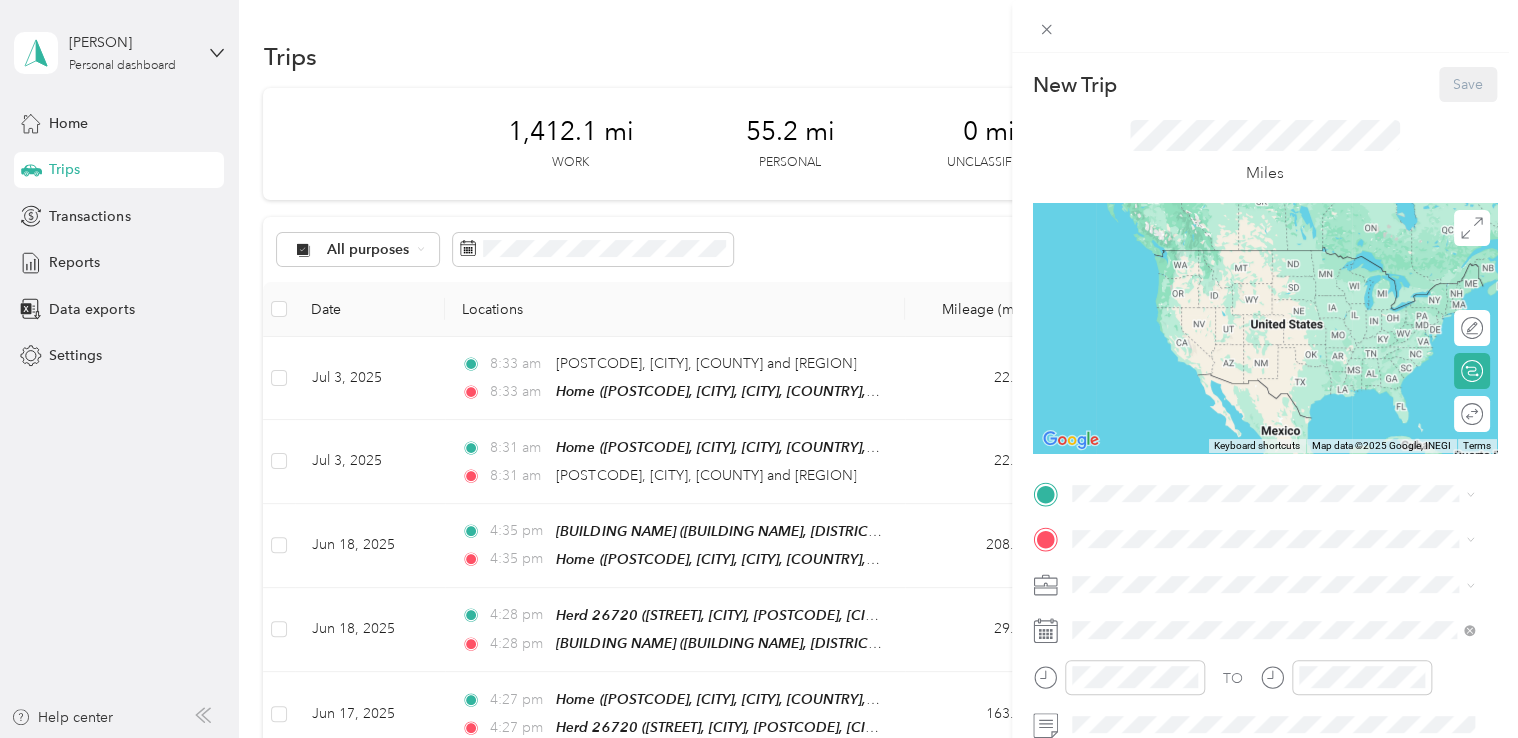 click on "[POSTCODE], Salters Mill, [CITY], England, [POSTCODE], [CITY], England, United Kingdom" at bounding box center [1261, 290] 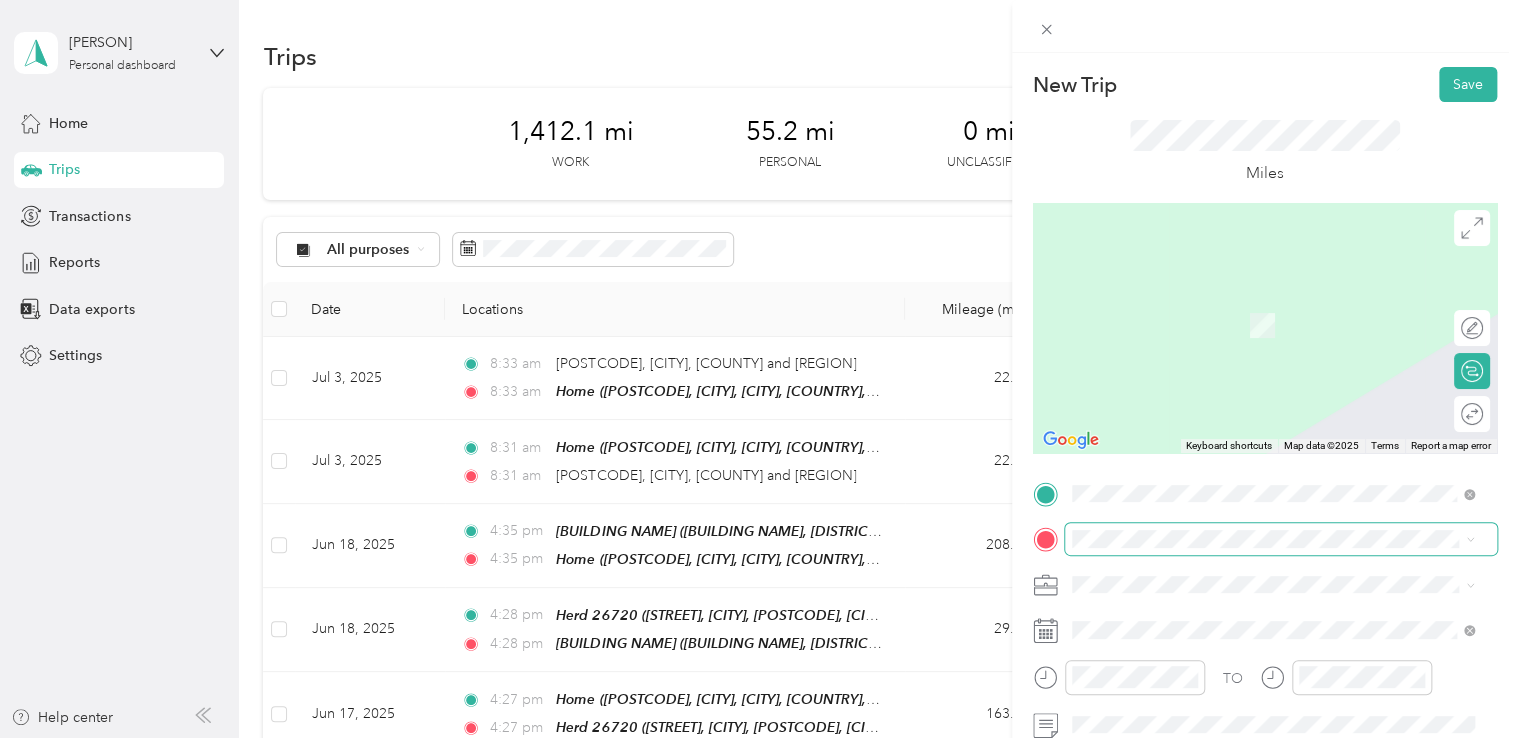 click at bounding box center [1281, 539] 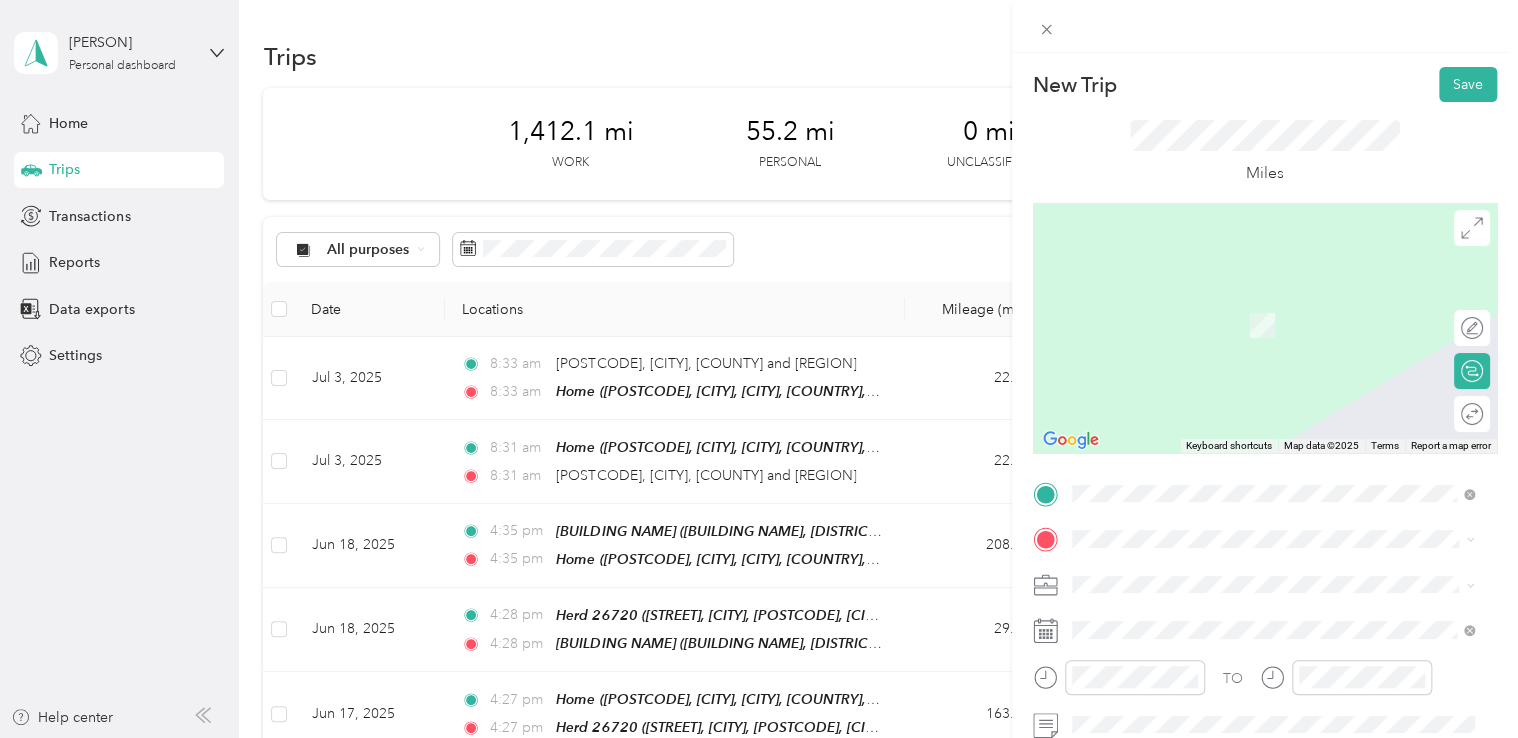 click on "[POSTCODE]
[CITY], [COUNTY], [COUNTRY], [COUNTRY]" at bounding box center (1273, 318) 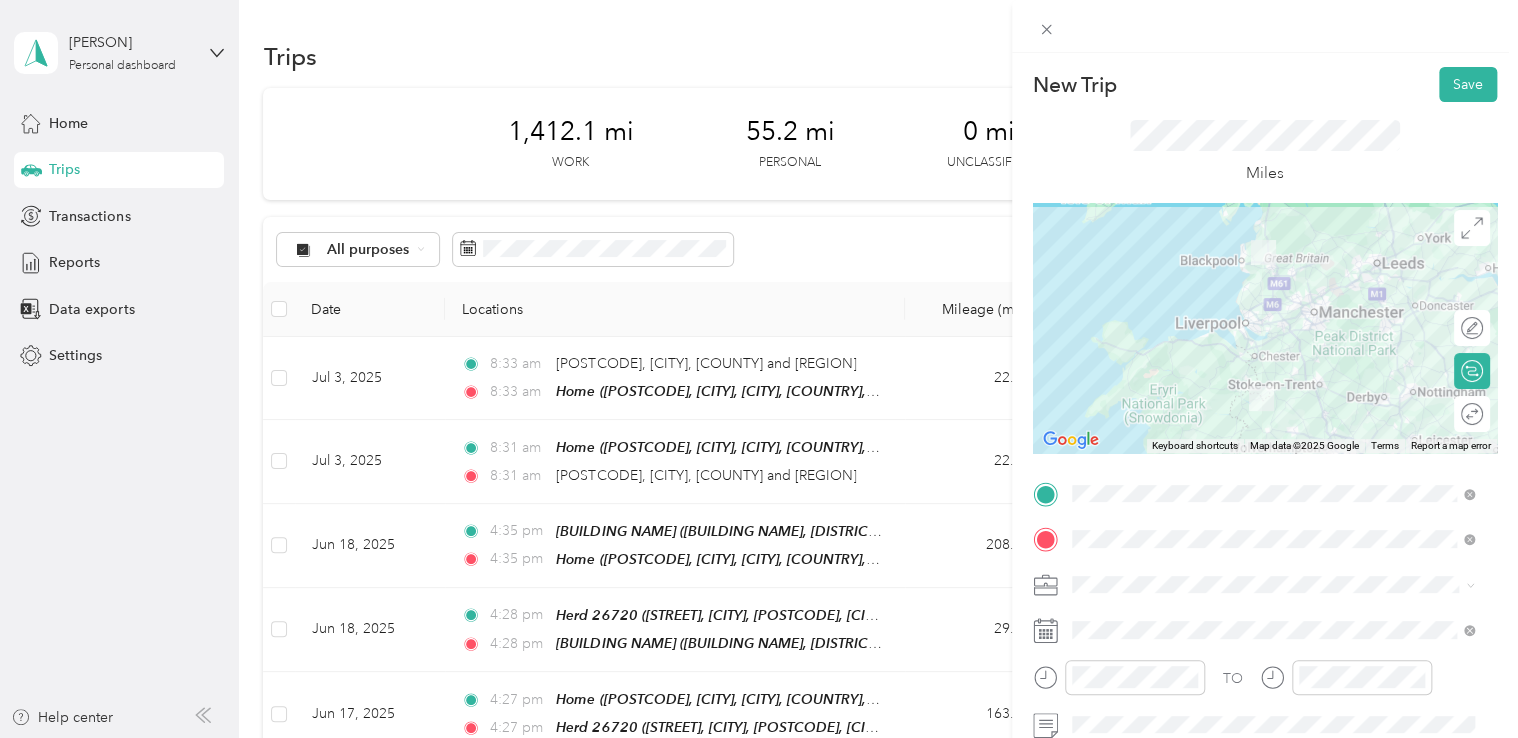 click 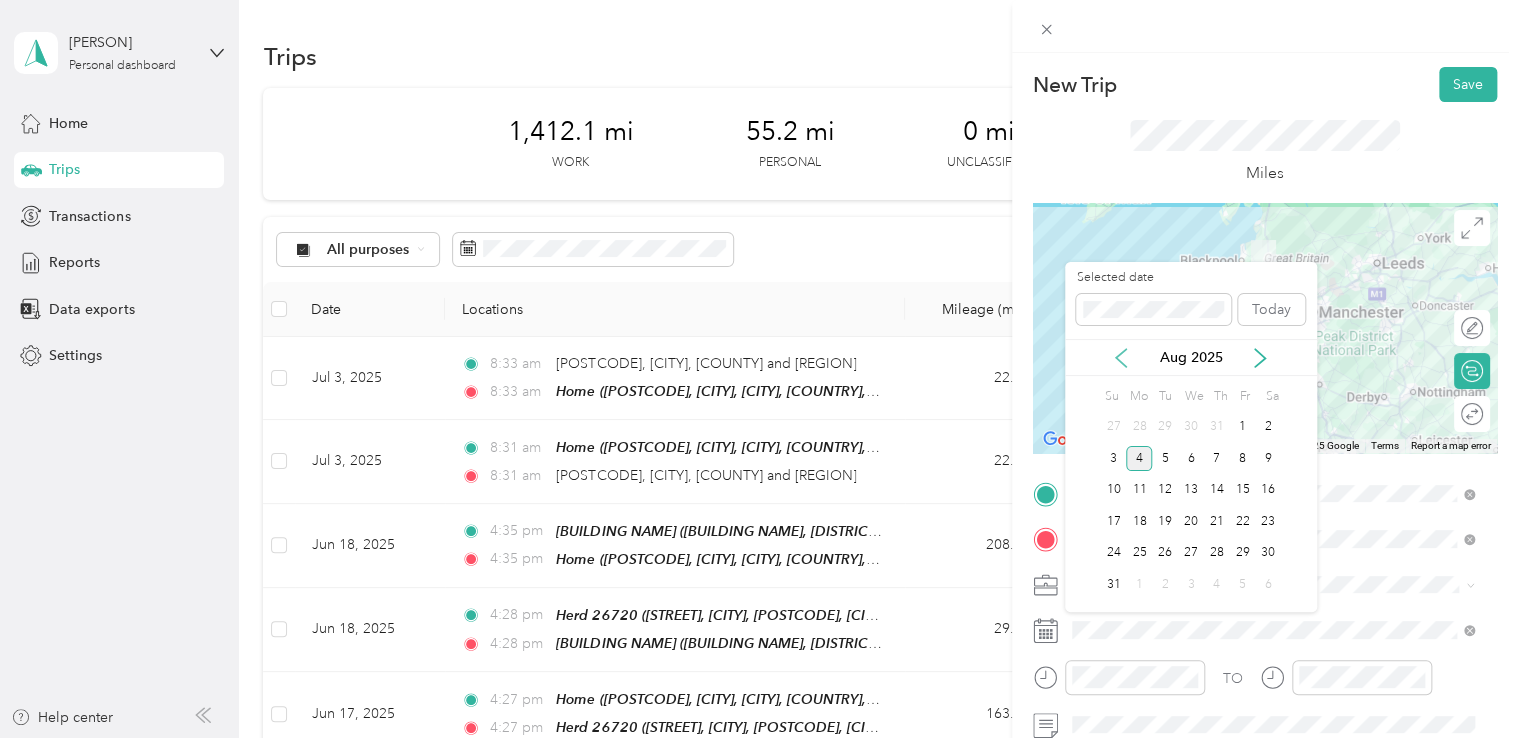 click 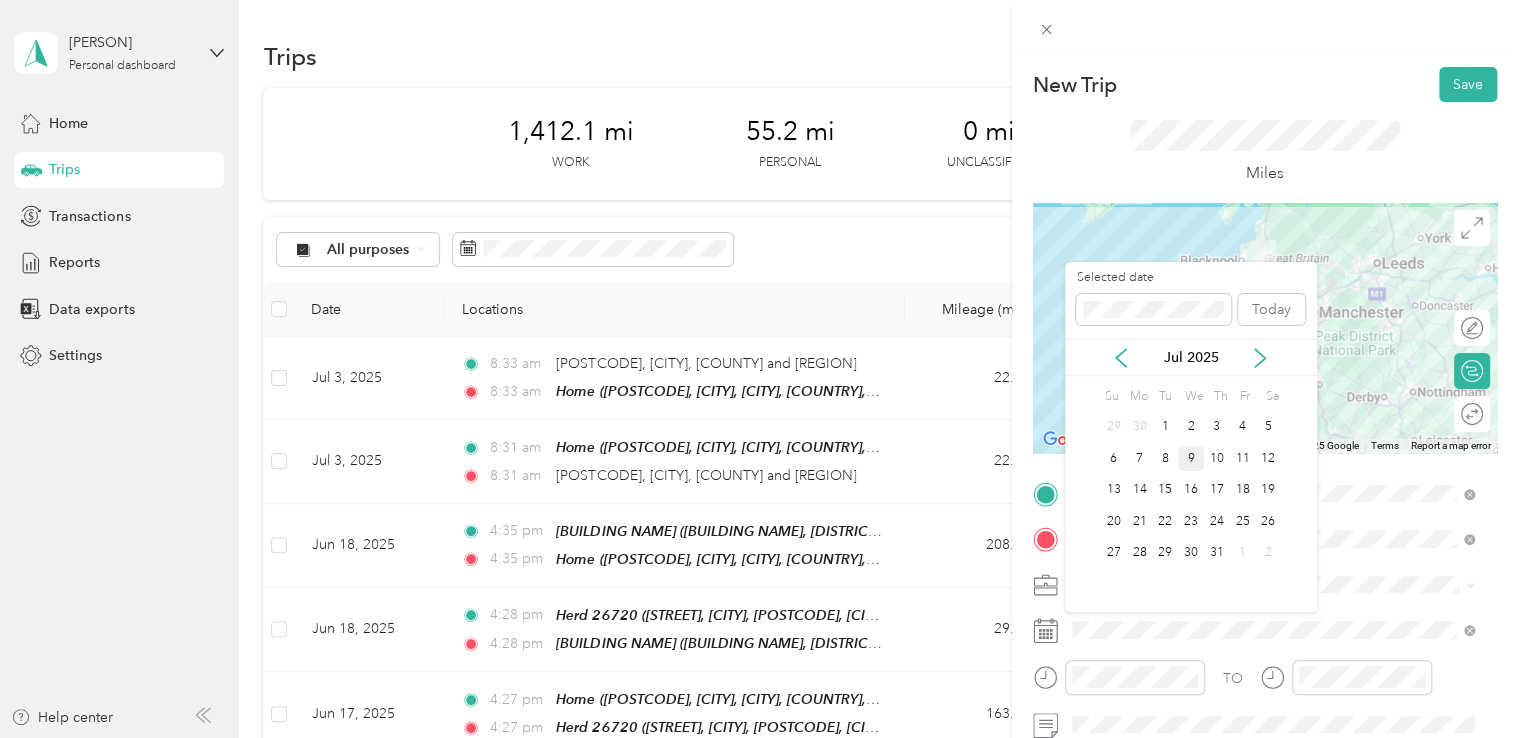 click on "9" at bounding box center [1191, 458] 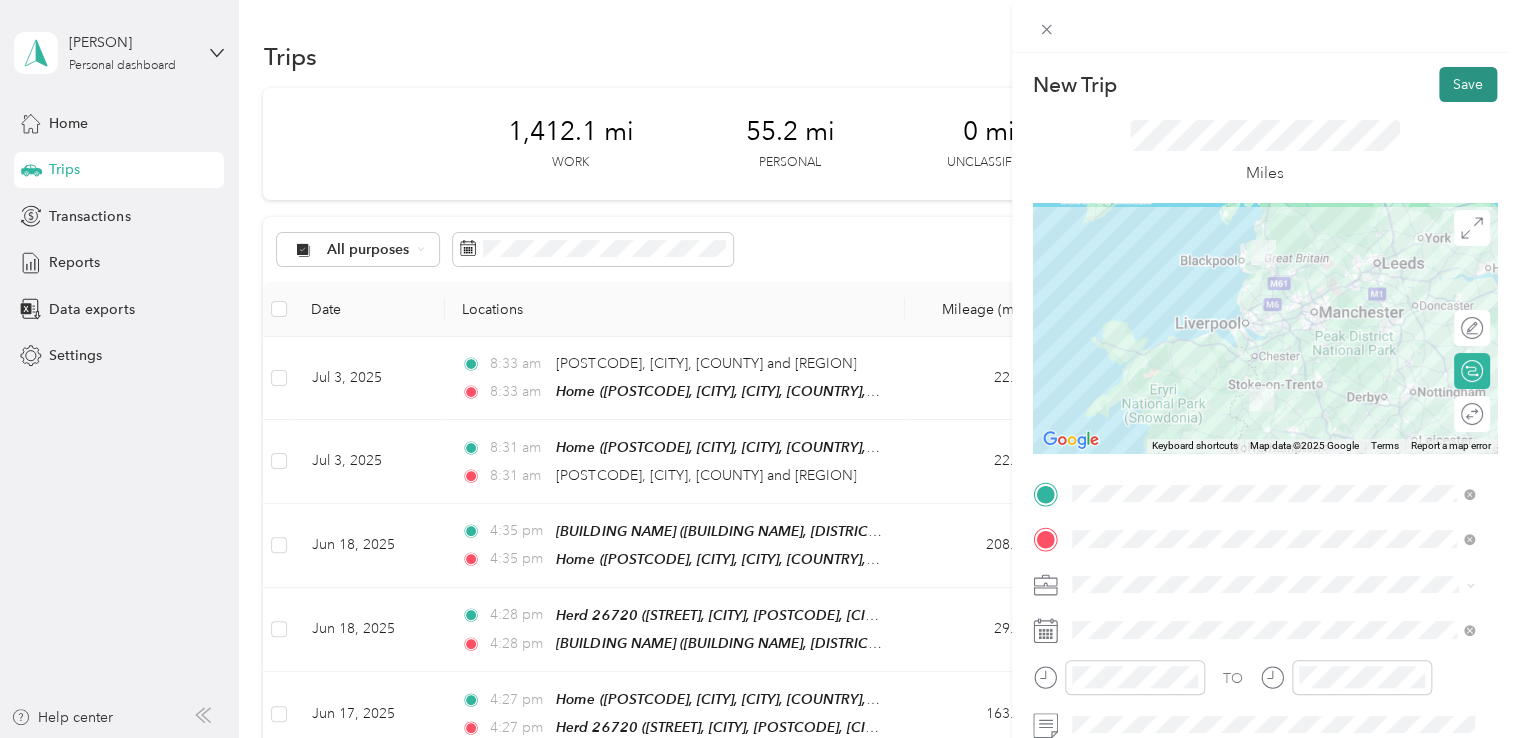 click on "Save" at bounding box center (1468, 84) 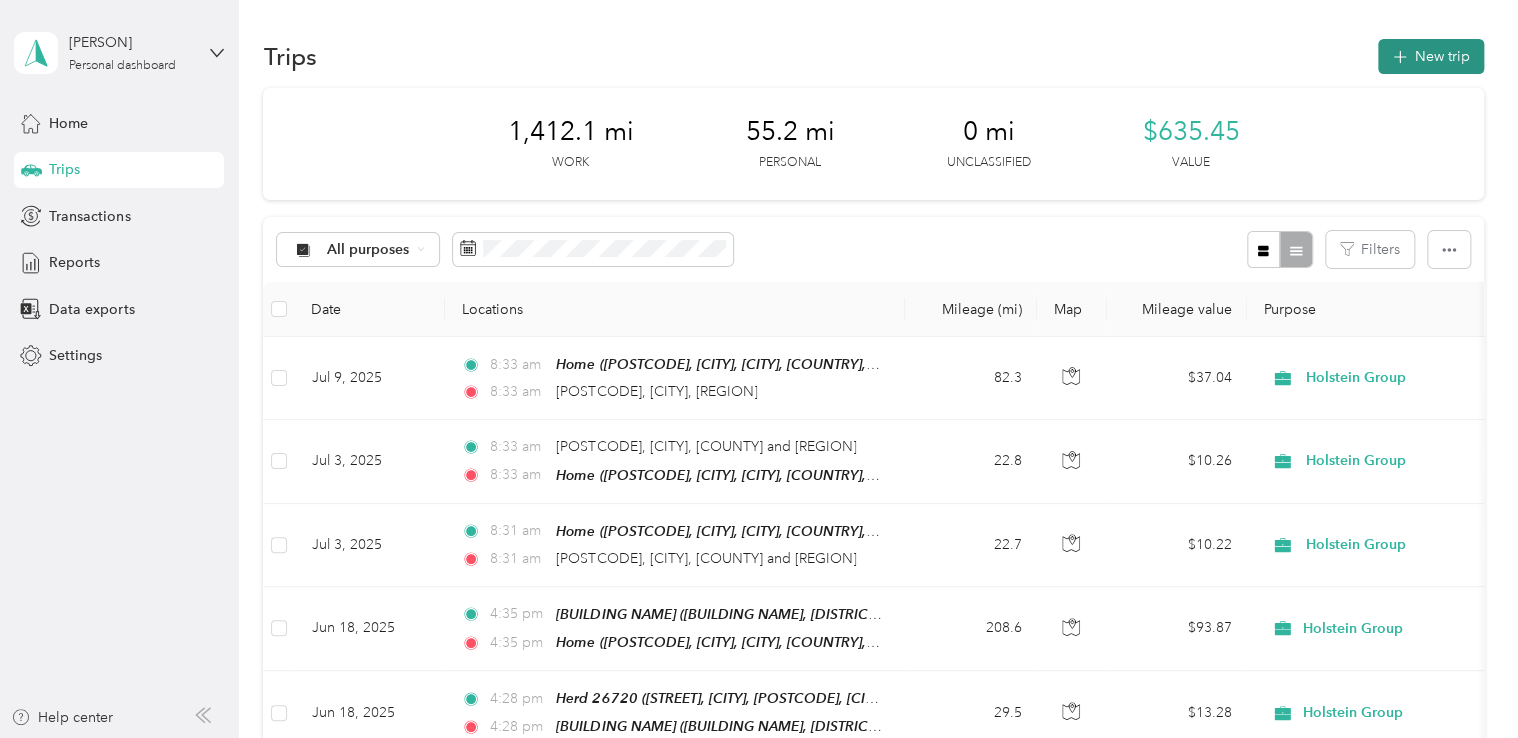 click on "New trip" at bounding box center [1431, 56] 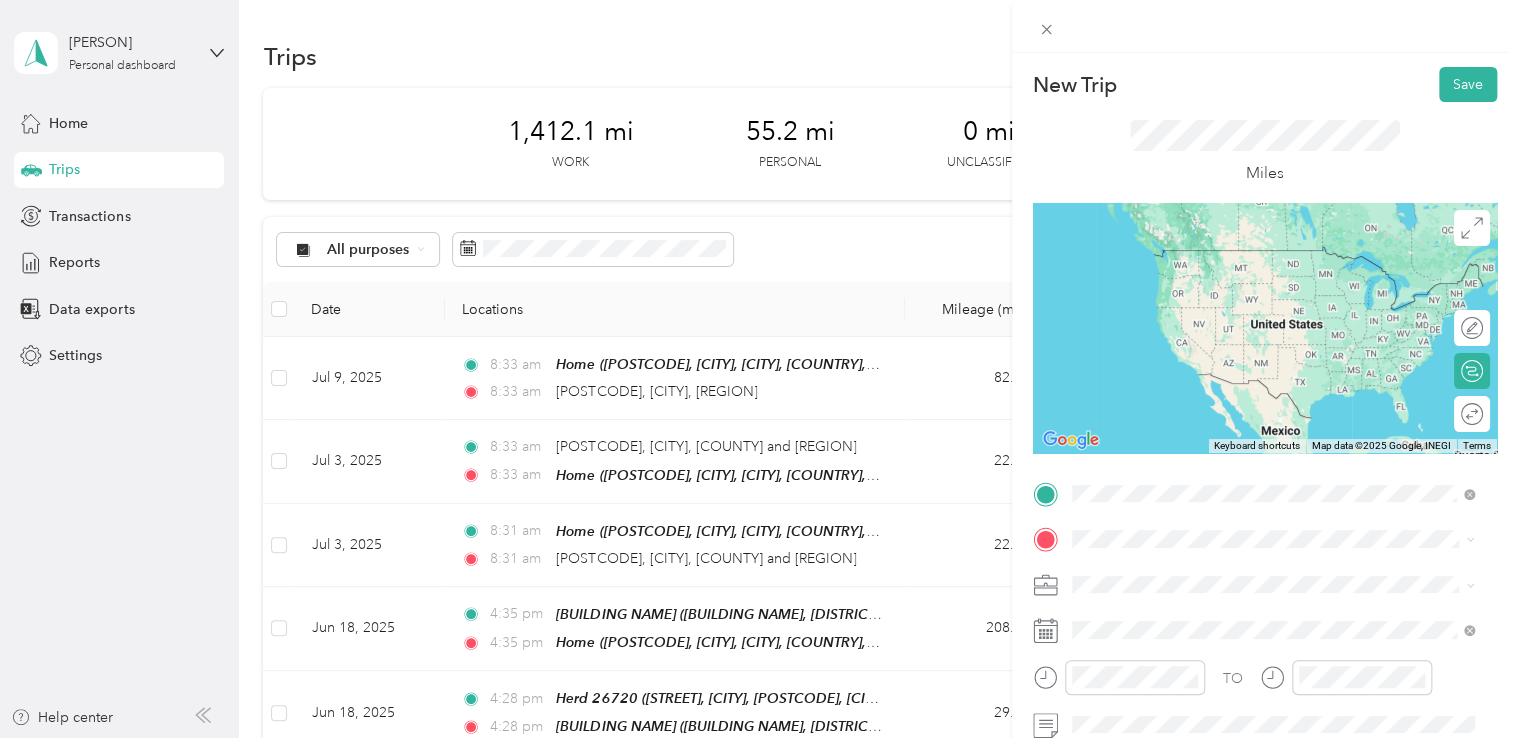 click on "[POSTCODE]
[CITY], [COUNTY], [COUNTRY], [COUNTRY]" at bounding box center (1248, 279) 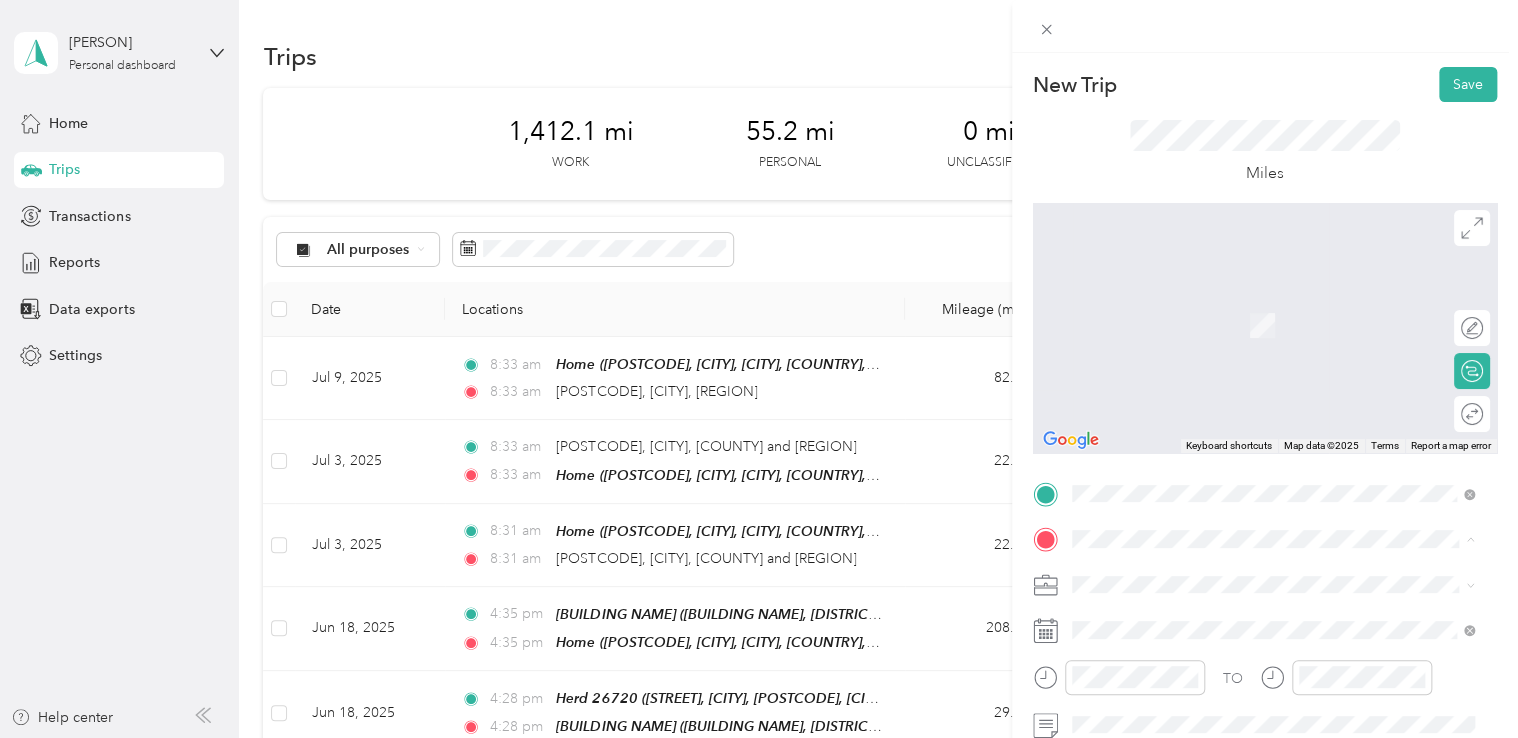 click on "Home [POSTCODE], [STREET], [CITY], [COUNTRY], [POSTCODE], [CITY], [COUNTRY]" at bounding box center [1288, 325] 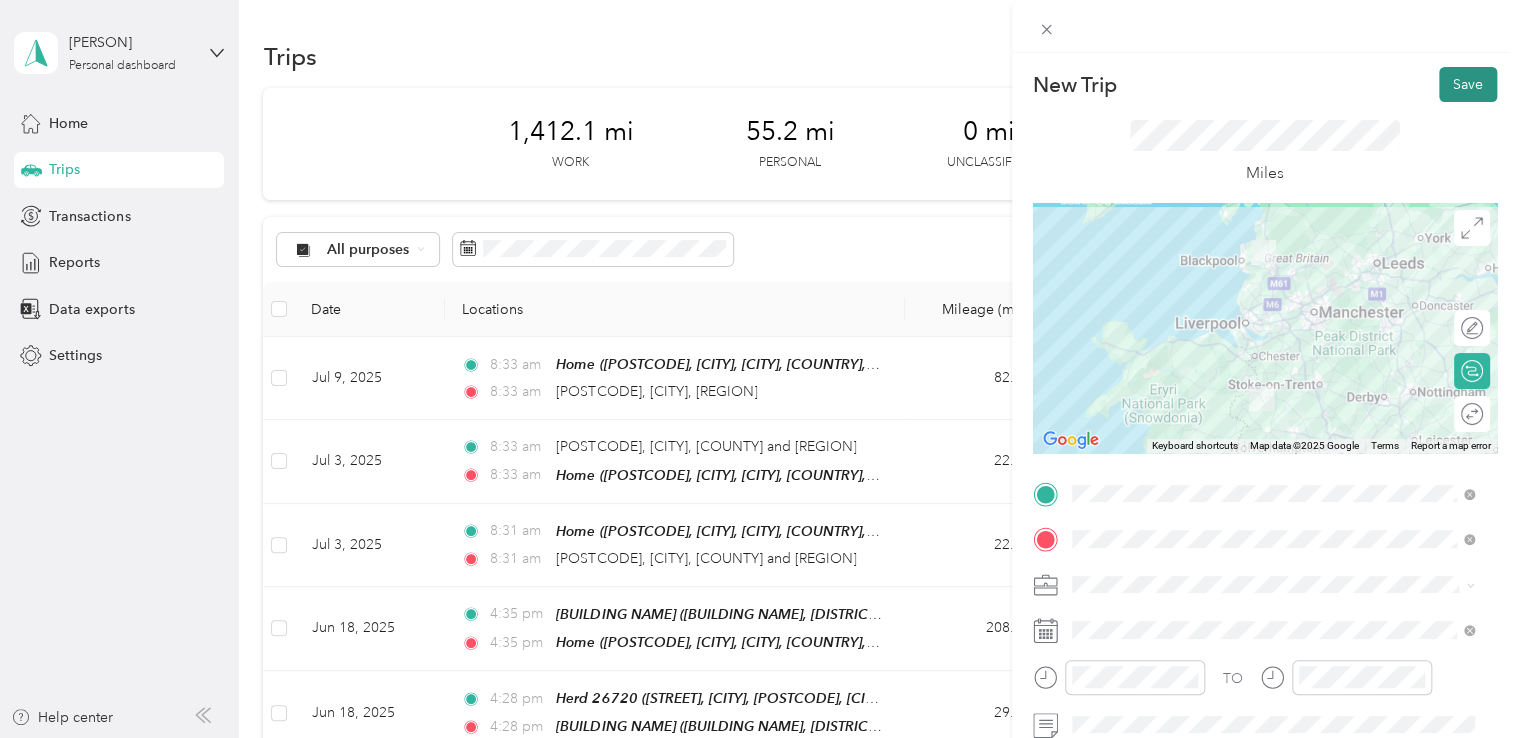 click on "Save" at bounding box center [1468, 84] 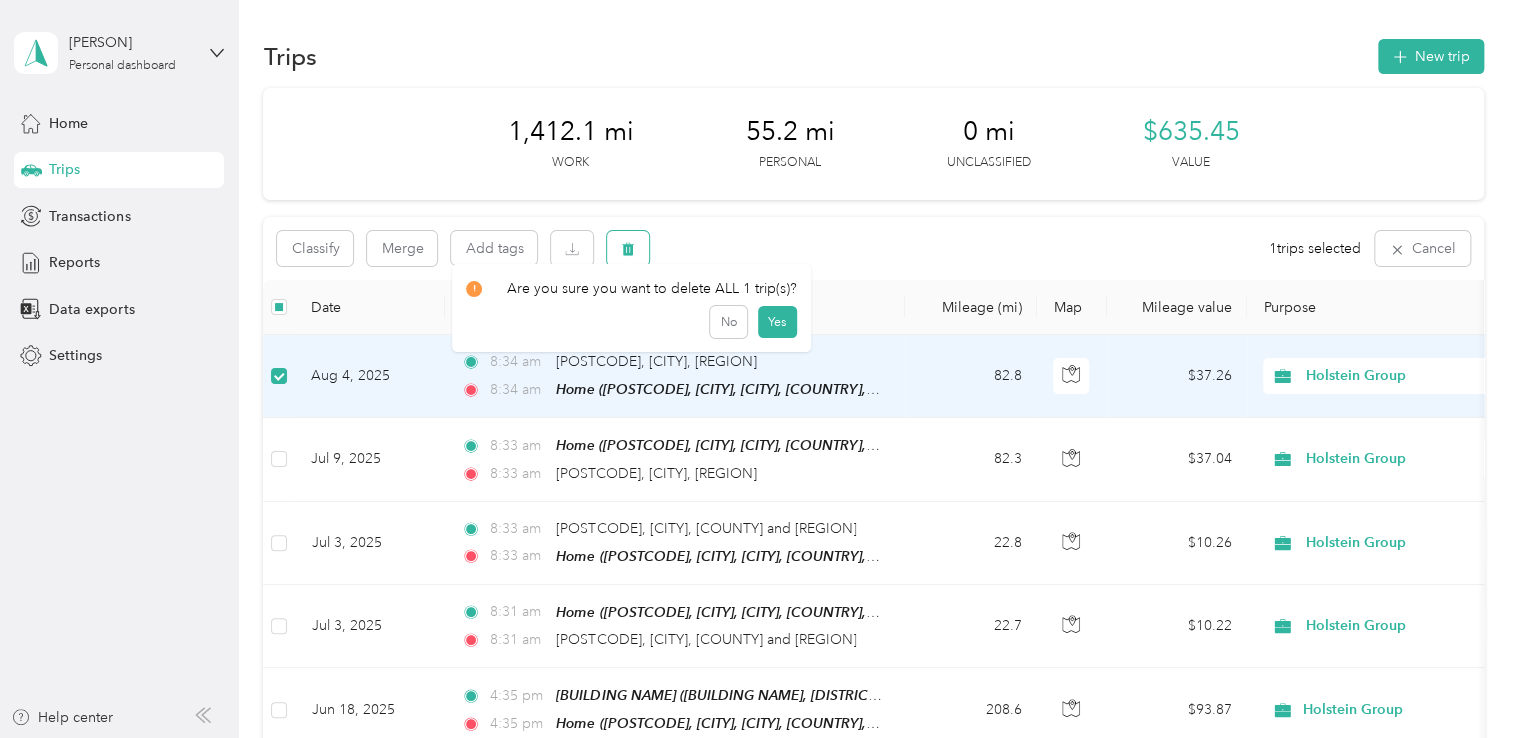 click 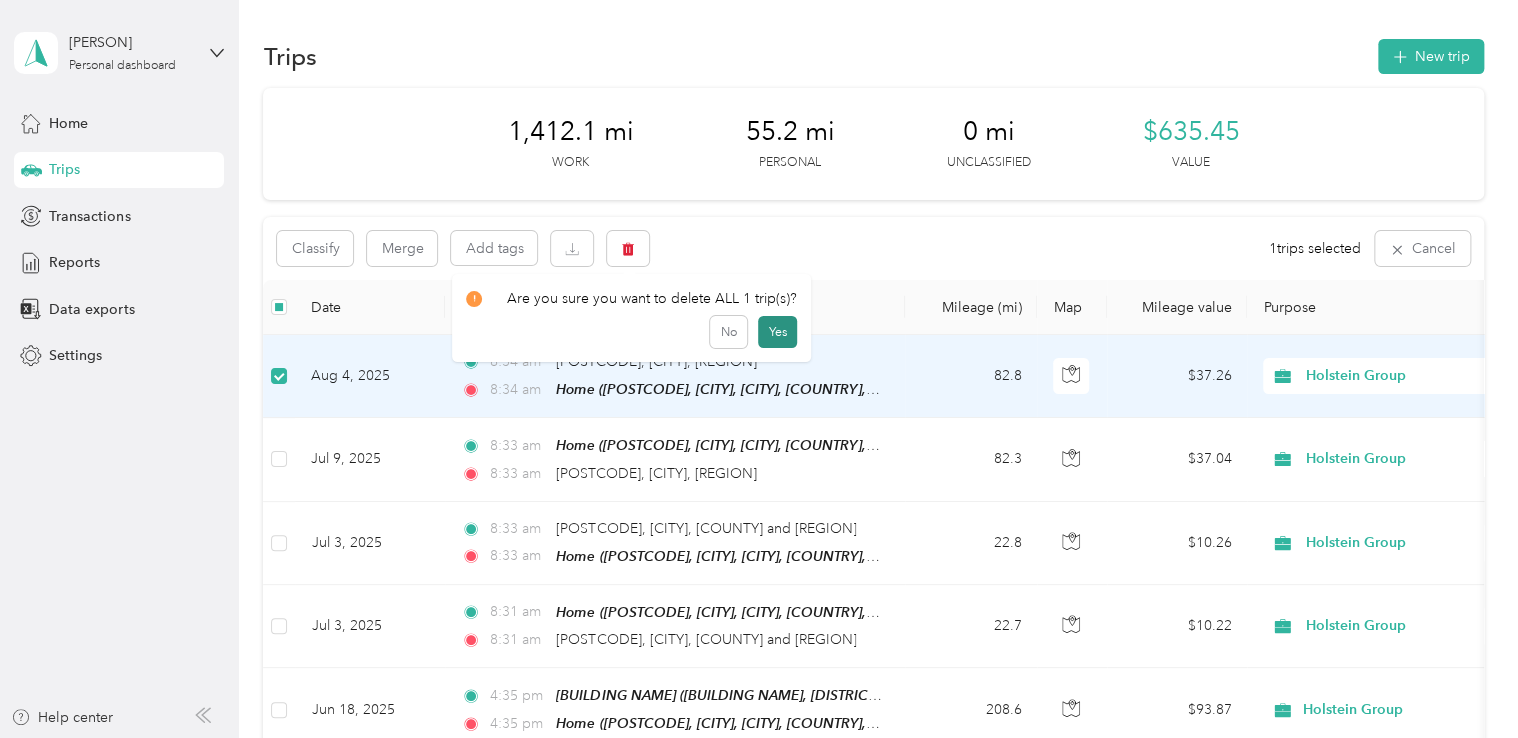 click on "Yes" at bounding box center (777, 332) 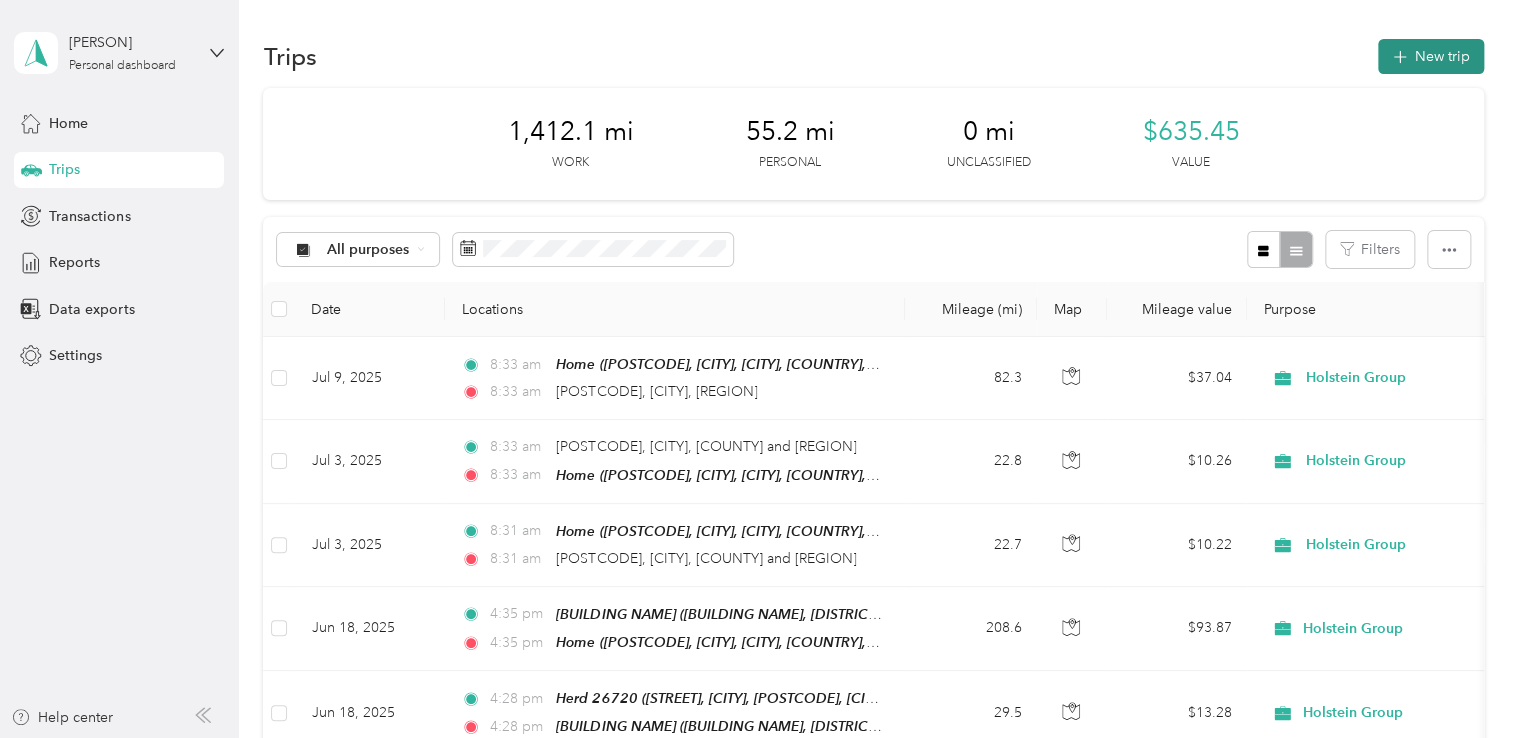click on "New trip" at bounding box center (1431, 56) 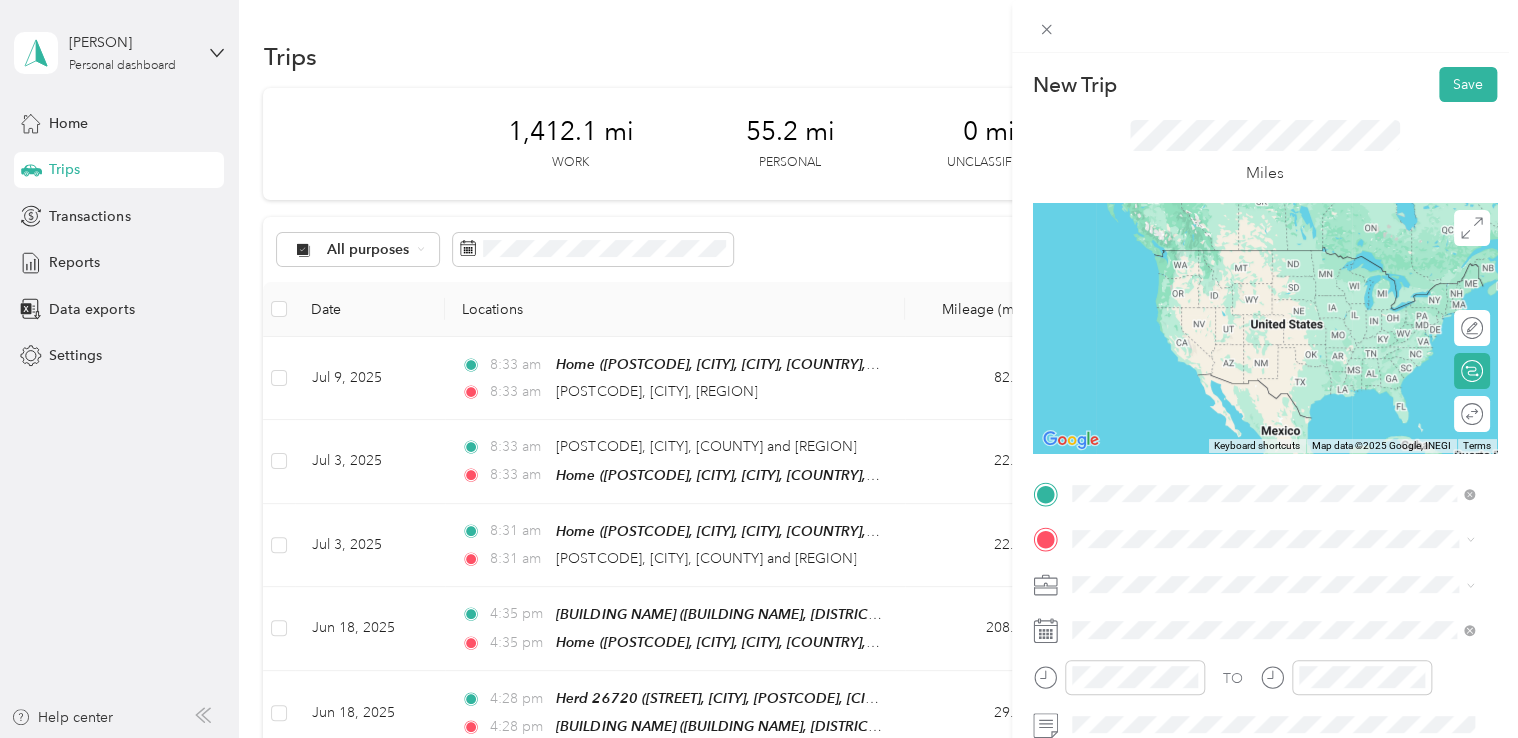 click on "From search results [POSTCODE]
[CITY], [COUNTY], [COUNTRY], [COUNTRY] [POSTCODE]
[CITY], [COUNTY], [COUNTRY], [COUNTRY] [POSTCODE]
[CITY], [COUNTY], [COUNTRY], [COUNTRY] [POSTCODE]
[CITY], [COUNTY], [COUNTRY], [COUNTRY]" at bounding box center [1273, 346] 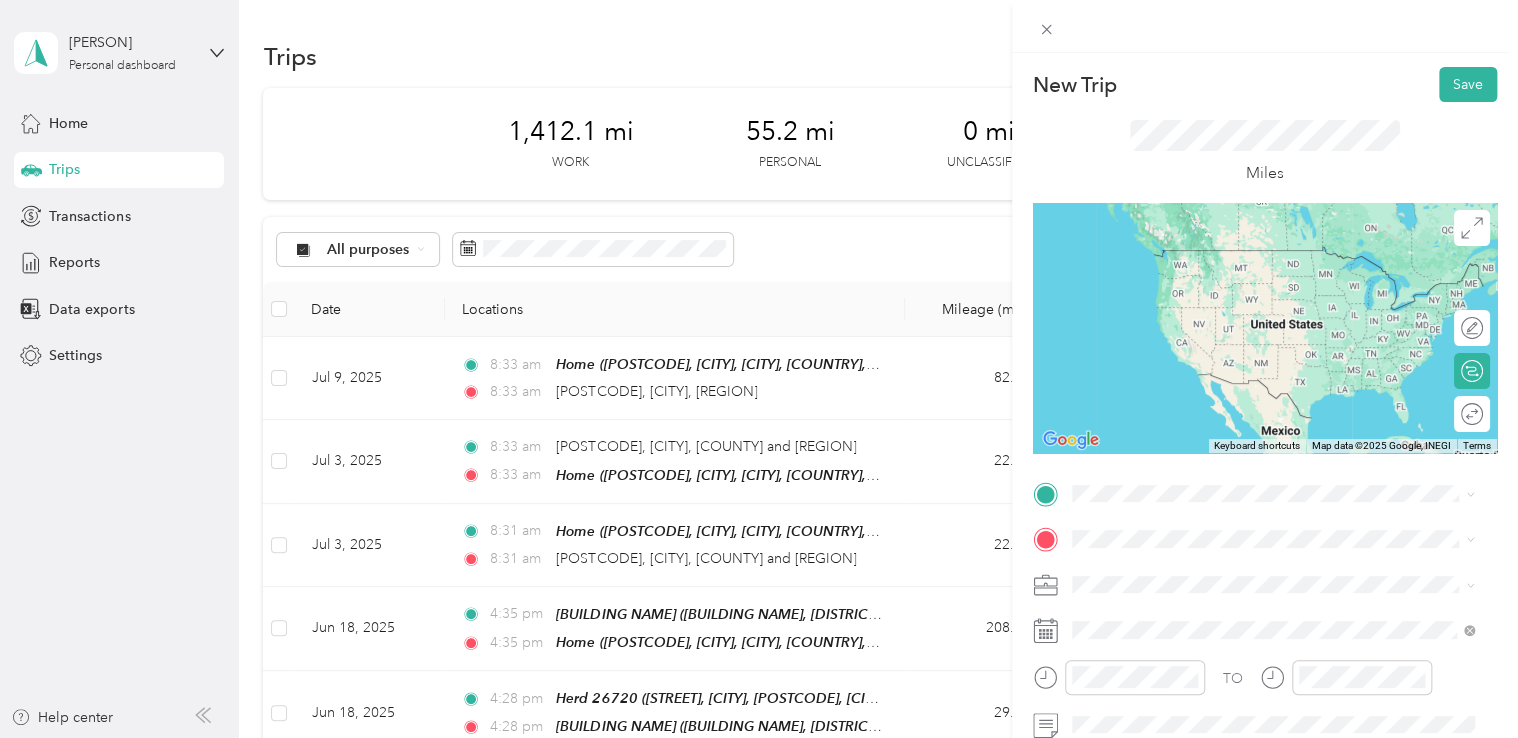 click on "[POSTCODE]
[CITY], [COUNTY], [COUNTRY], [COUNTRY]" at bounding box center [1273, 275] 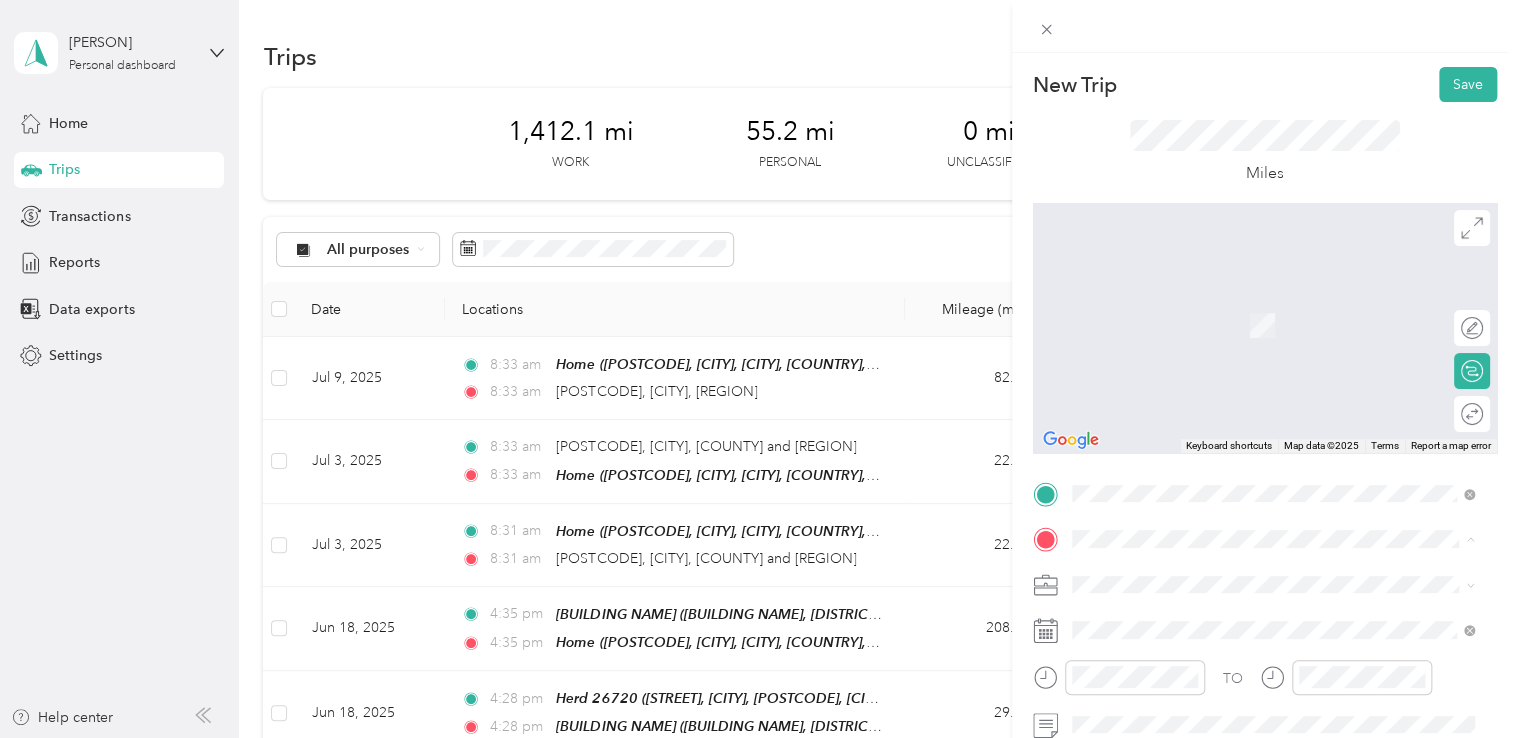 click on "Home [POSTCODE], [STREET], [CITY], [COUNTRY], [POSTCODE], [CITY], [COUNTRY]" at bounding box center [1288, 325] 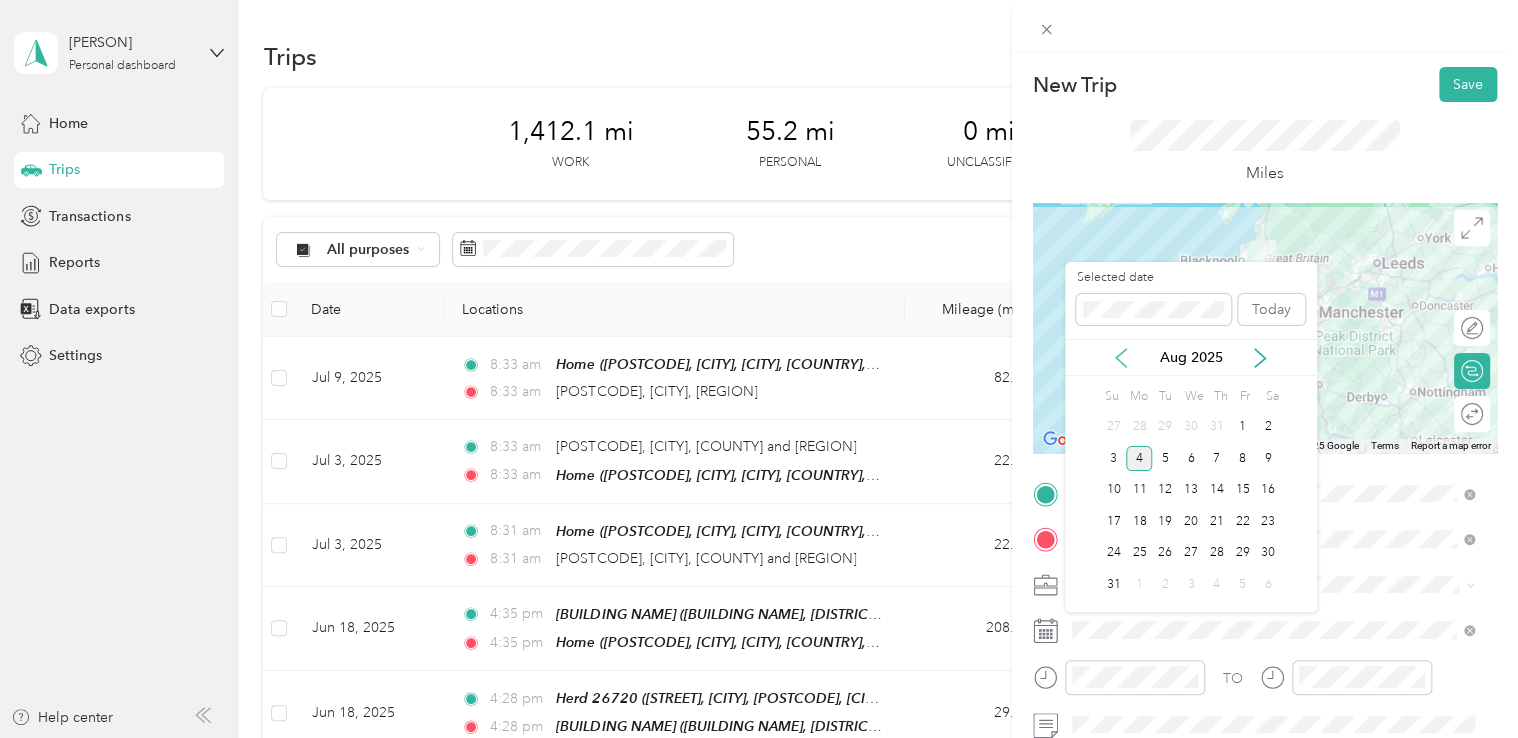 click 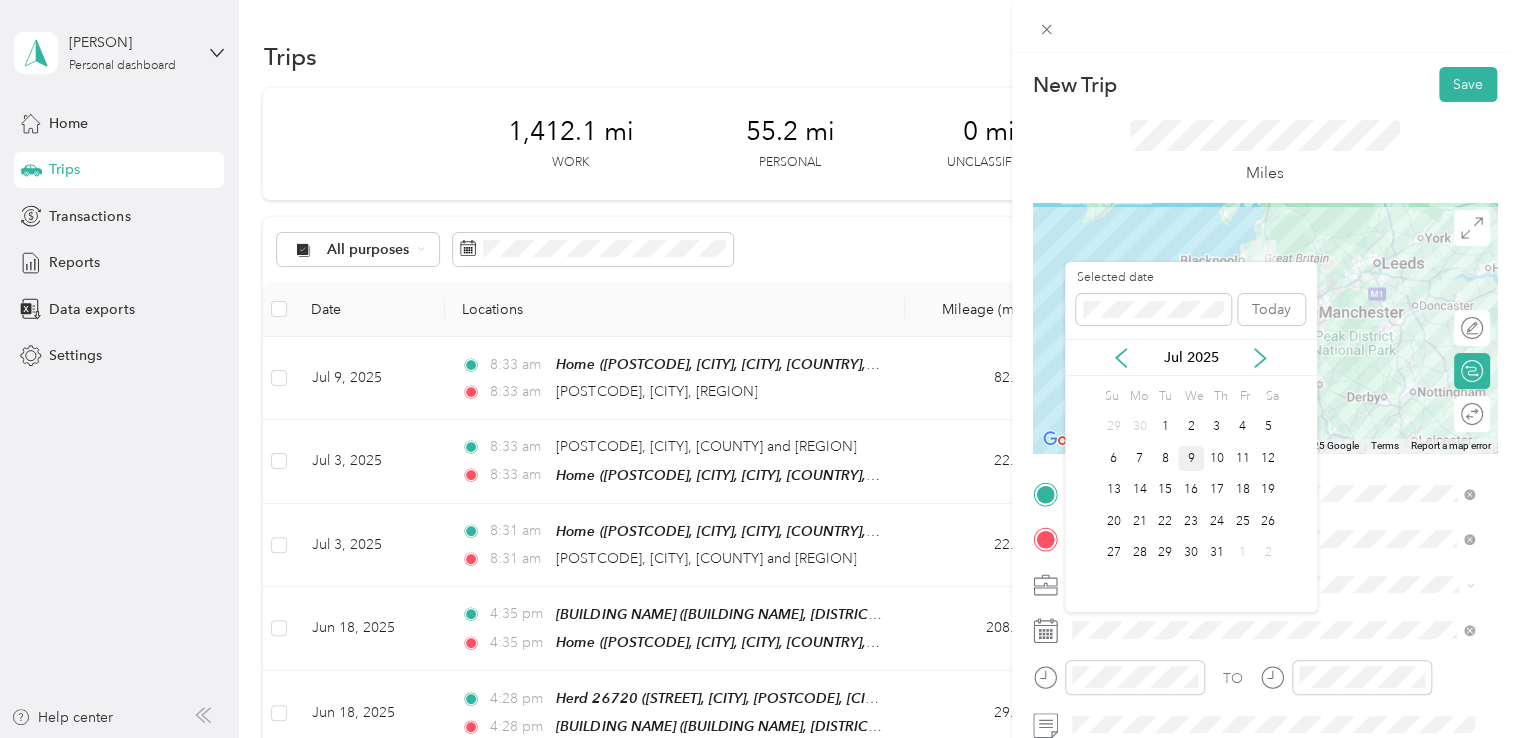 click on "9" at bounding box center (1191, 458) 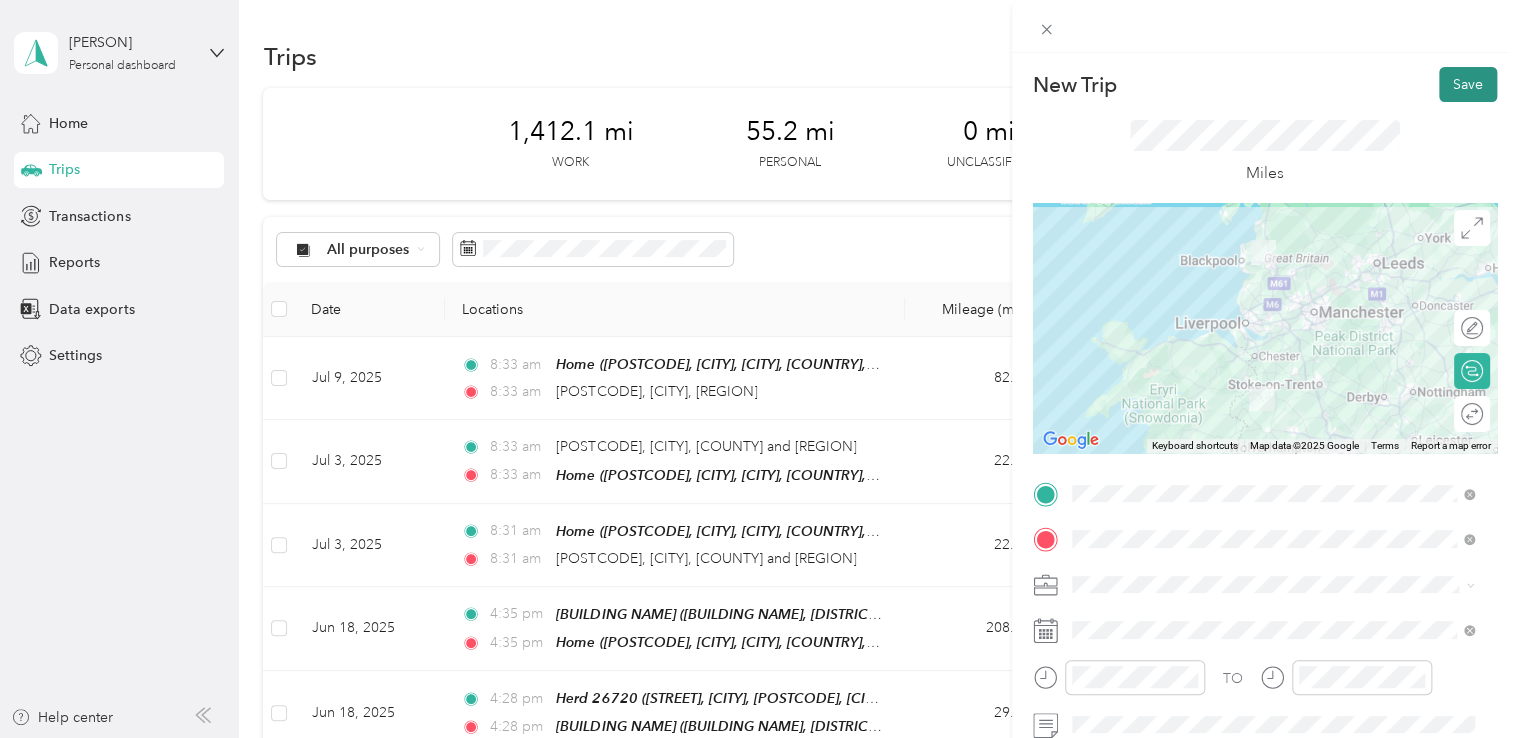 click on "Save" at bounding box center (1468, 84) 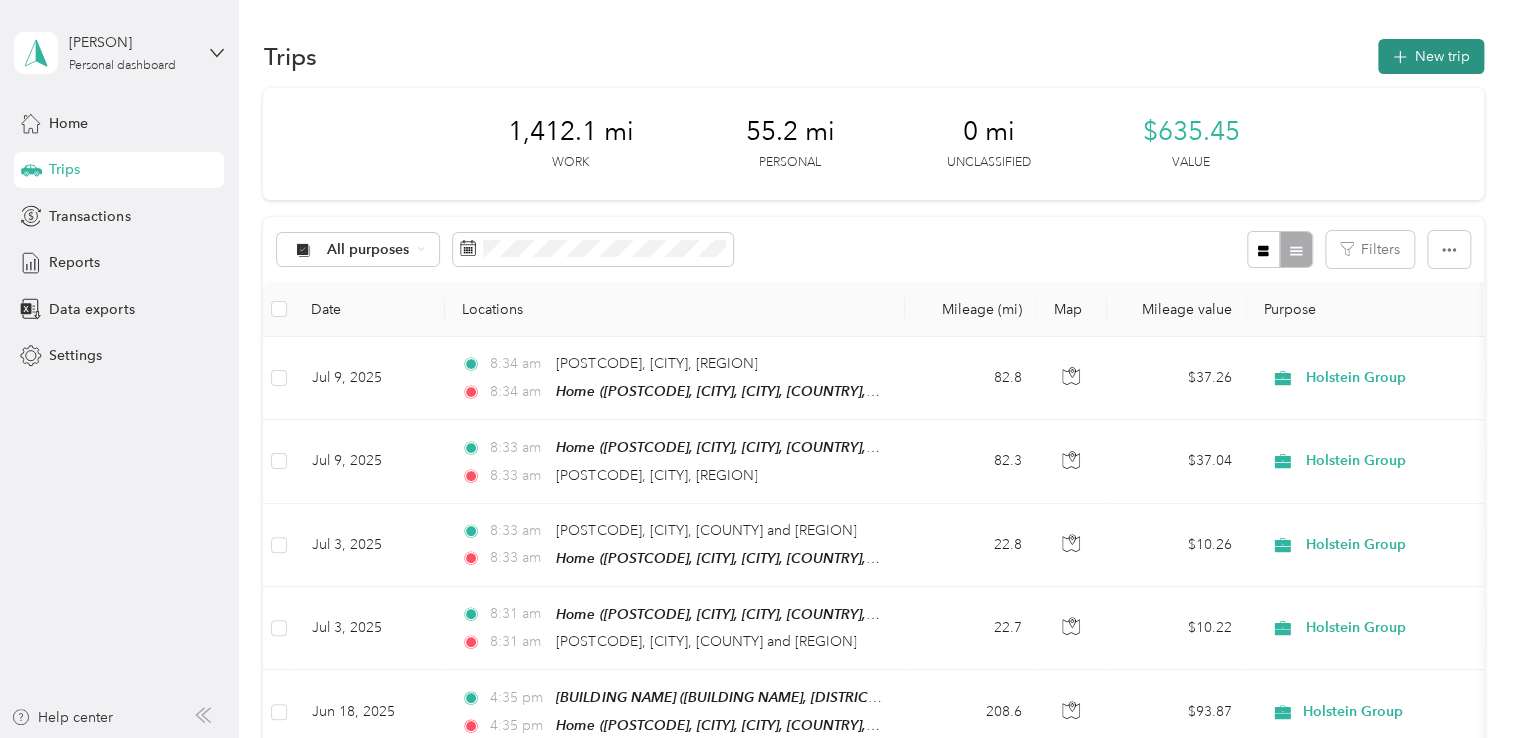 click on "New trip" at bounding box center (1431, 56) 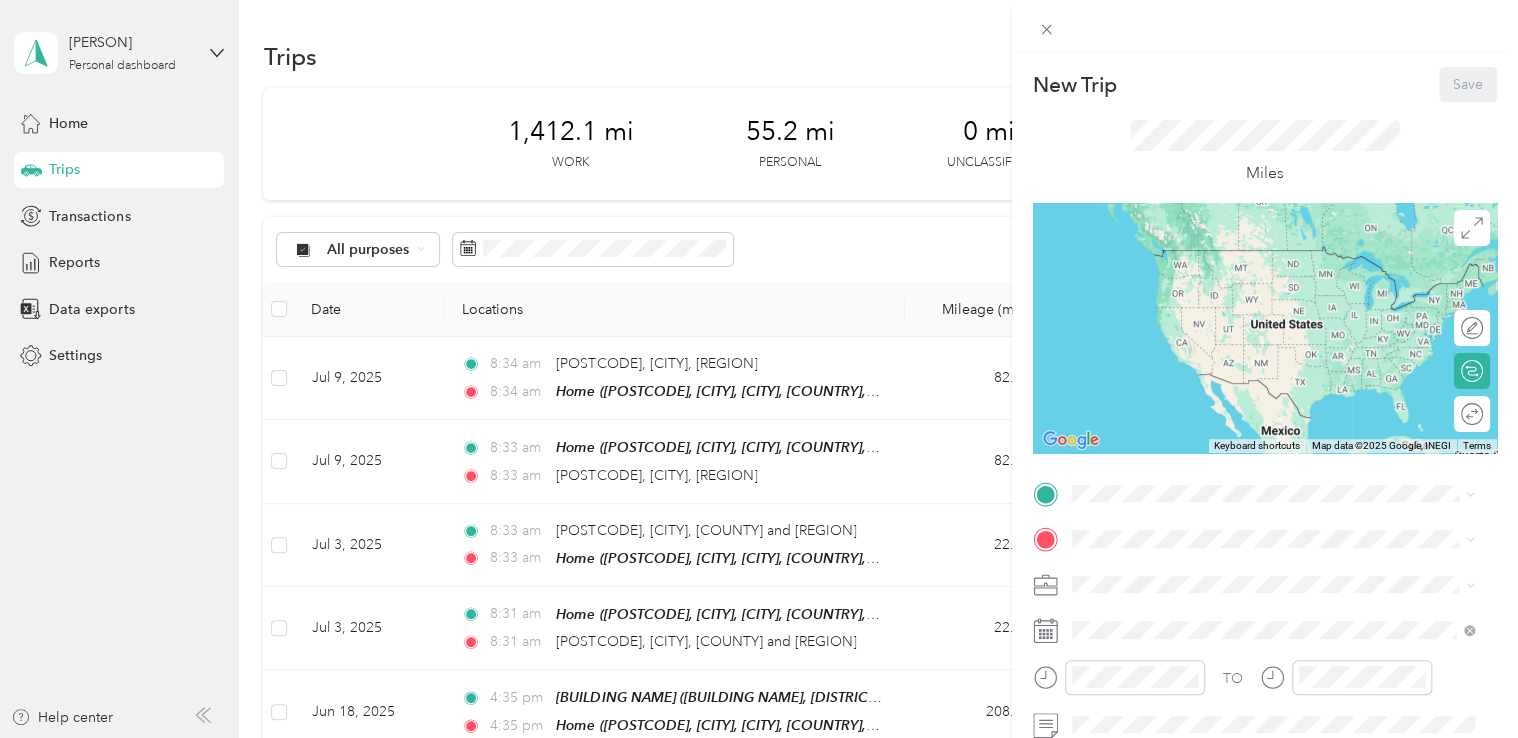 click on "[POSTCODE], Salters Mill, [CITY], England, [POSTCODE], [CITY], England, United Kingdom" at bounding box center (1261, 284) 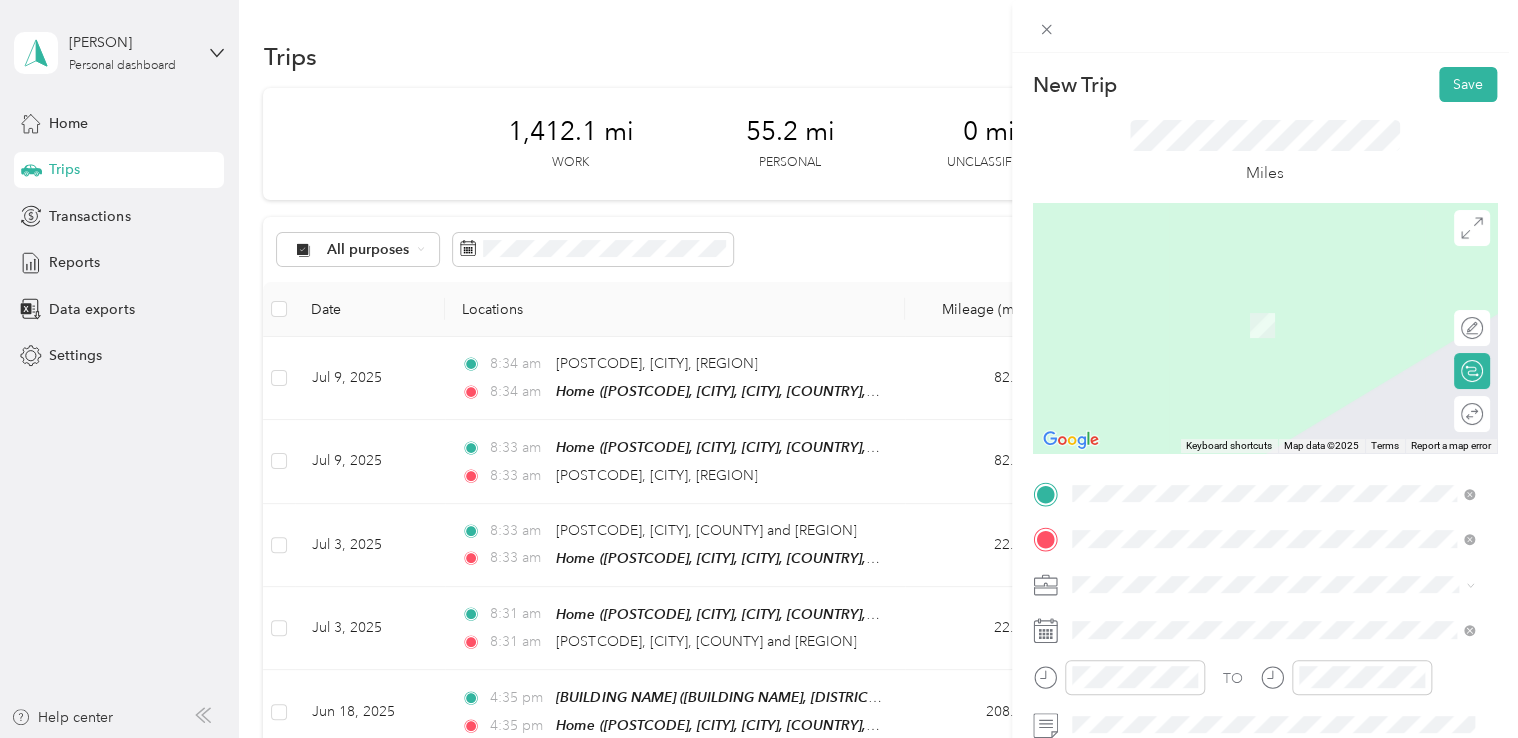 click on "[POSTCODE]
[CITY], [REGION], [COUNTRY], [COUNTRY]" at bounding box center (1246, 381) 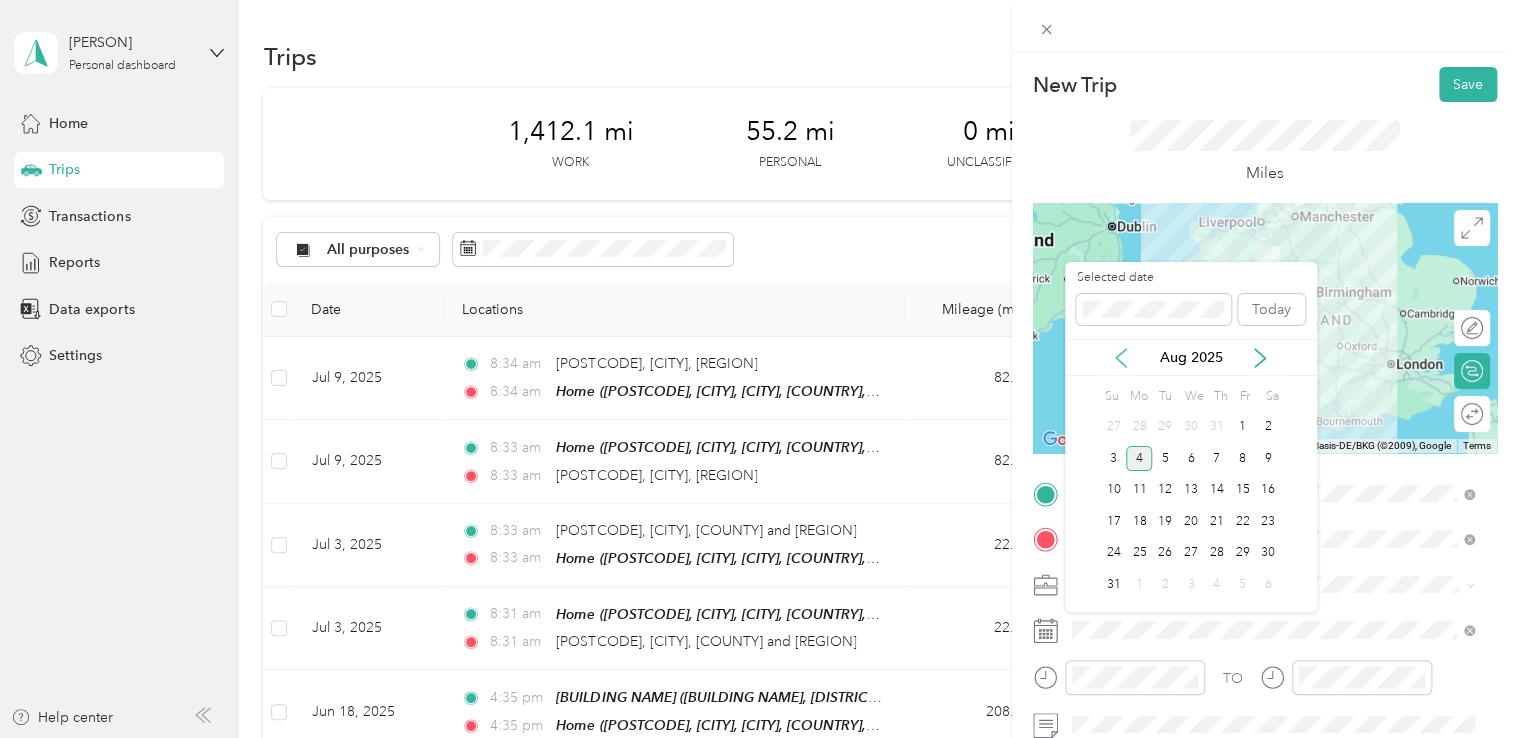 click 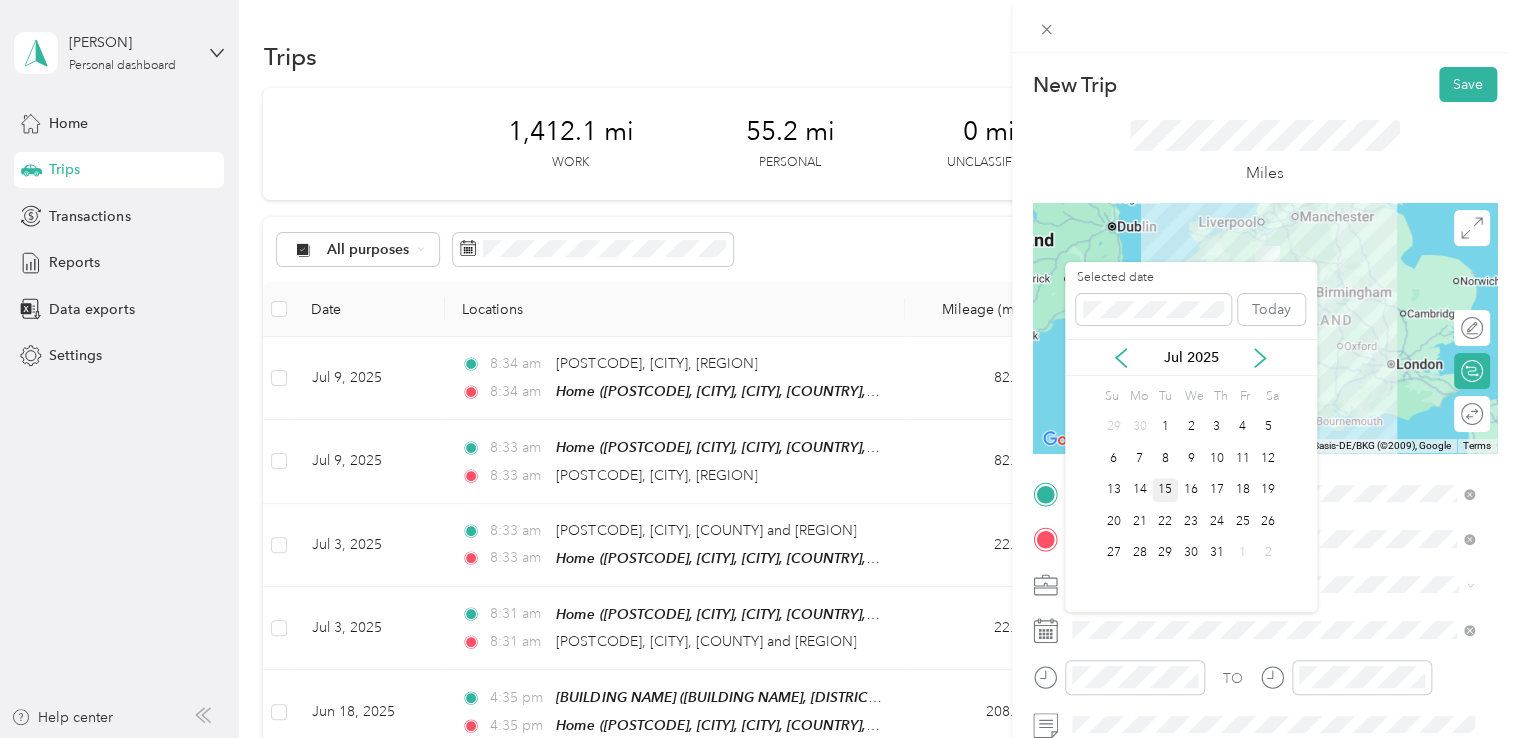 click on "15" at bounding box center (1165, 490) 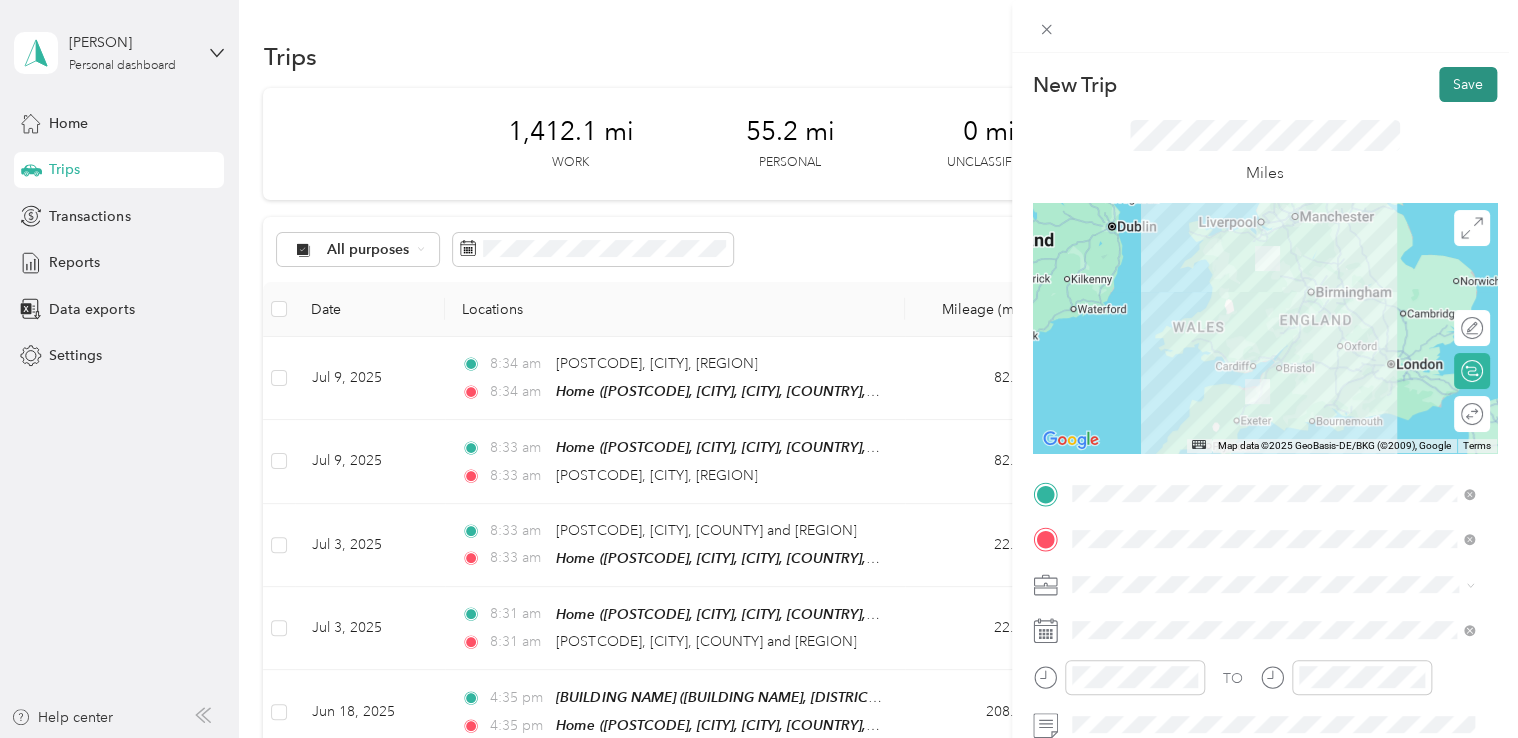 click on "Save" at bounding box center (1468, 84) 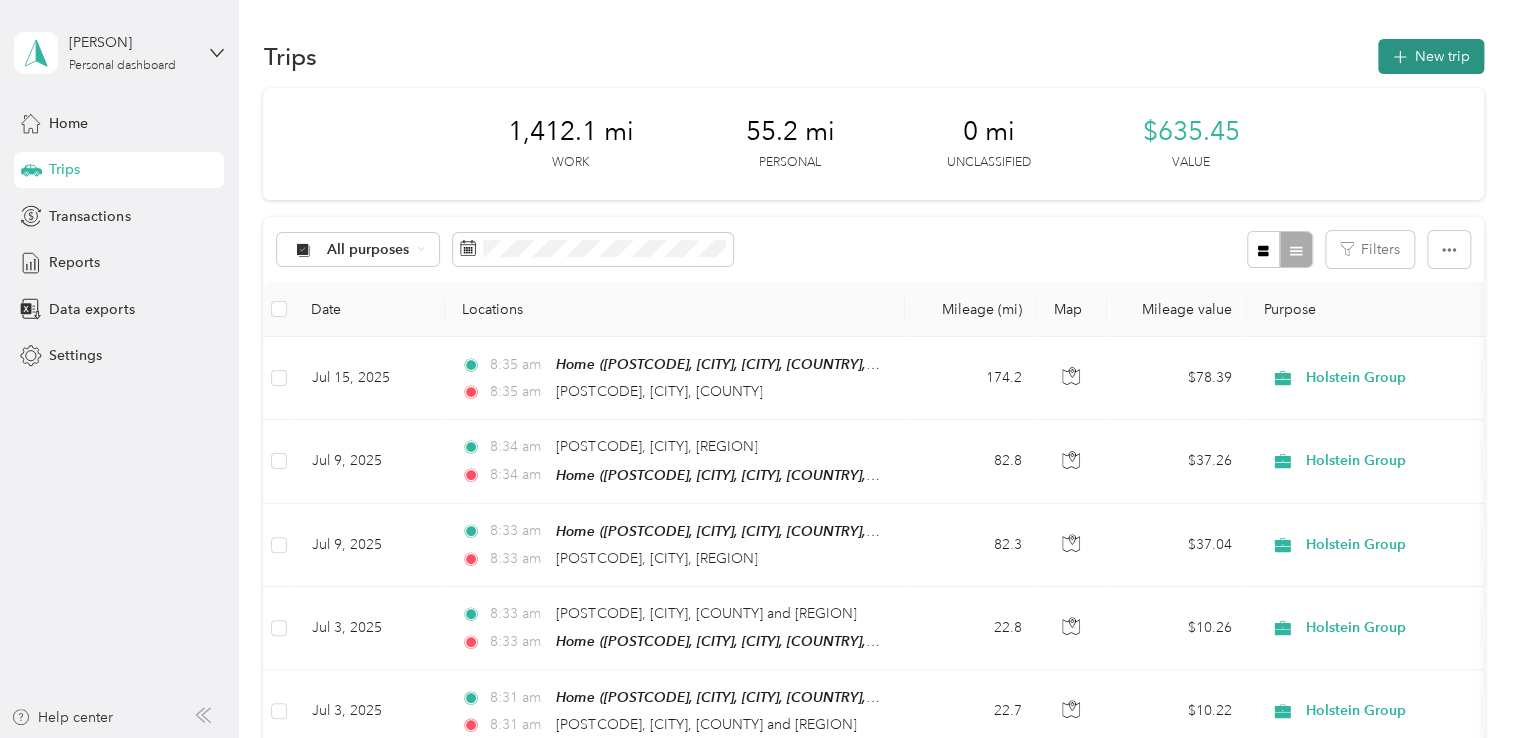 click on "New trip" at bounding box center (1431, 56) 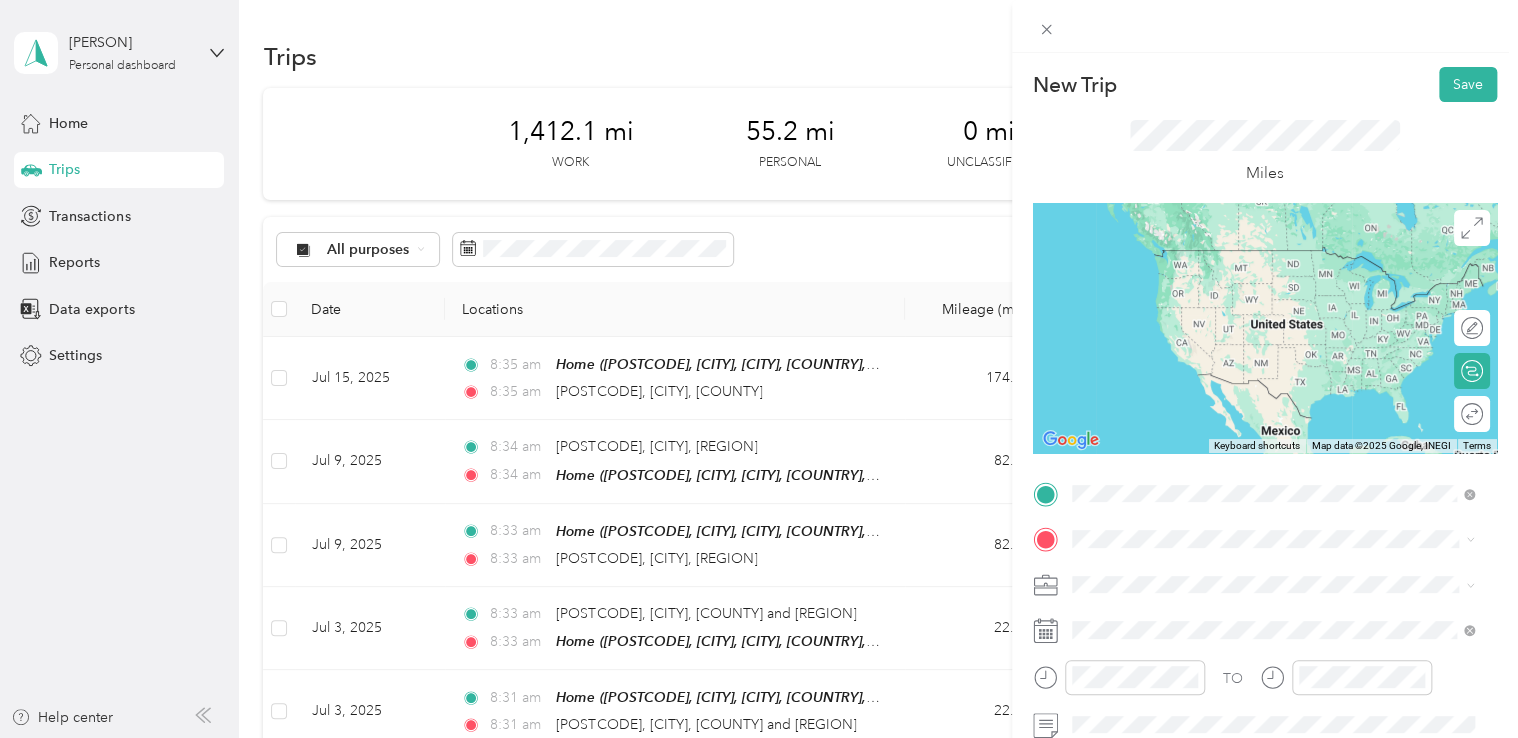 click on "[POSTCODE]
[CITY], [REGION], [COUNTRY], [COUNTRY]" at bounding box center (1246, 574) 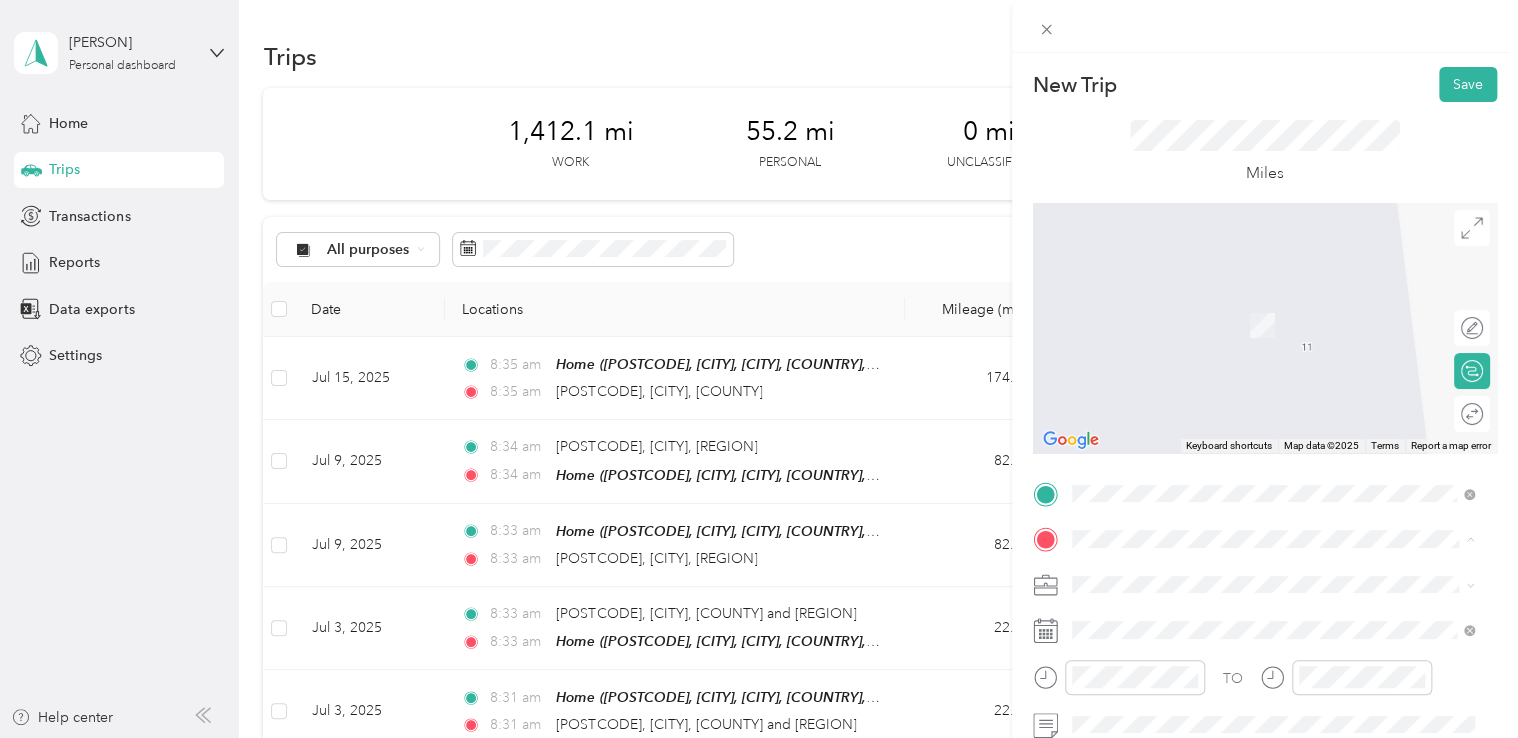 click on "[POSTCODE], Salters Mill, [CITY], England, [POSTCODE], [CITY], England, United Kingdom" at bounding box center [1261, 336] 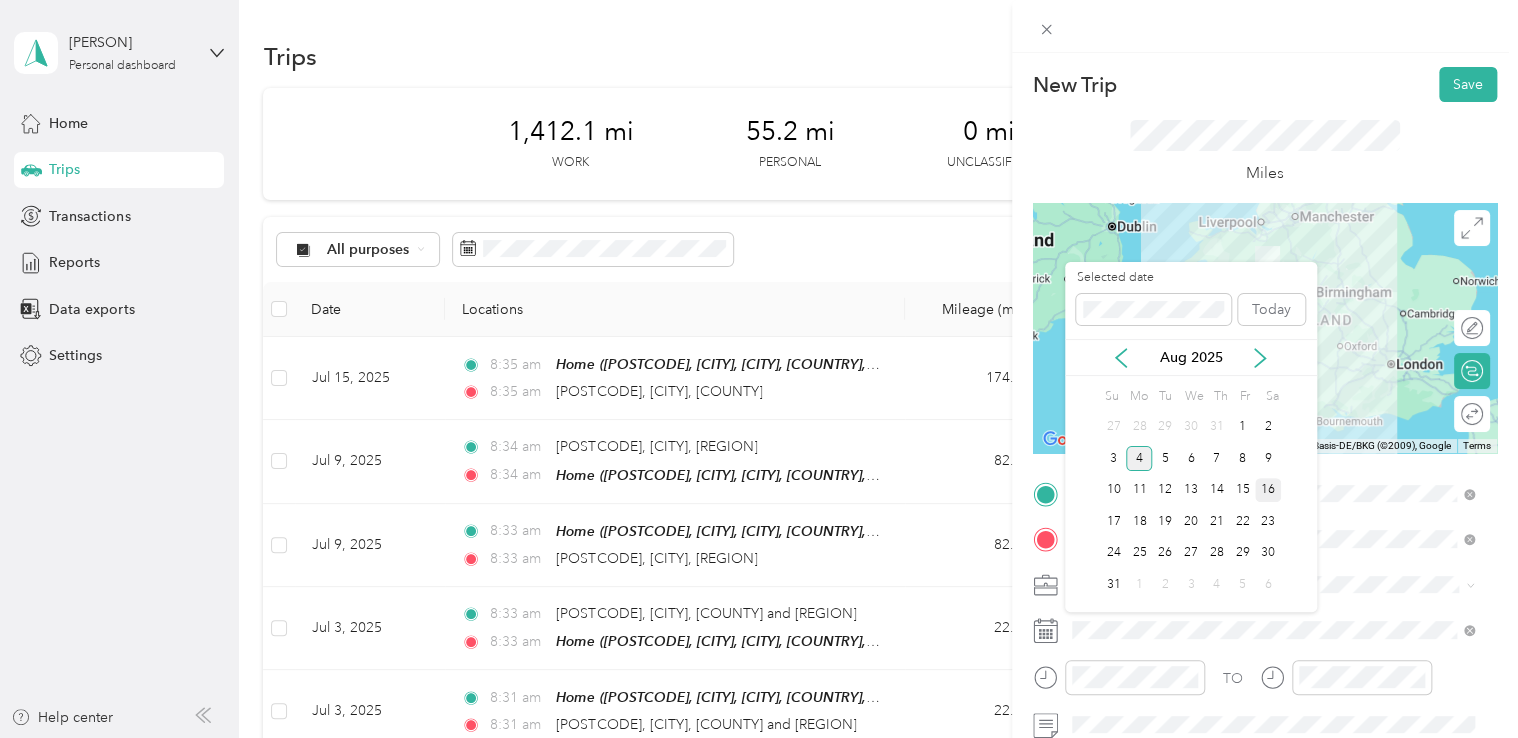 click on "16" at bounding box center (1268, 490) 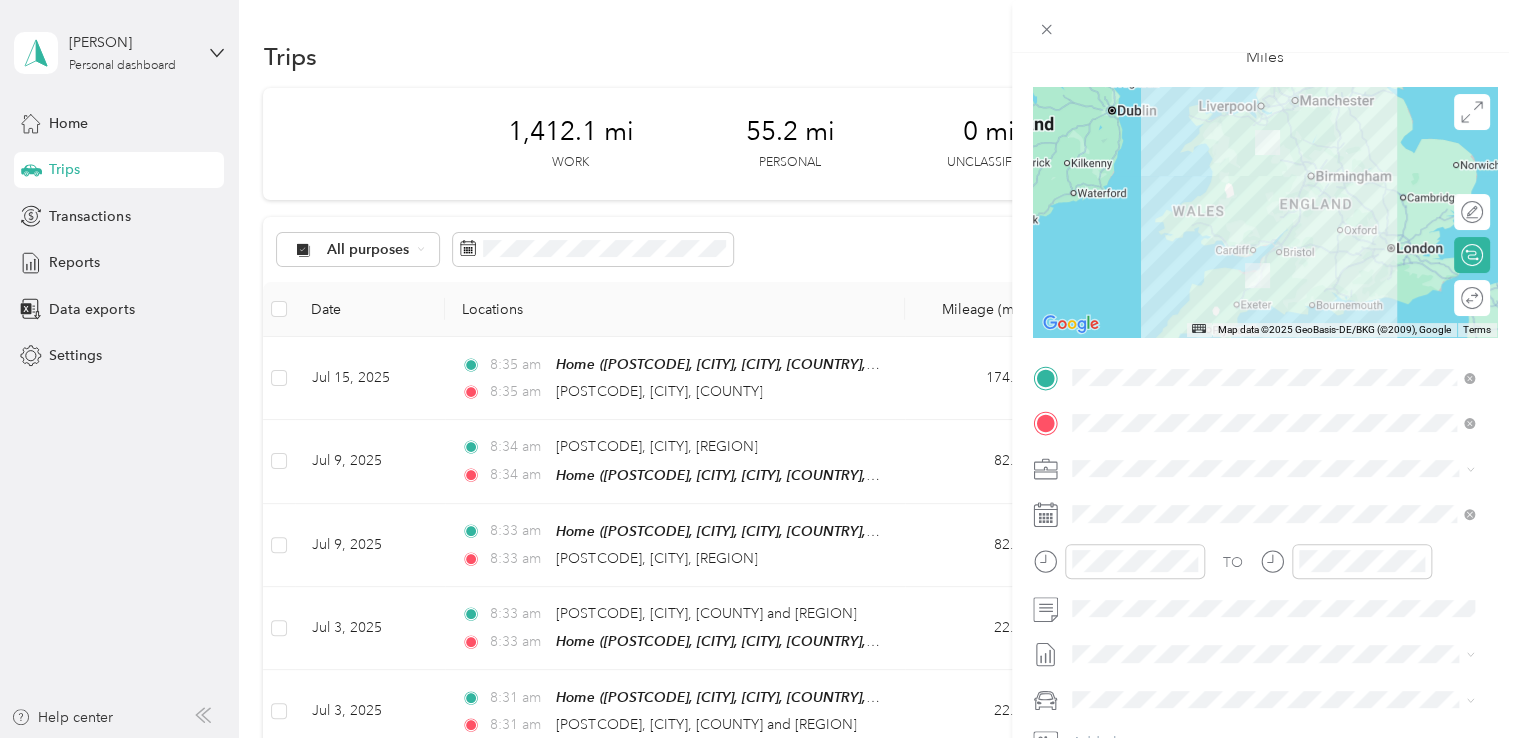 scroll, scrollTop: 127, scrollLeft: 0, axis: vertical 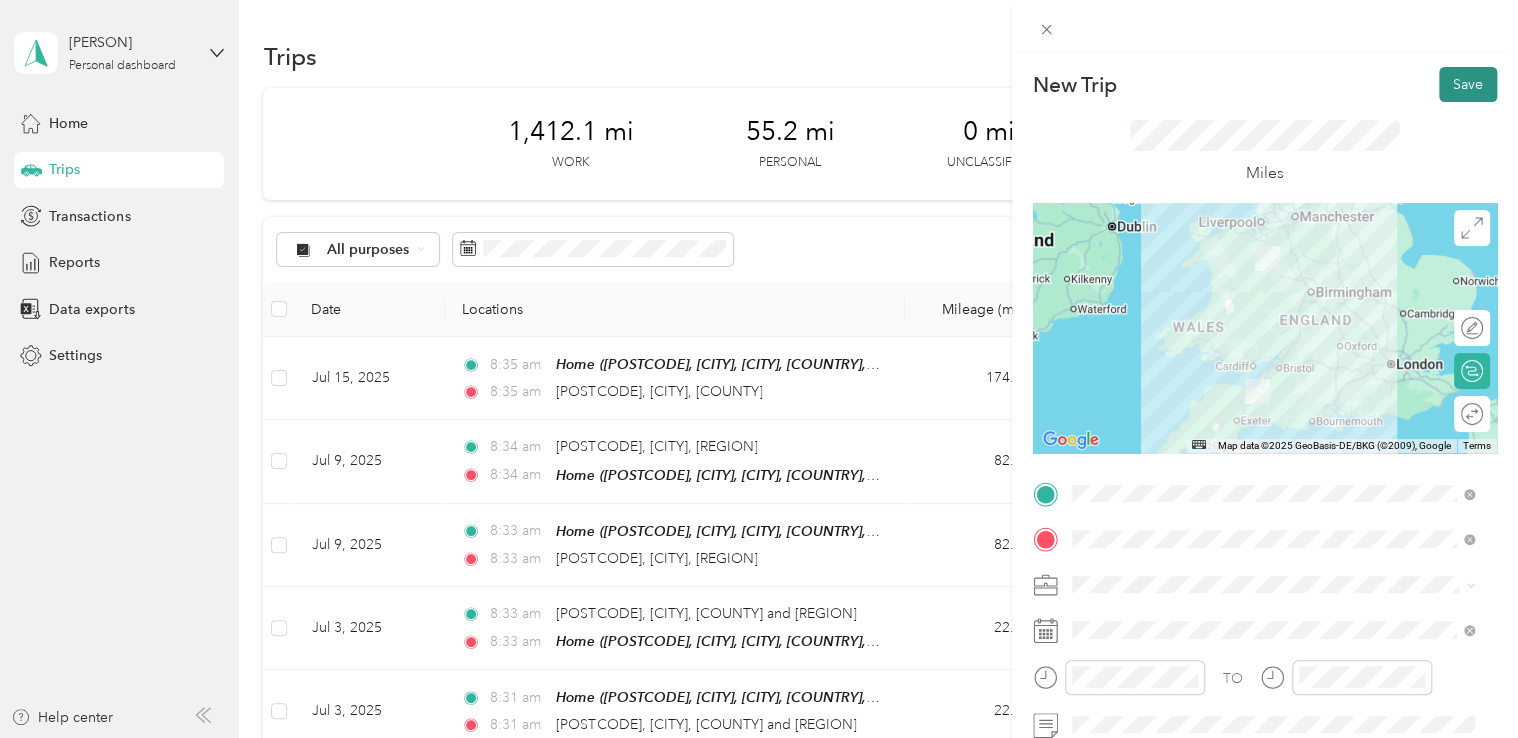 click on "Save" at bounding box center [1468, 84] 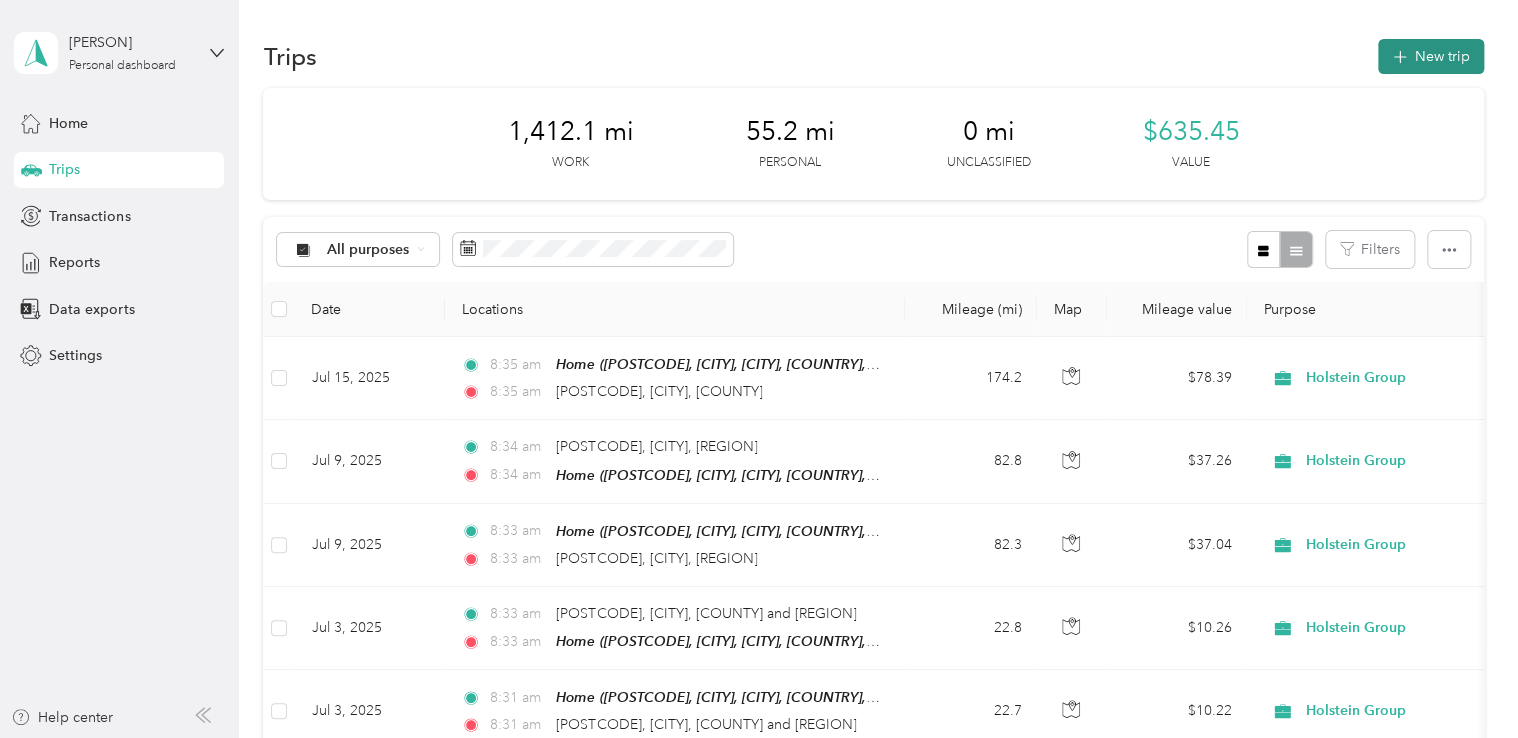 click on "New trip" at bounding box center [1431, 56] 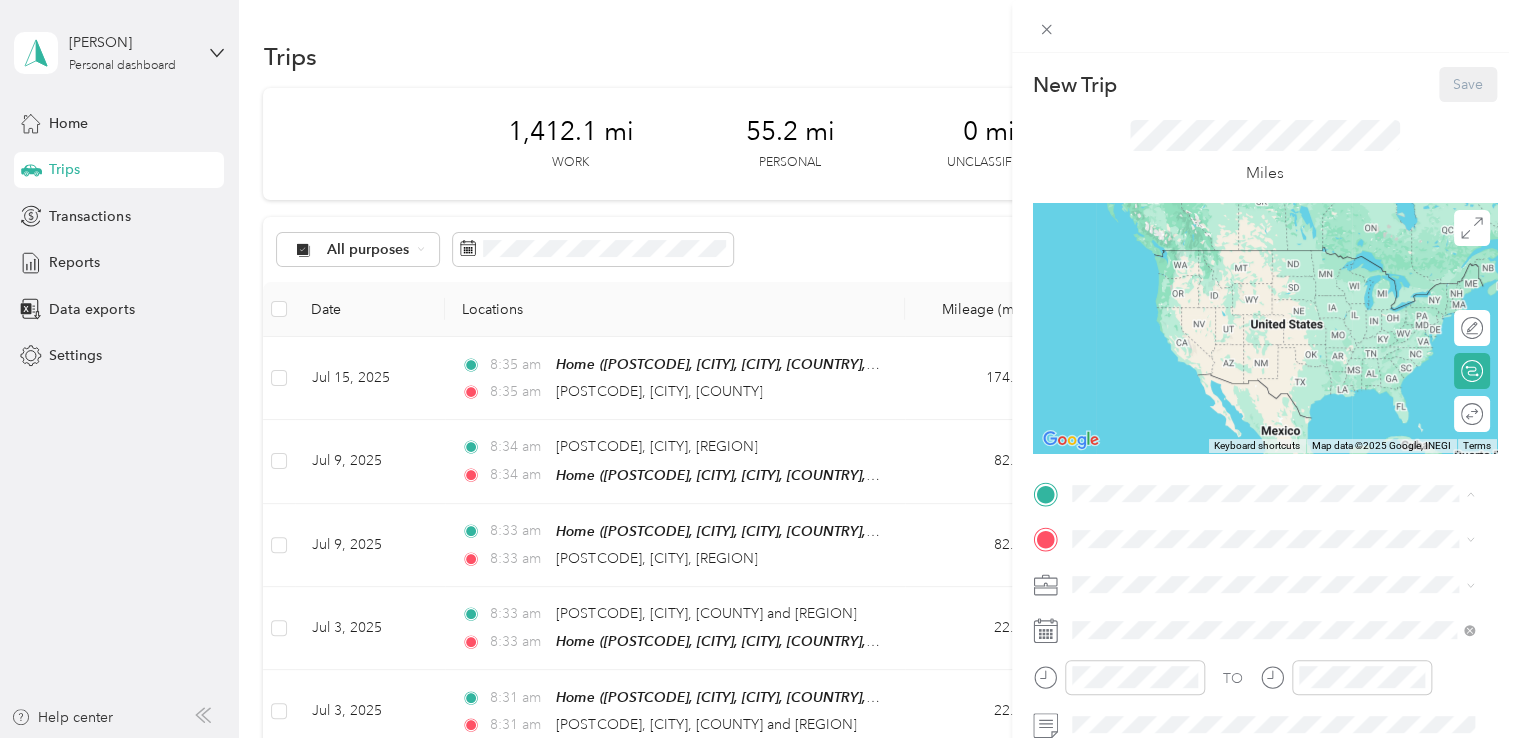 click on "[POSTCODE], Salters Mill, [CITY], England, [POSTCODE], [CITY], England, United Kingdom" at bounding box center [1261, 290] 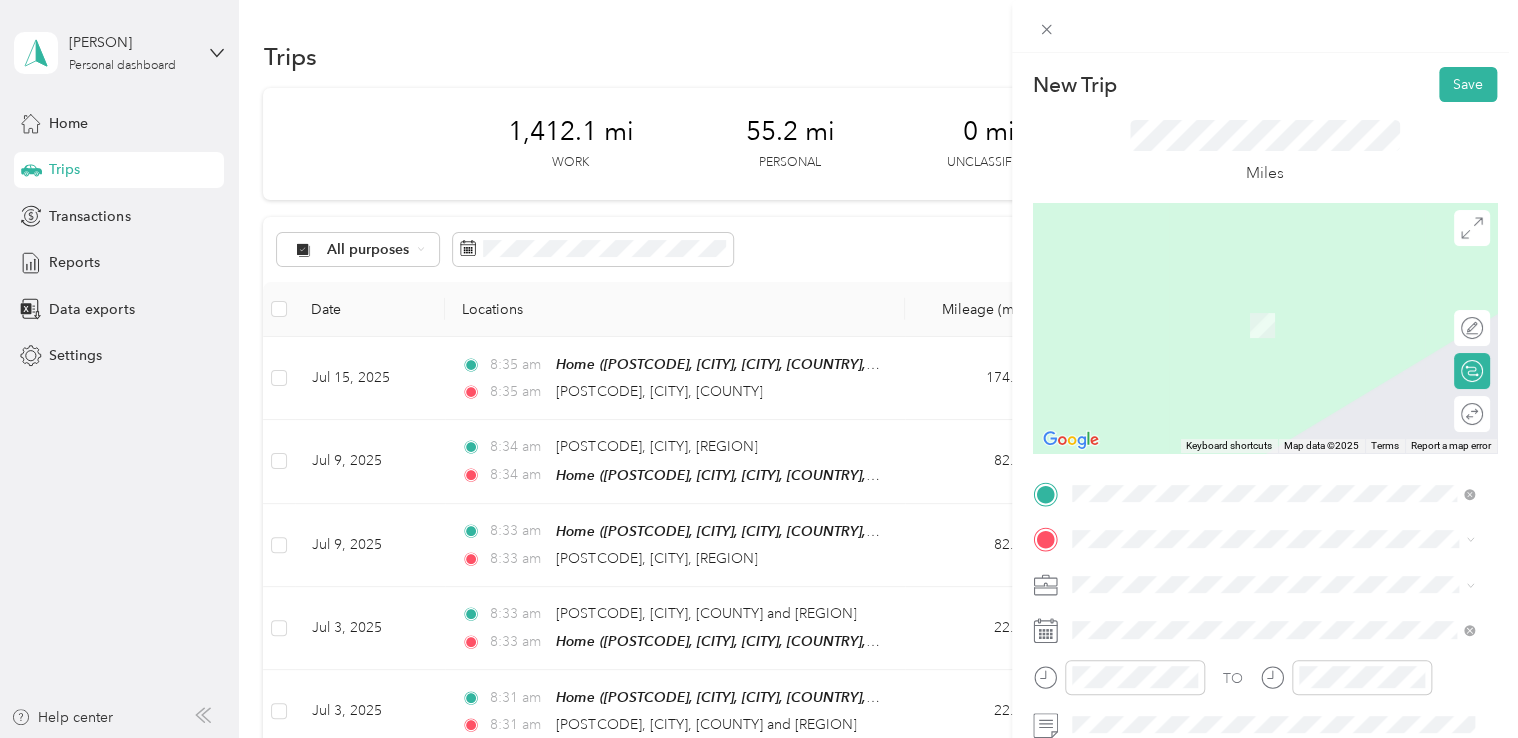 click on "[POSTCODE]
[CITY], [COUNTY], [COUNTRY], [COUNTRY]" at bounding box center (1248, 304) 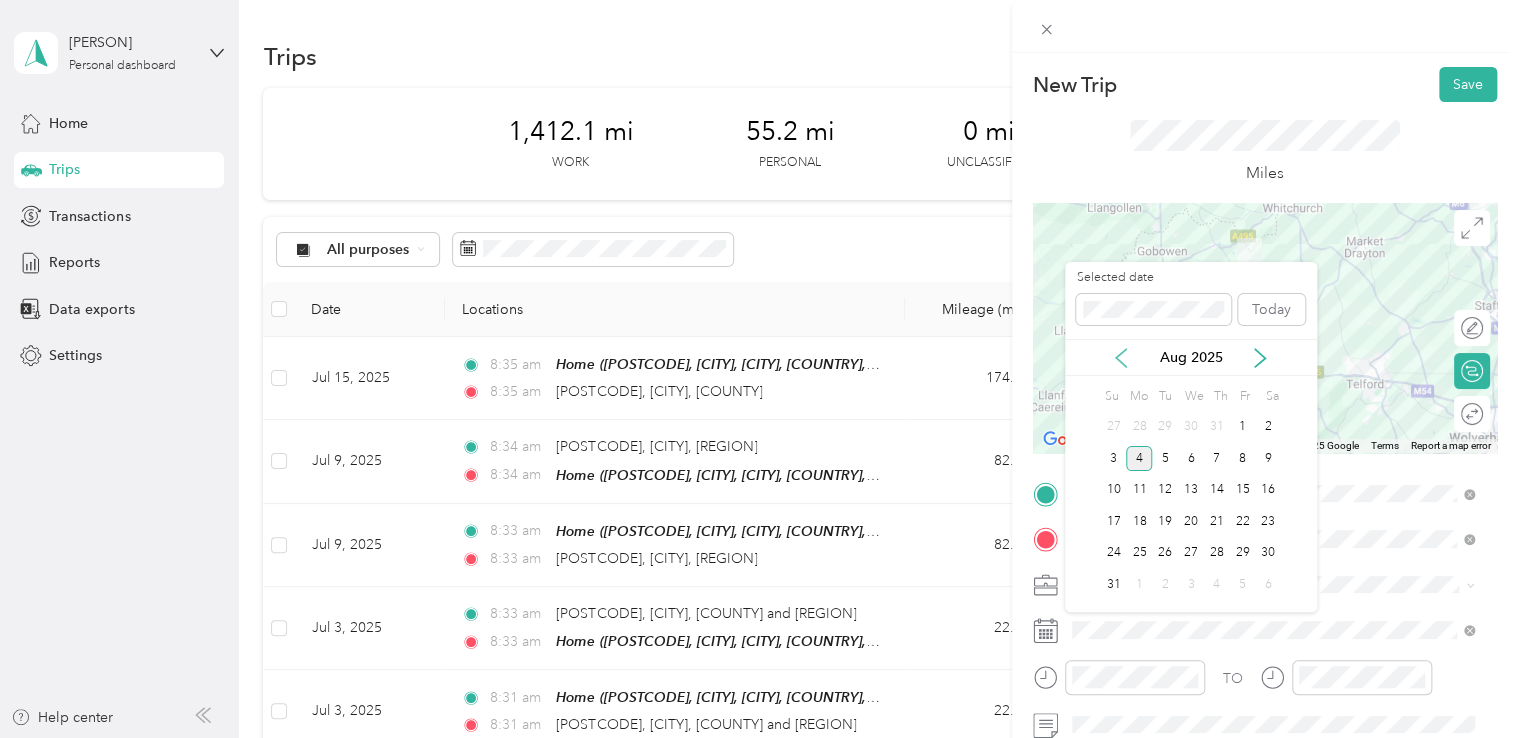 click 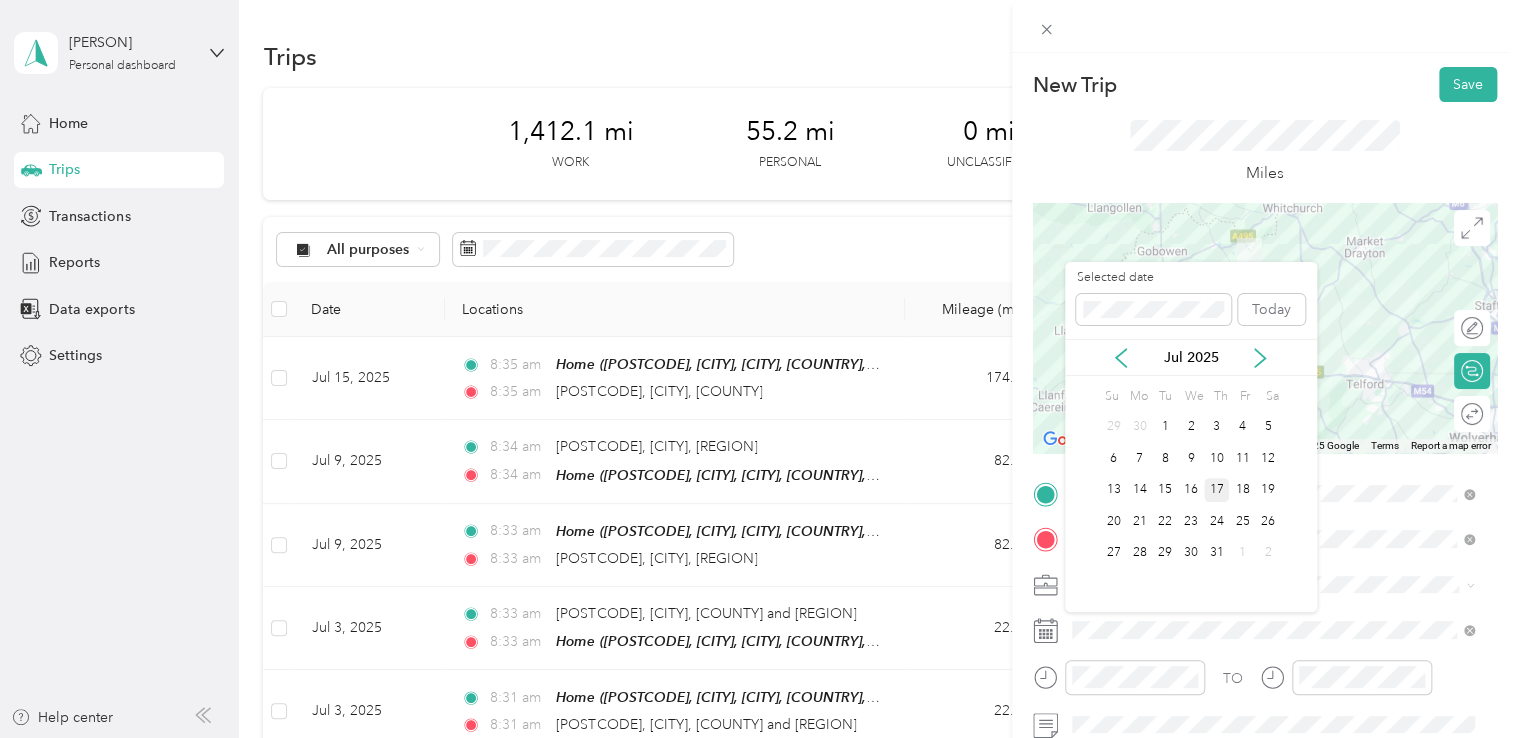 click on "17" at bounding box center [1217, 490] 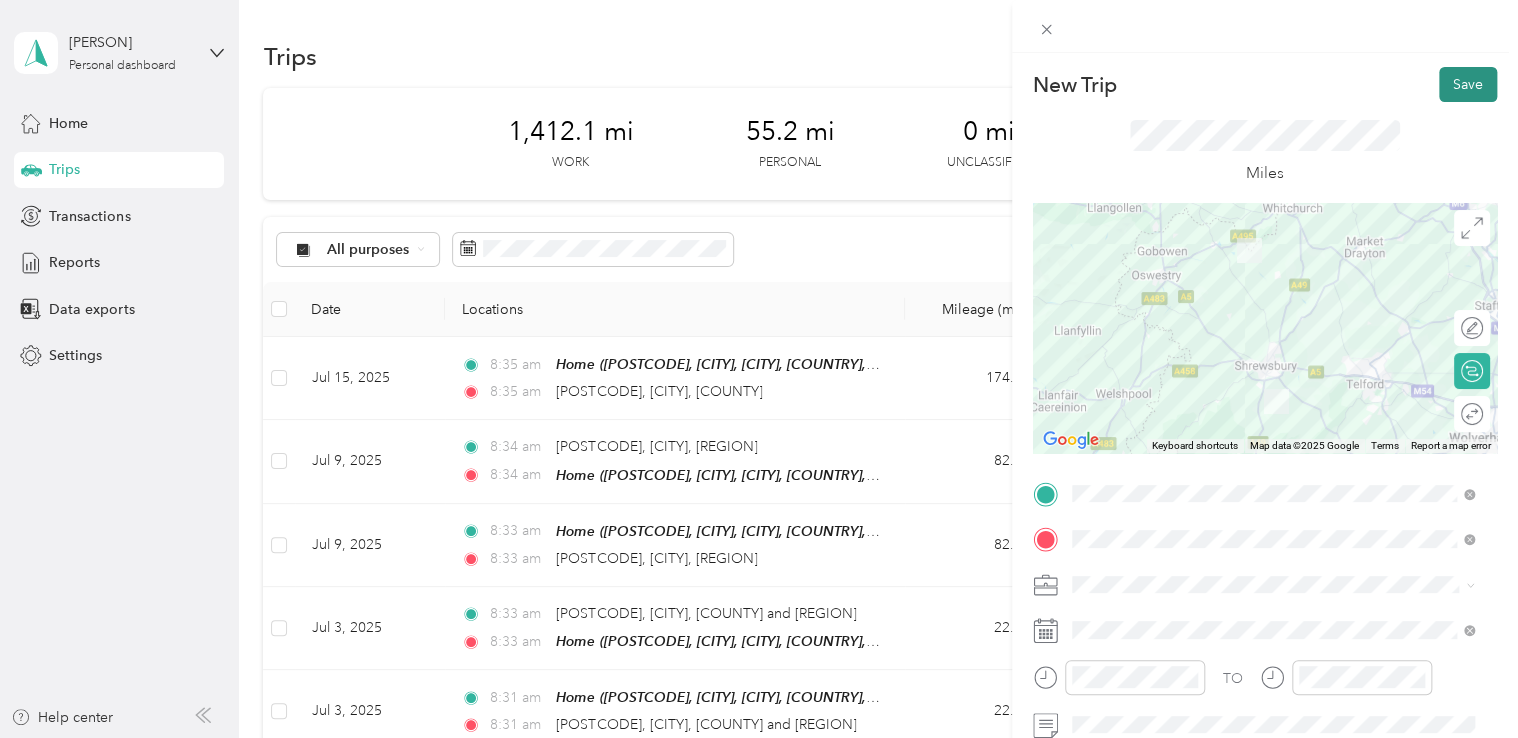 click on "Save" at bounding box center (1468, 84) 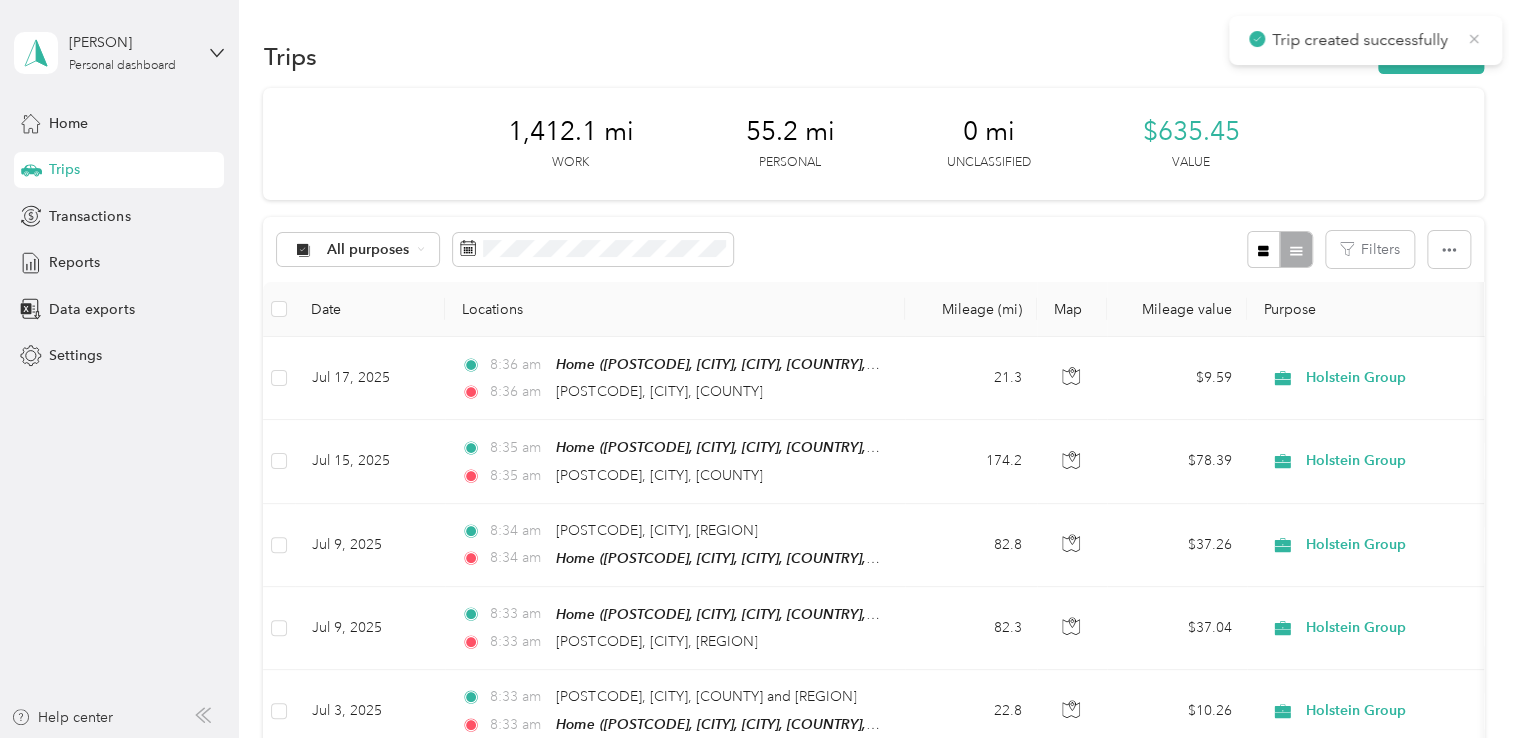 click 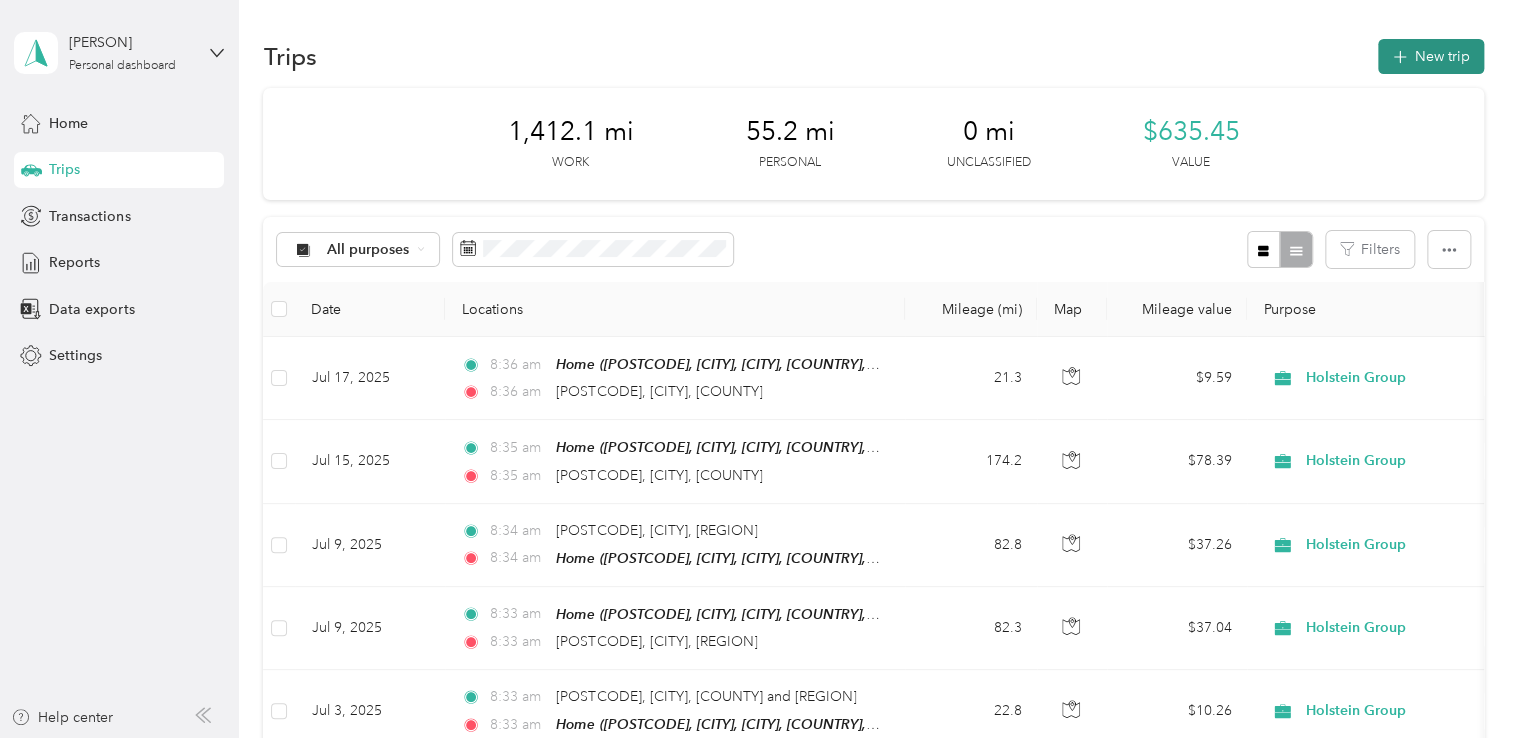 click on "New trip" at bounding box center (1431, 56) 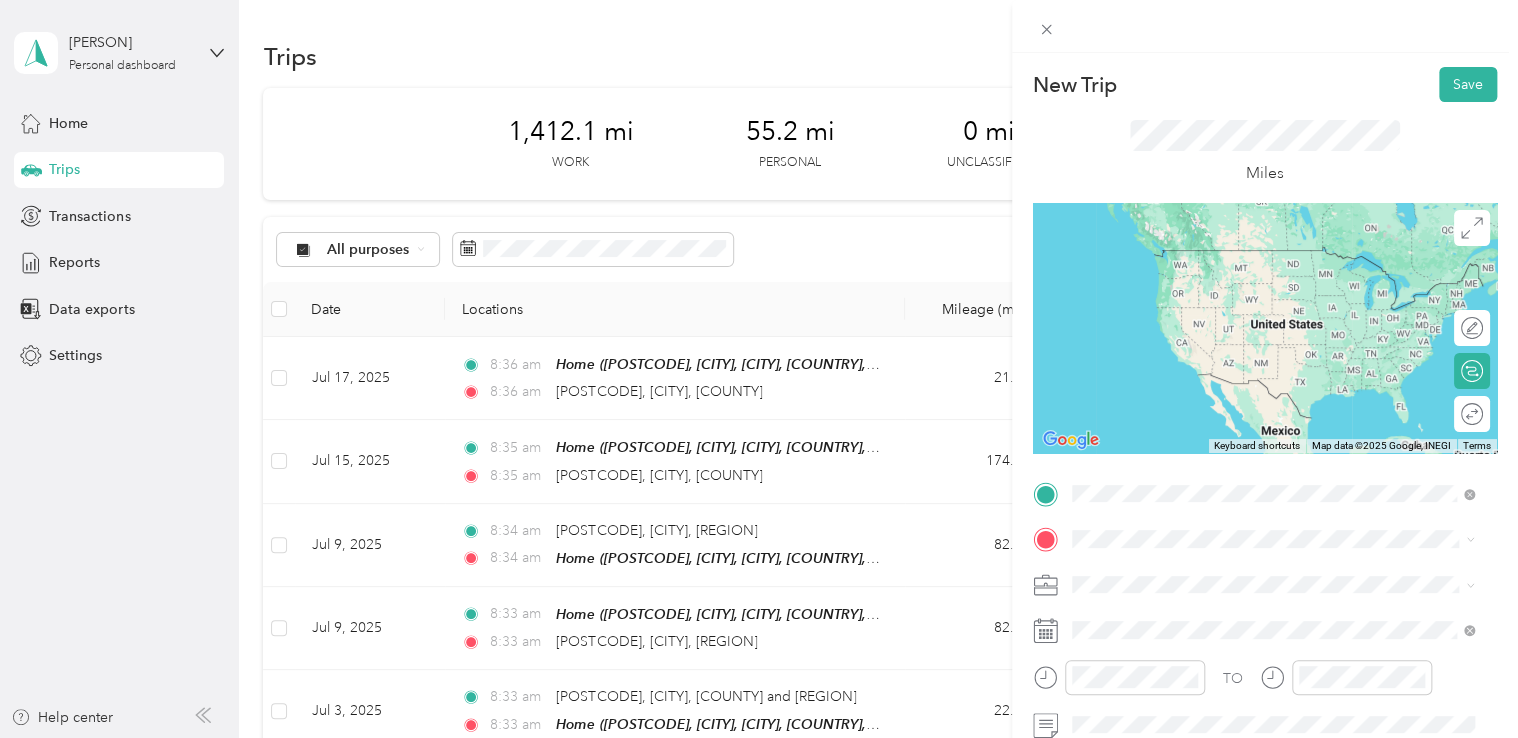 click on "[POSTCODE]
[CITY], [COUNTY], [COUNTRY], [COUNTRY]" at bounding box center (1248, 258) 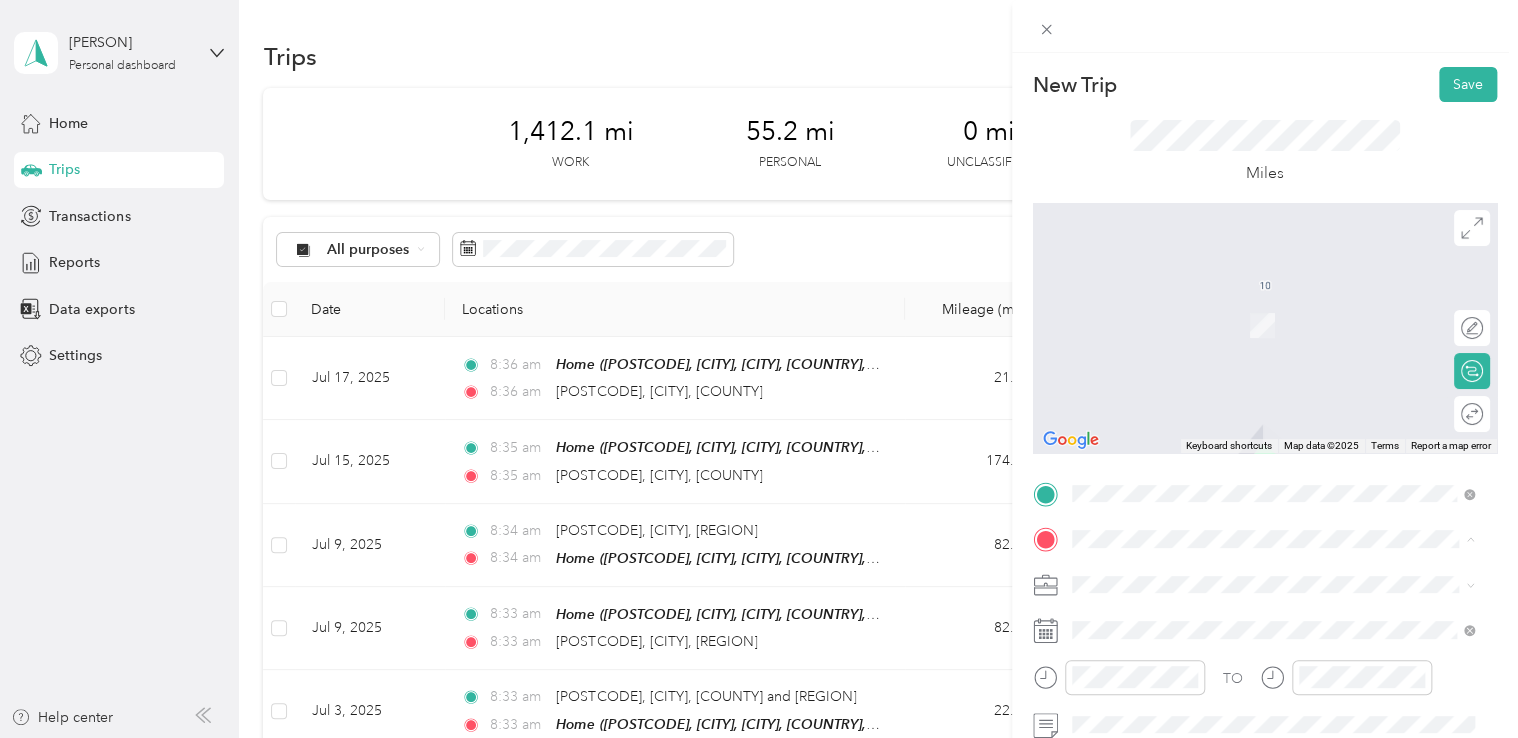 click on "Home [POSTCODE], [STREET], [CITY], [COUNTRY], [POSTCODE], [CITY], [COUNTRY]" at bounding box center [1288, 325] 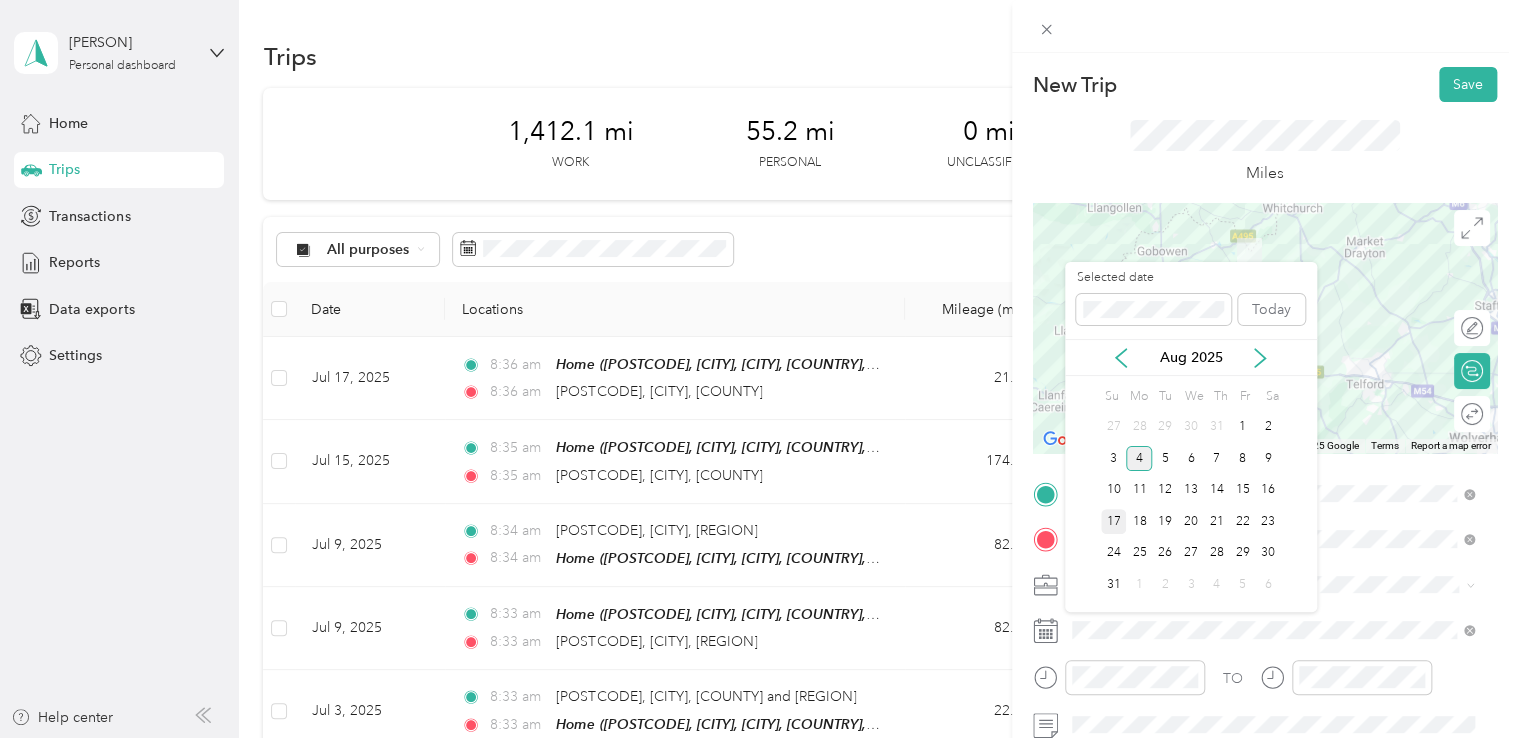 click on "17" at bounding box center [1114, 521] 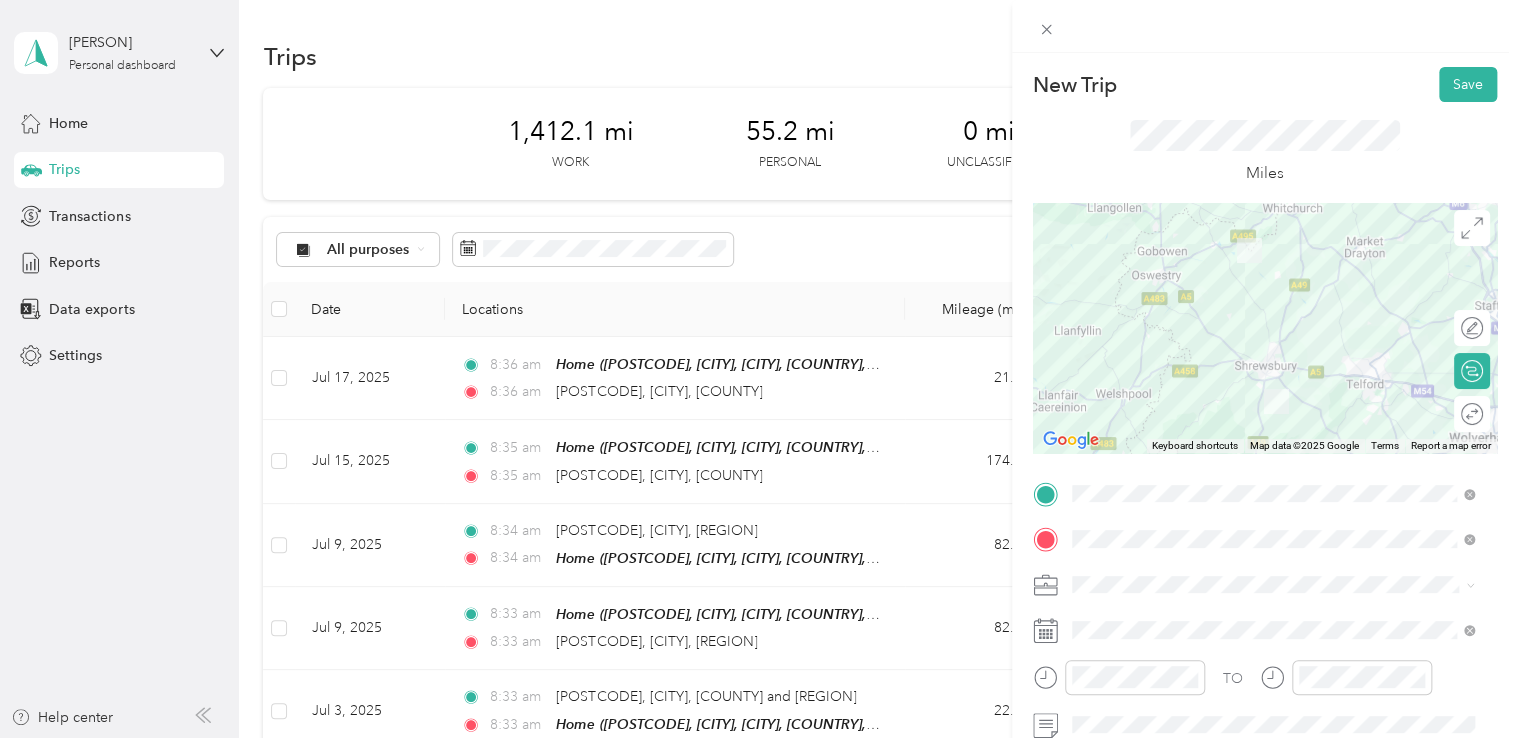 click 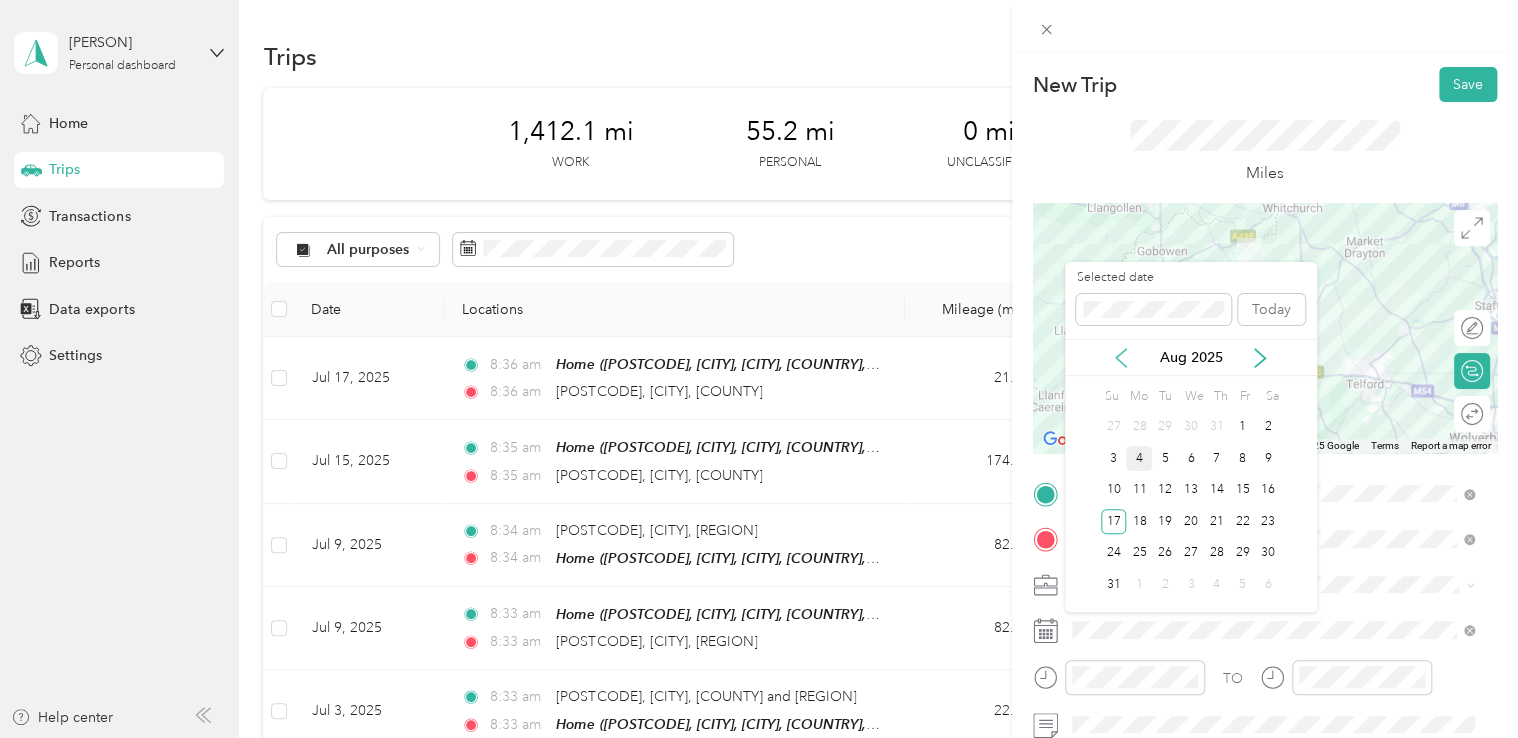 click 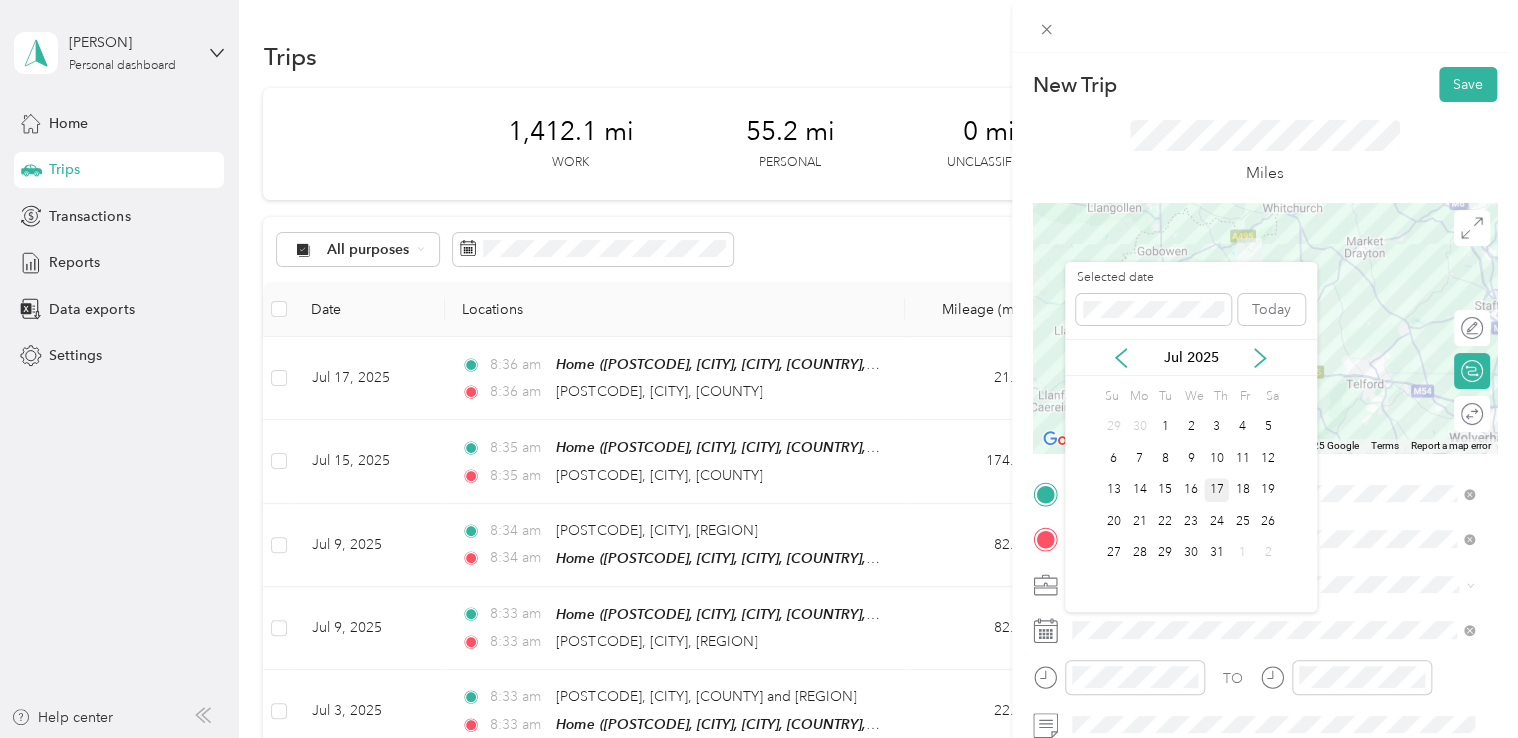 click on "17" at bounding box center (1217, 490) 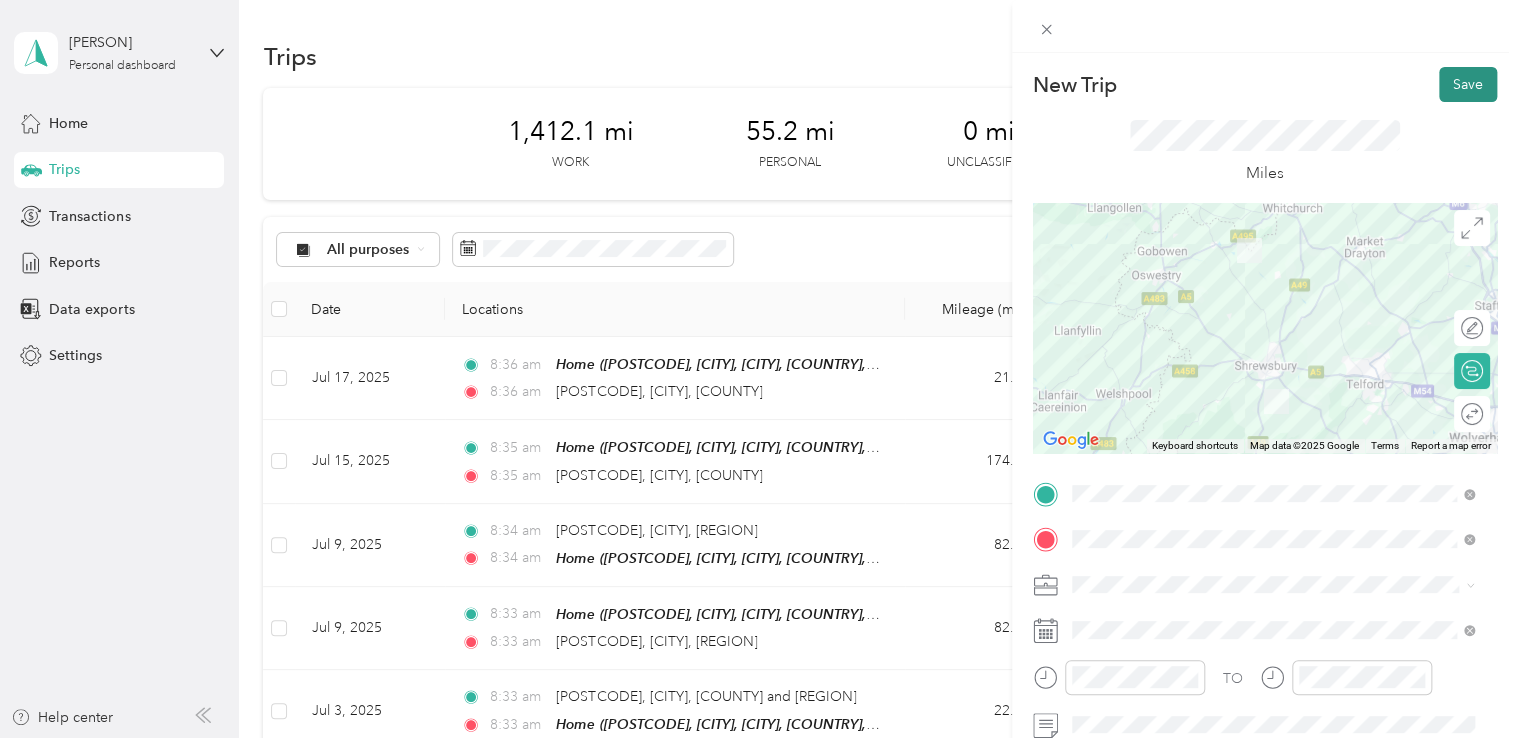 click on "Save" at bounding box center (1468, 84) 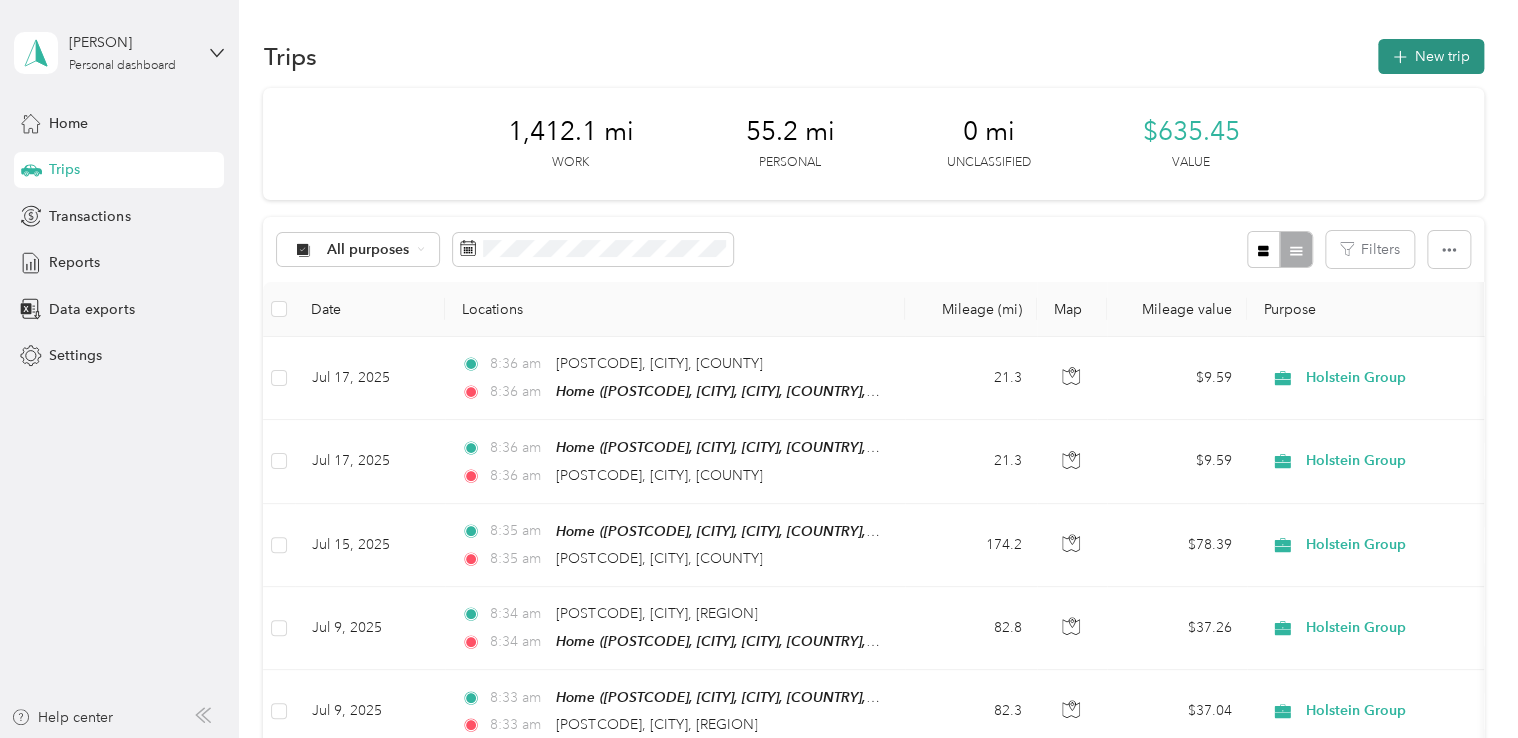 click on "New trip" at bounding box center [1431, 56] 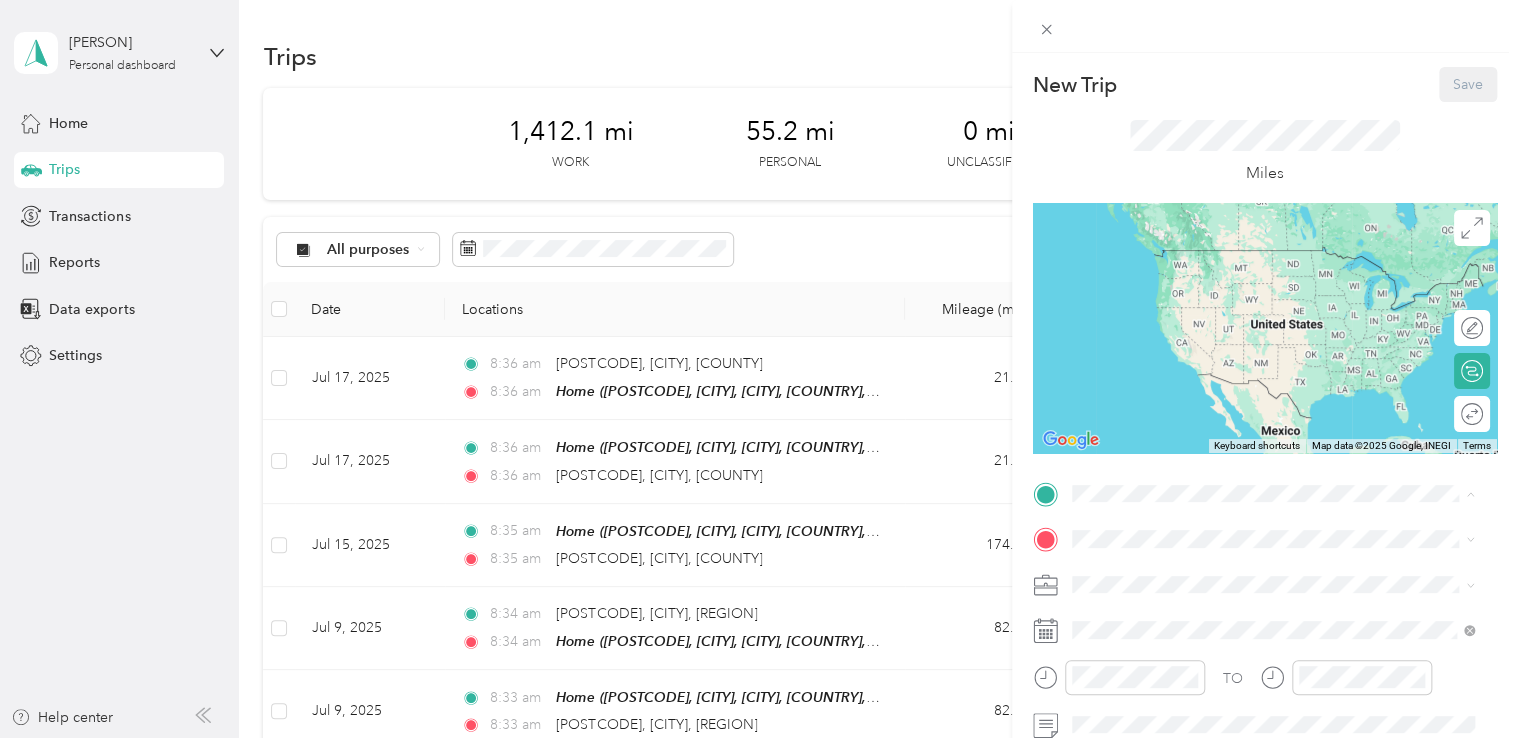 click on "[POSTCODE], Salters Mill, [CITY], England, [POSTCODE], [CITY], England, United Kingdom" at bounding box center (1261, 290) 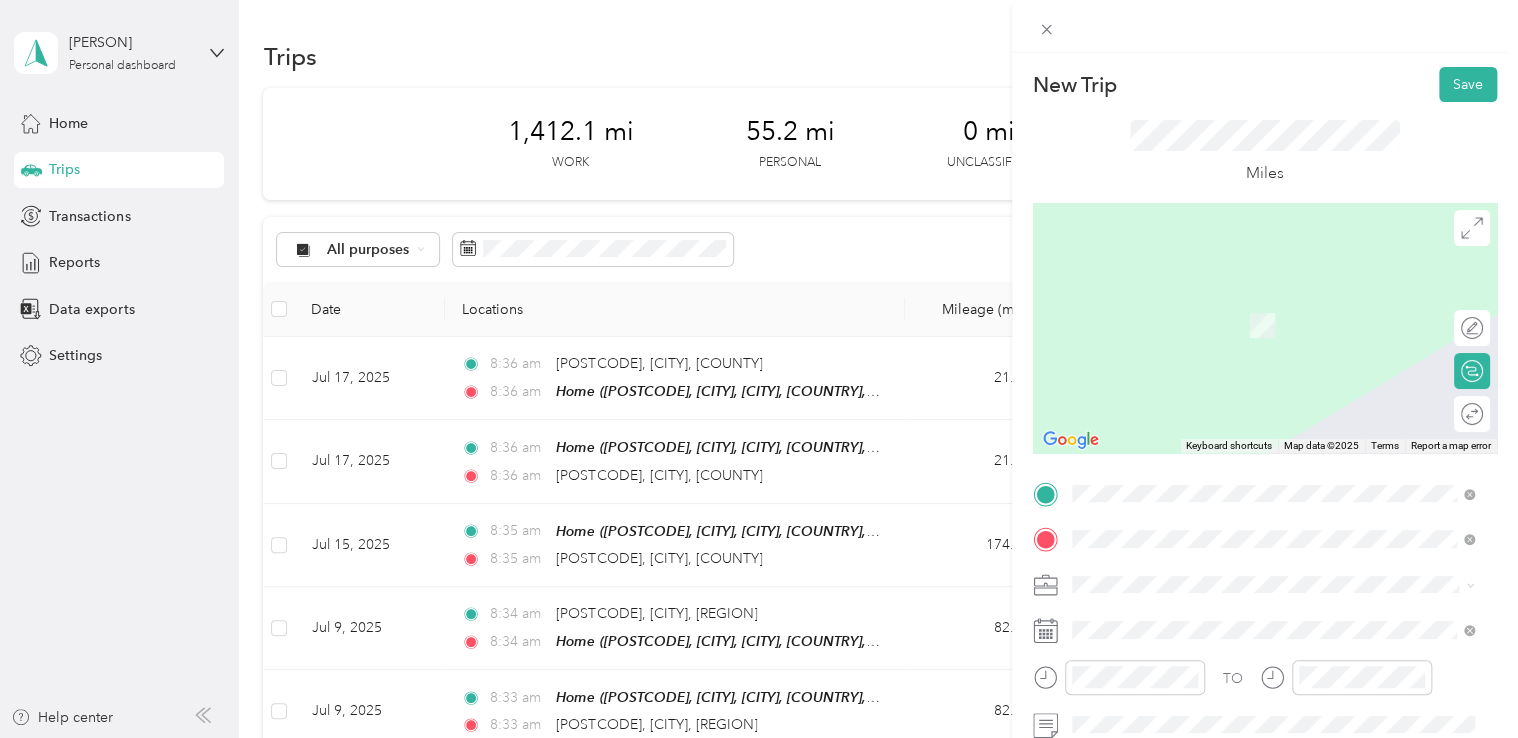 click on "From search results [POSTCODE]
[CITY], [COUNTY], [COUNTRY] [POSTCODE]
[CITY], [COUNTY], [COUNTRY], [COUNTRY] [POSTCODE]
[CITY], [COUNTY], [COUNTRY], [COUNTRY] [POSTCODE]
[CITY], [COUNTY], [COUNTRY], [COUNTRY] [POSTCODE]
[CITY], [COUNTY], [COUNTRY], [COUNTRY]" at bounding box center (1273, 381) 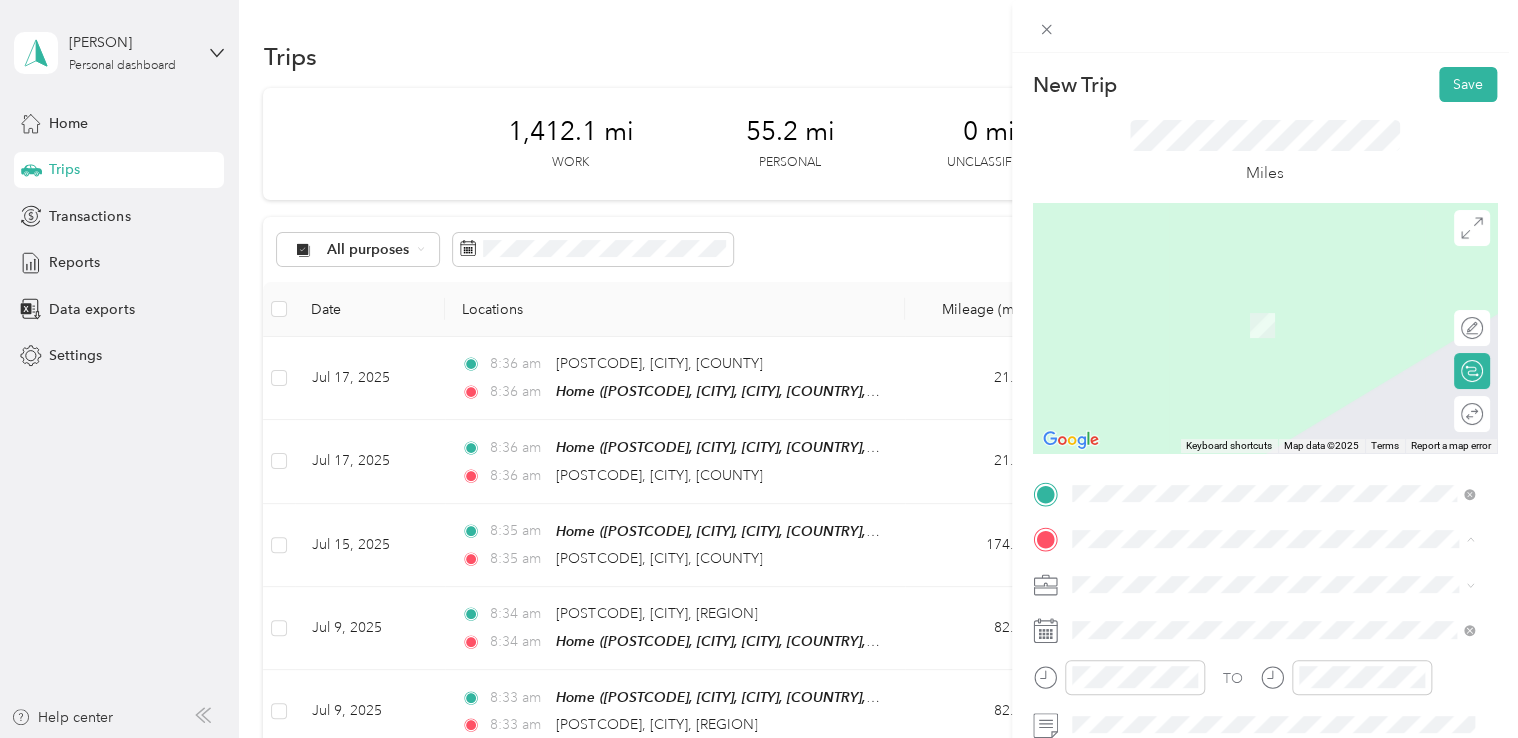 click on "[POSTCODE]
[CITY], [REGION], [COUNTRY], [COUNTRY]" at bounding box center [1246, 304] 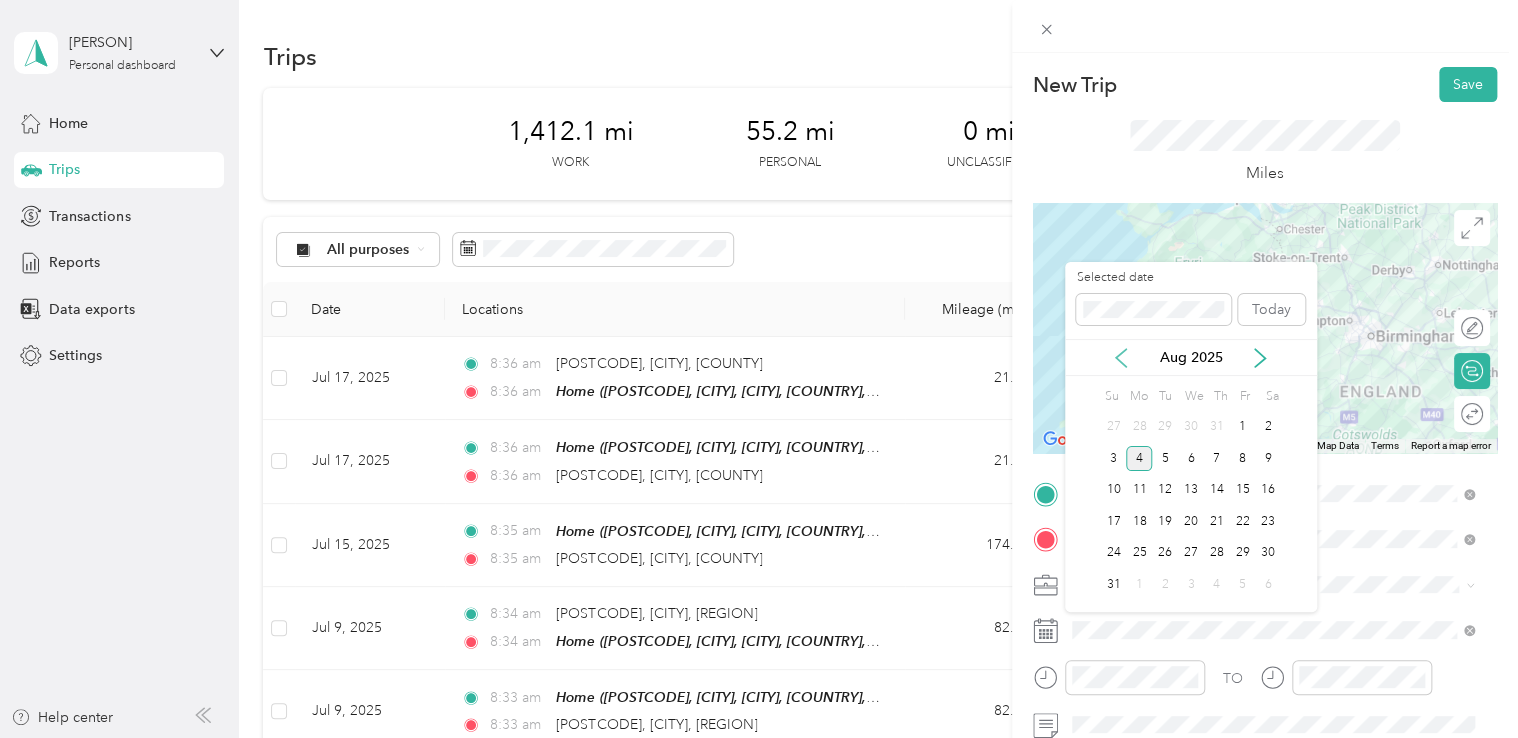 click 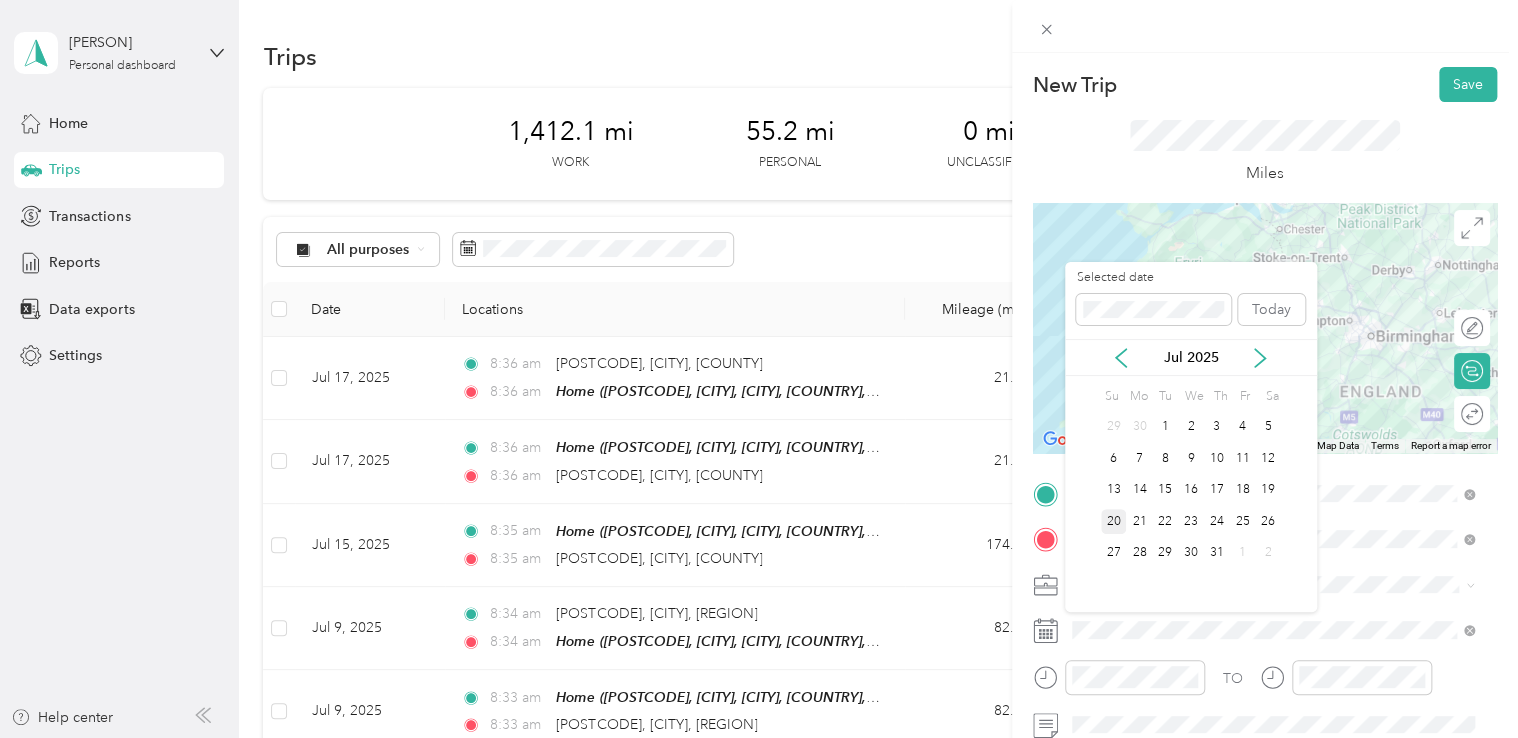 click on "20" at bounding box center (1114, 521) 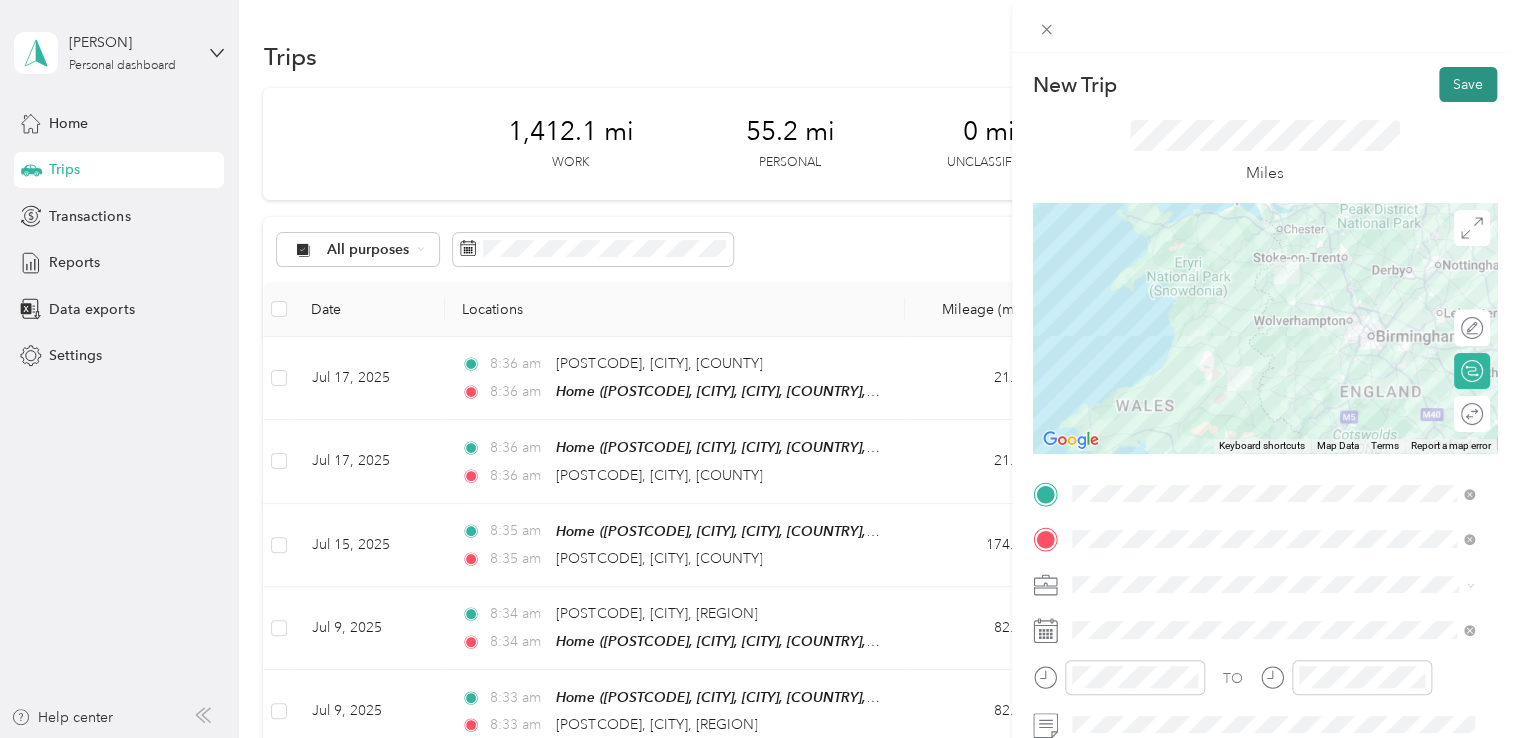 click on "Save" at bounding box center (1468, 84) 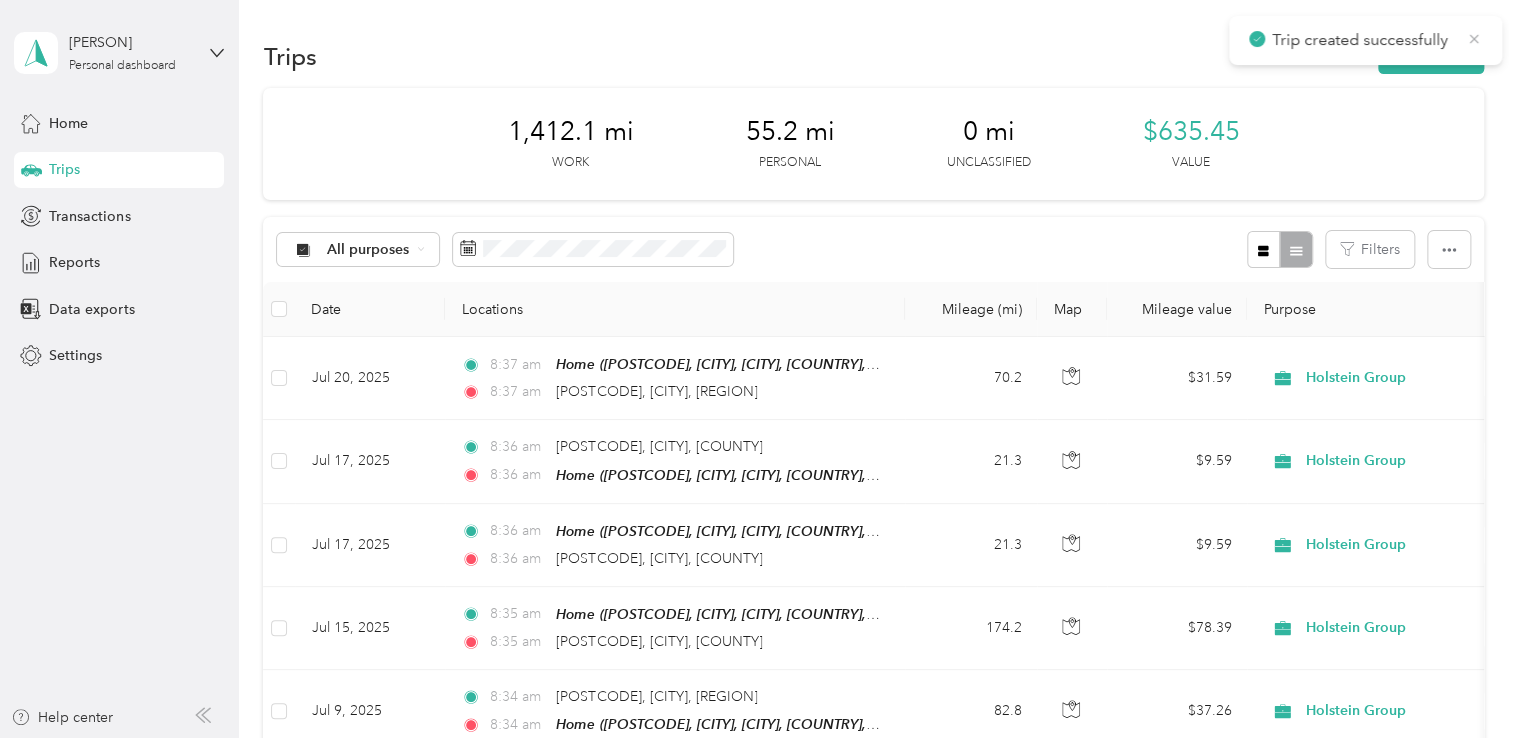click 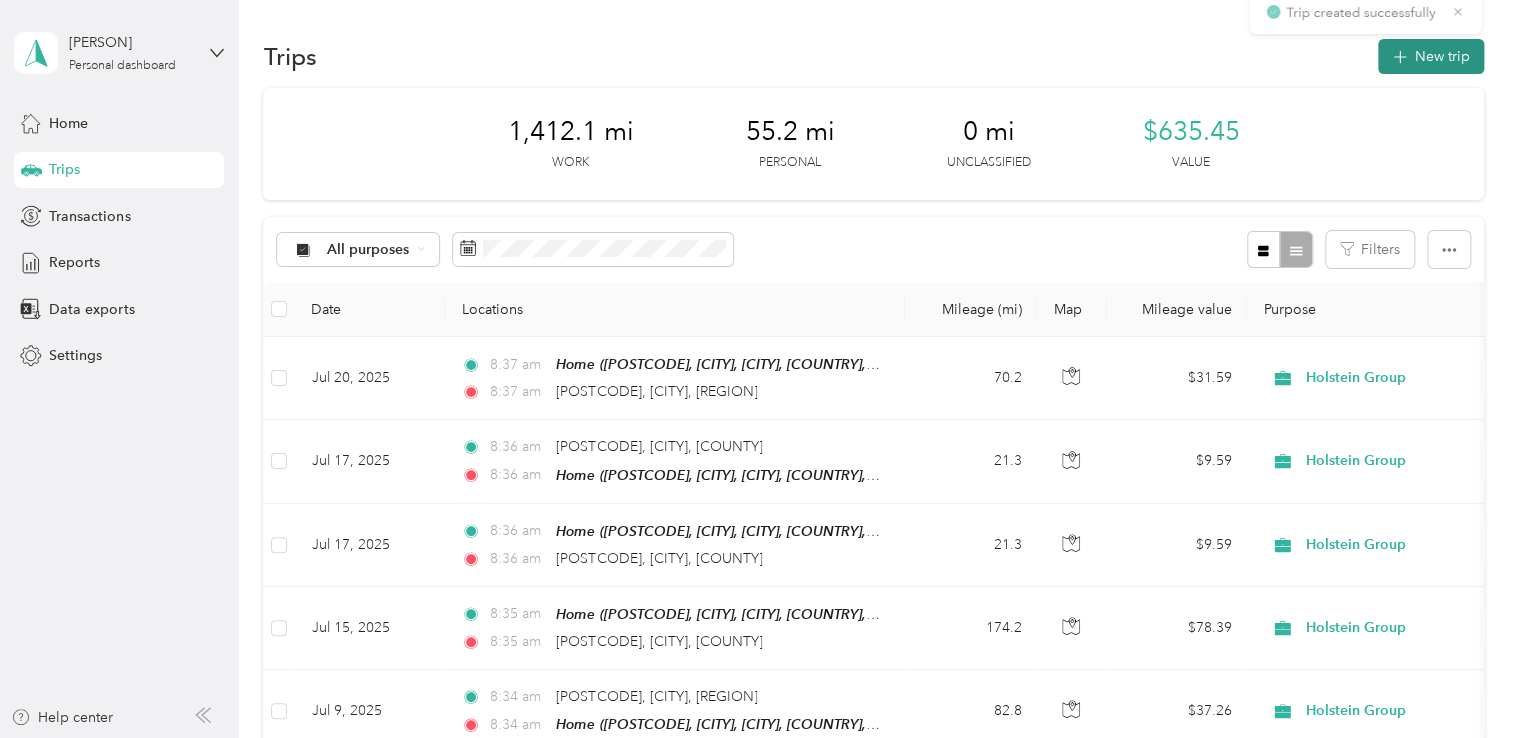 click on "New trip" at bounding box center (1431, 56) 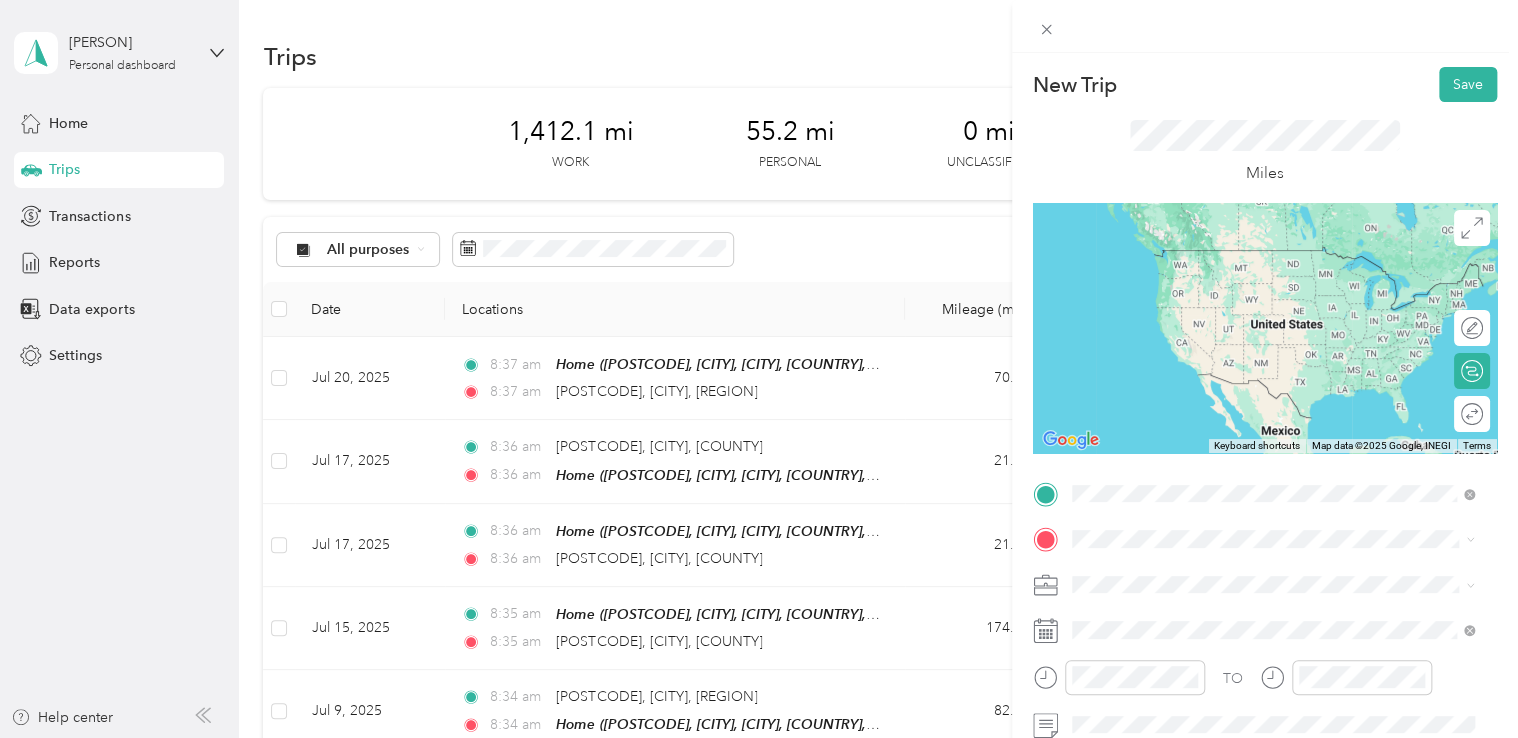 click on "[POSTCODE]
[CITY], [REGION], [COUNTRY], [COUNTRY]" at bounding box center (1246, 258) 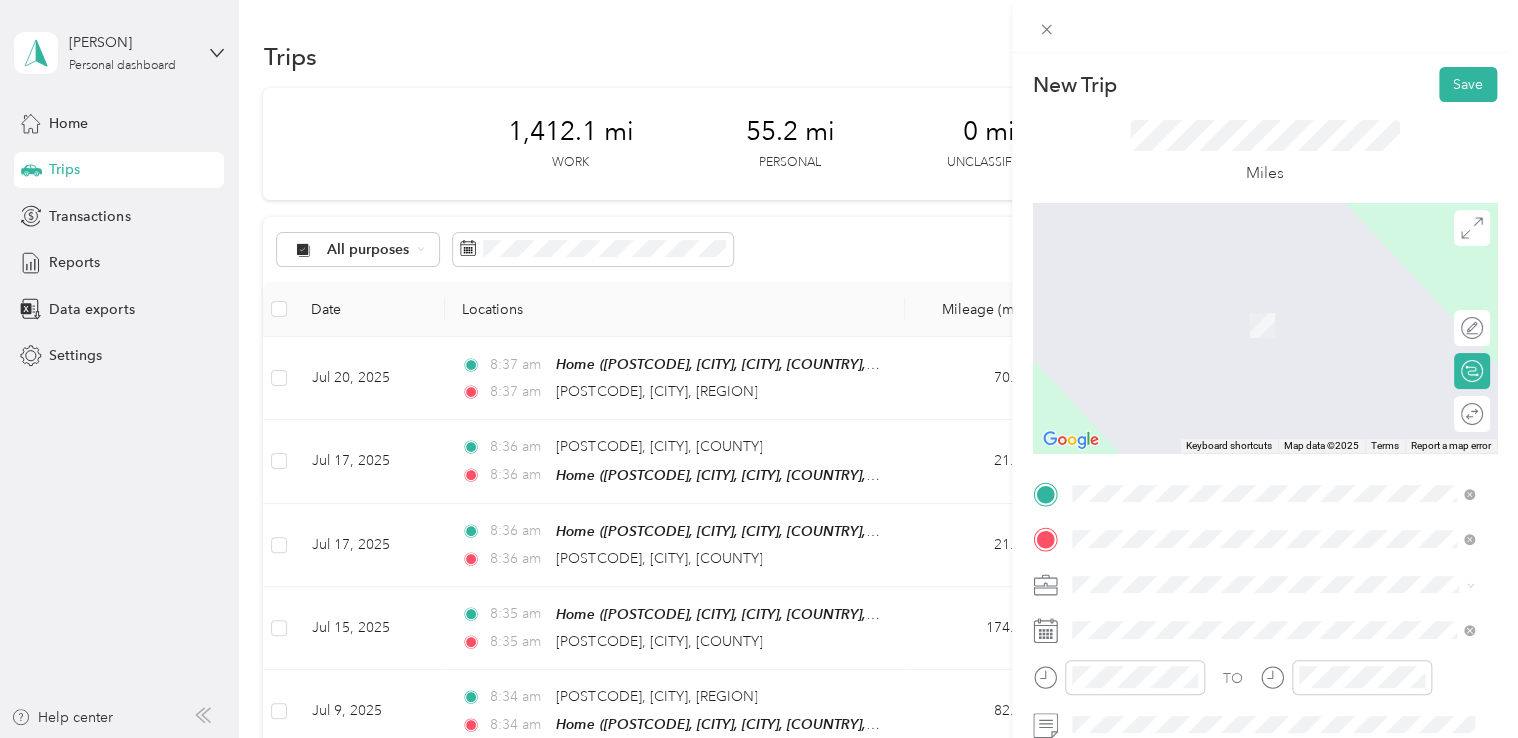 click on "[DISTRICT], [POSTCODE], [CITY], [REGION]" at bounding box center (1248, 332) 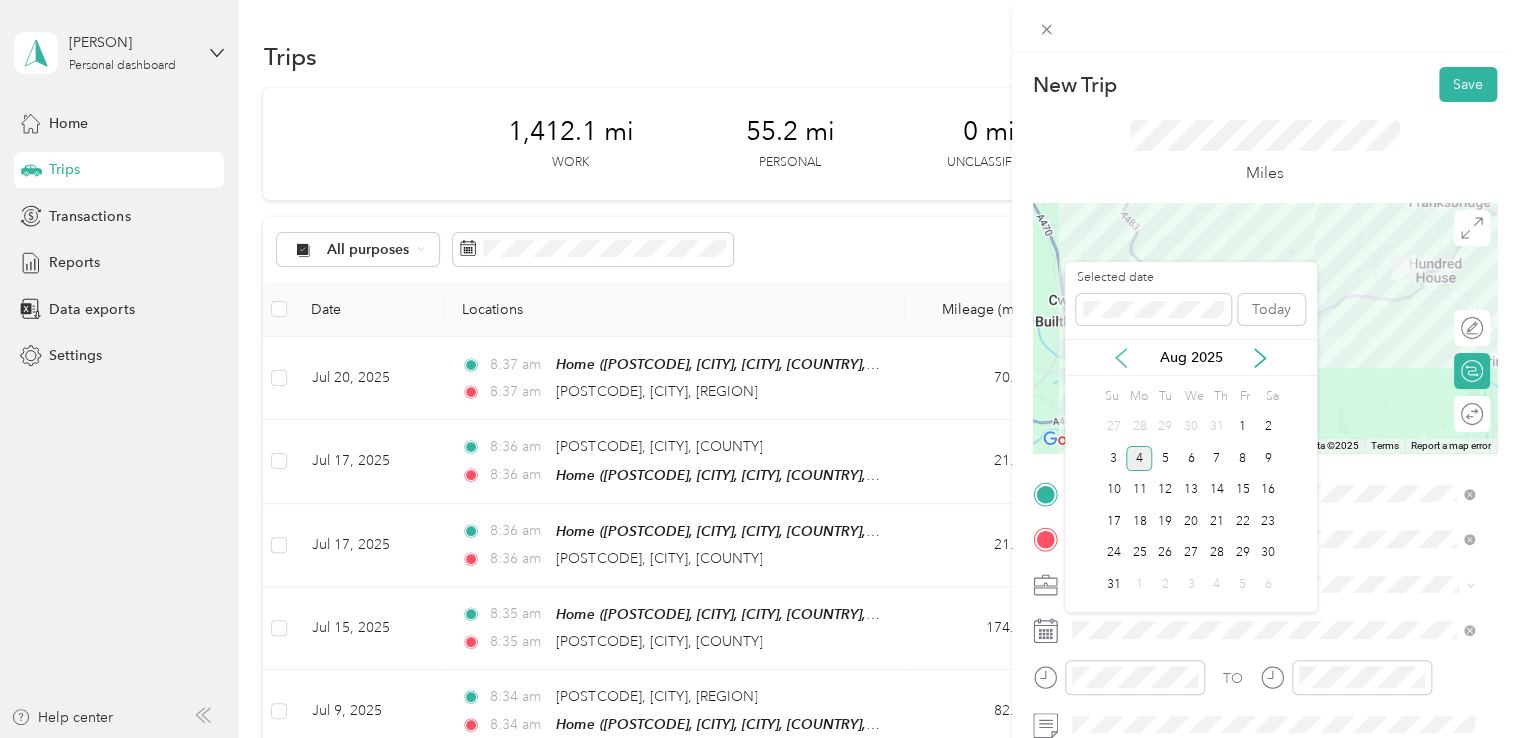 click 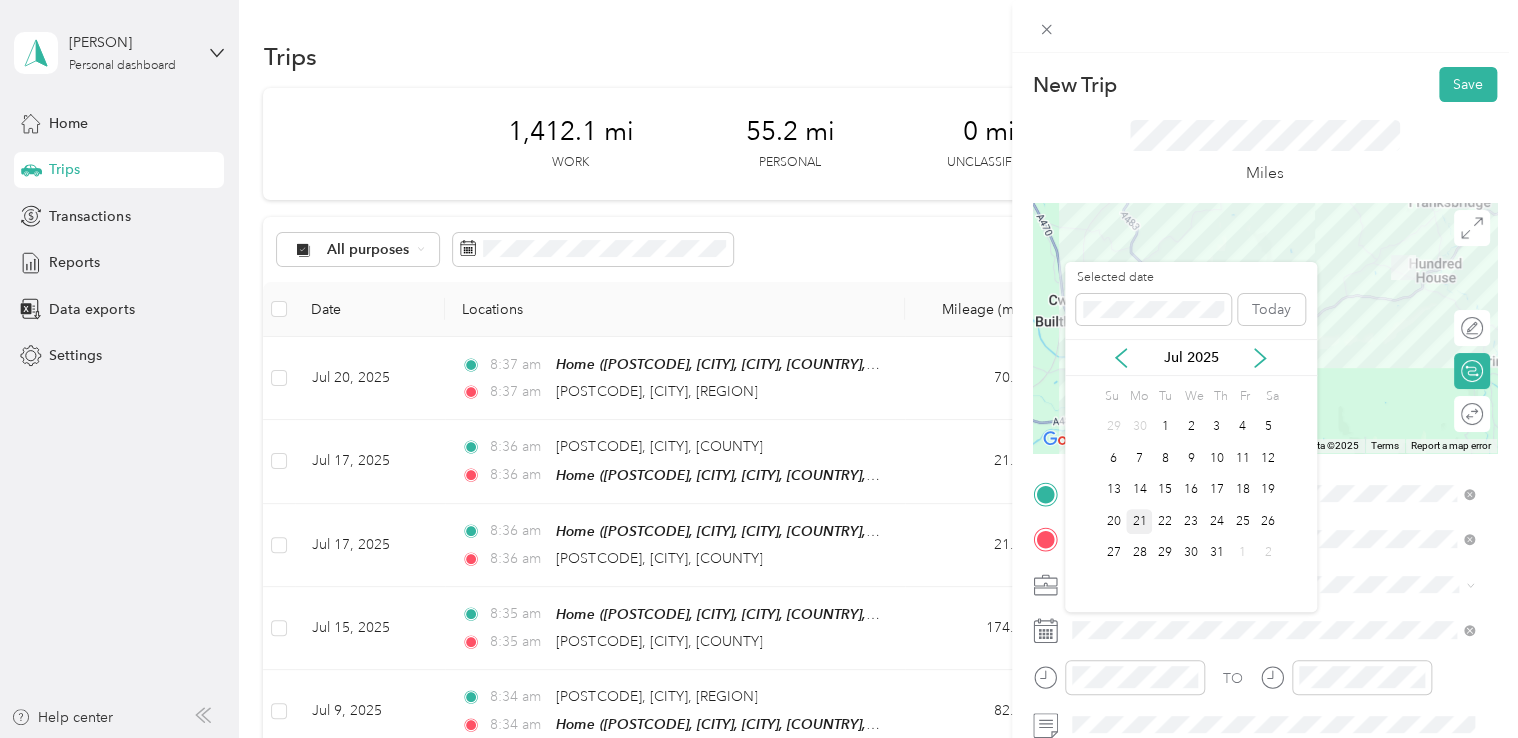 click on "21" at bounding box center (1139, 521) 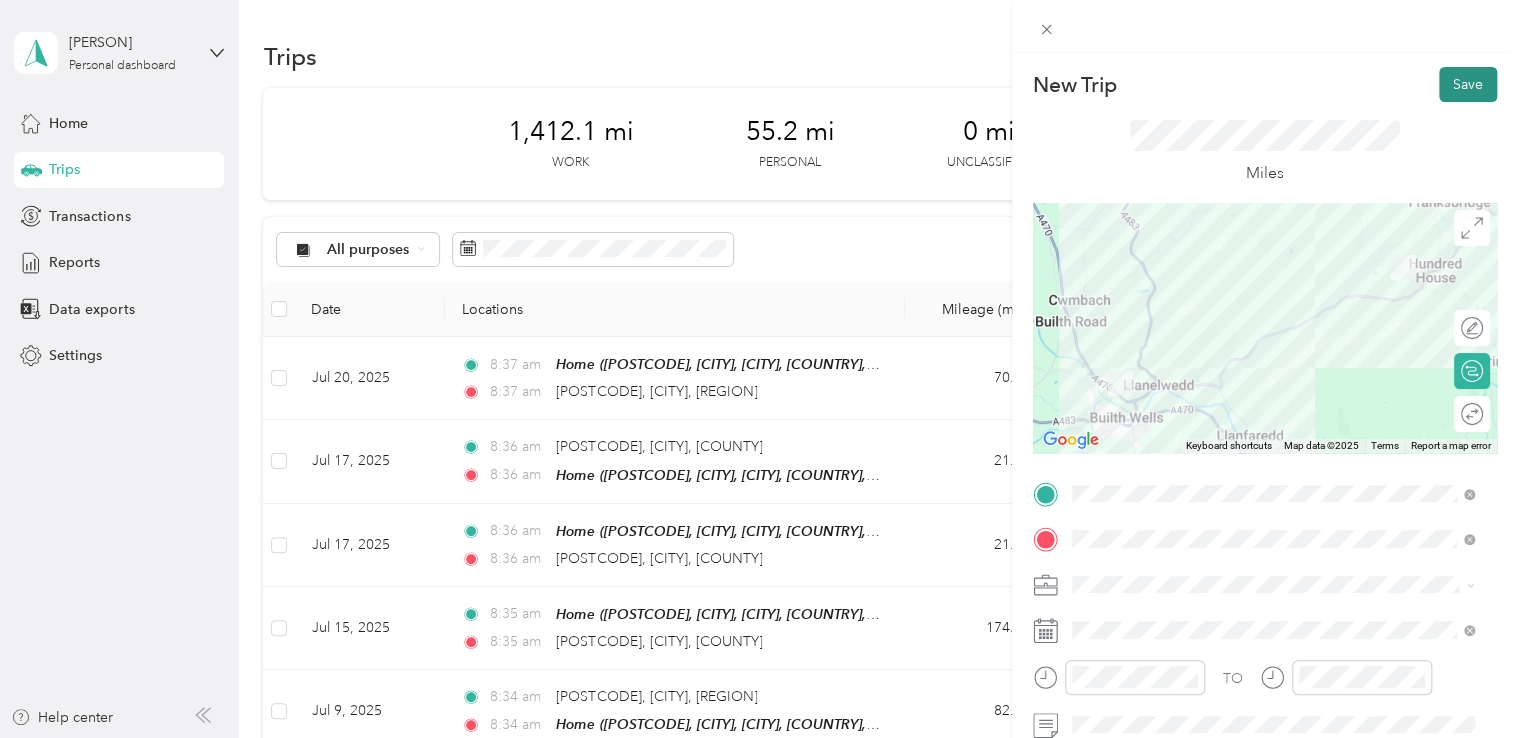 click on "Save" at bounding box center (1468, 84) 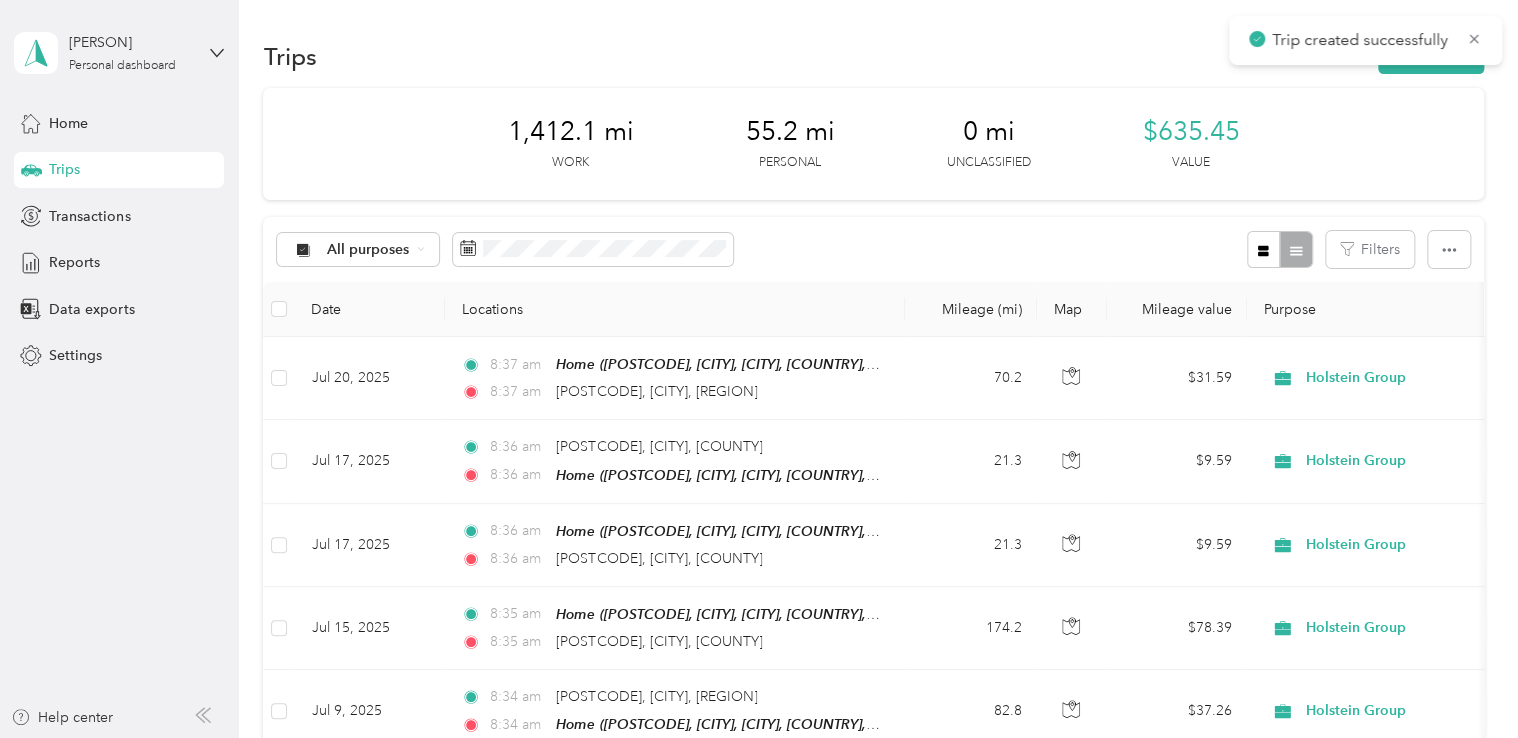 click on "Trips New trip 1,412.1   mi Work 55.2   mi Personal 0   mi Unclassified $635.45 Value All purposes Filters Date Locations Mileage (mi) Map Mileage value Purpose Track Method Report                     Jul 20, 2025 8:37 am Home ([POSTCODE], [STREET], [CITY], [COUNTRY], [CITY], [COUNTRY]) 8:37 am [POSTCODE], [CITY], [REGION] 70.2 $31.59 Holstein Group Manual Jul 1 - 31, 2025 Jul 17, 2025 8:36 am [POSTCODE], [CITY], [REGION] 8:36 am Home ([POSTCODE], [STREET], [CITY], [COUNTRY], [CITY], [COUNTRY]) 21.3 $9.59 Holstein Group Manual Jul 1 - 31, 2025 Jul 17, 2025 8:36 am Home ([POSTCODE], [STREET], [CITY], [COUNTRY], [CITY], [COUNTRY]) 8:36 am [POSTCODE], [CITY], [REGION] 21.3 $9.59 Holstein Group Manual Jul 1 - 31, 2025 Jul 9, 2025 8:34 am [POSTCODE], [CITY], [REGION] 8:34 am 82.8 $37.26 Manual 82.3" at bounding box center (873, 1296) 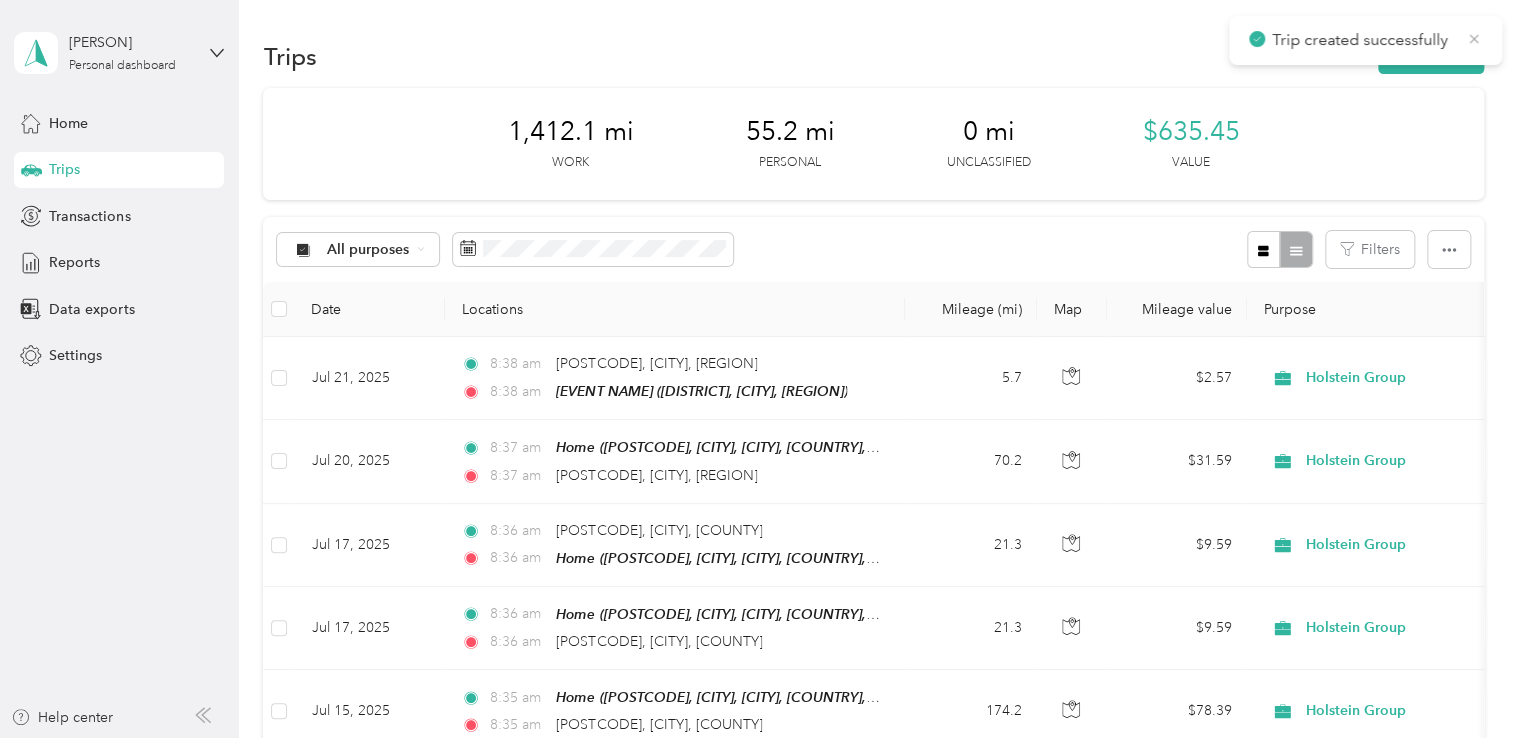 click 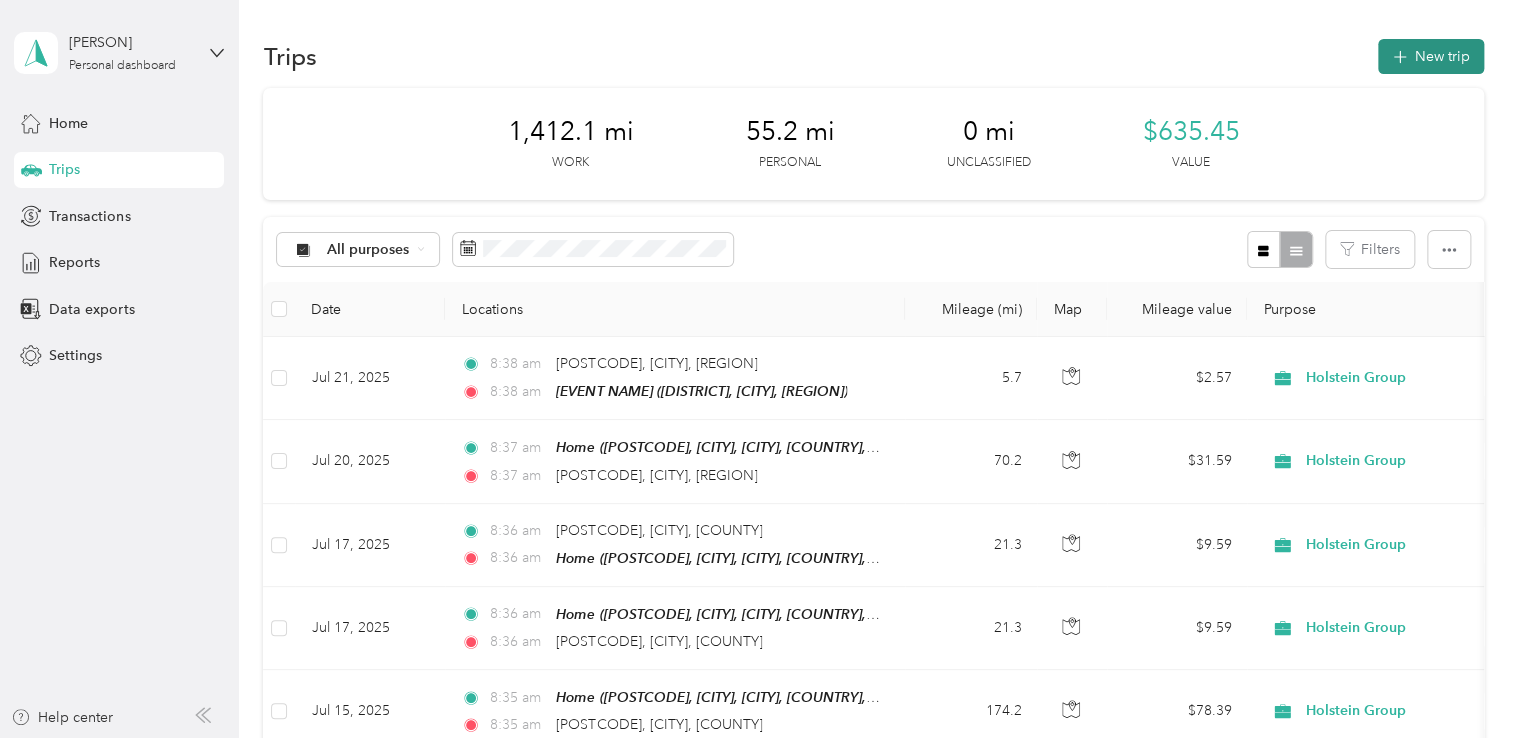 click on "New trip" at bounding box center (1431, 56) 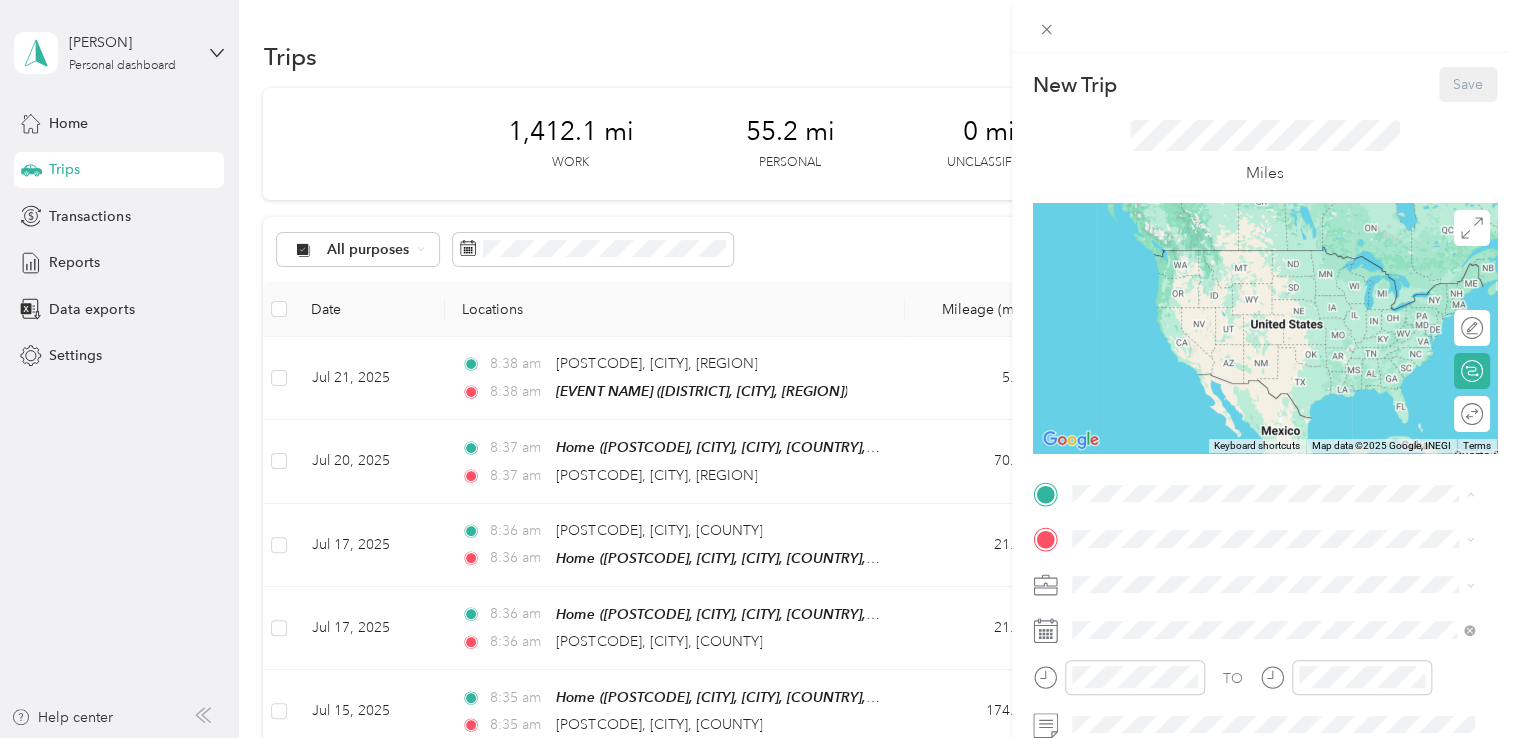 click on "[POSTCODE], Salters Mill, [CITY], England, [POSTCODE], [CITY], England, United Kingdom" at bounding box center [1261, 290] 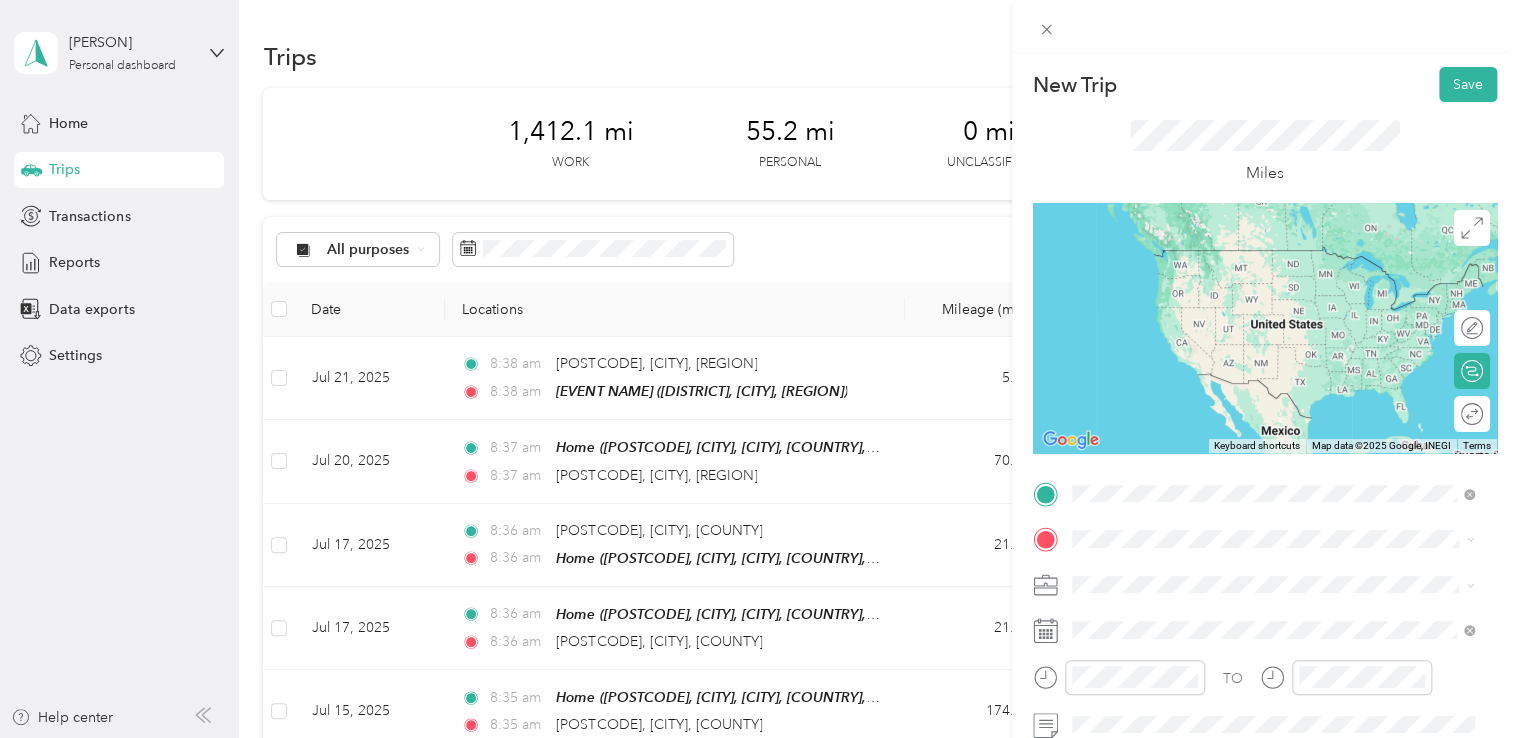 click on "[DISTRICT], [POSTCODE], [CITY], [REGION]" at bounding box center [1248, 286] 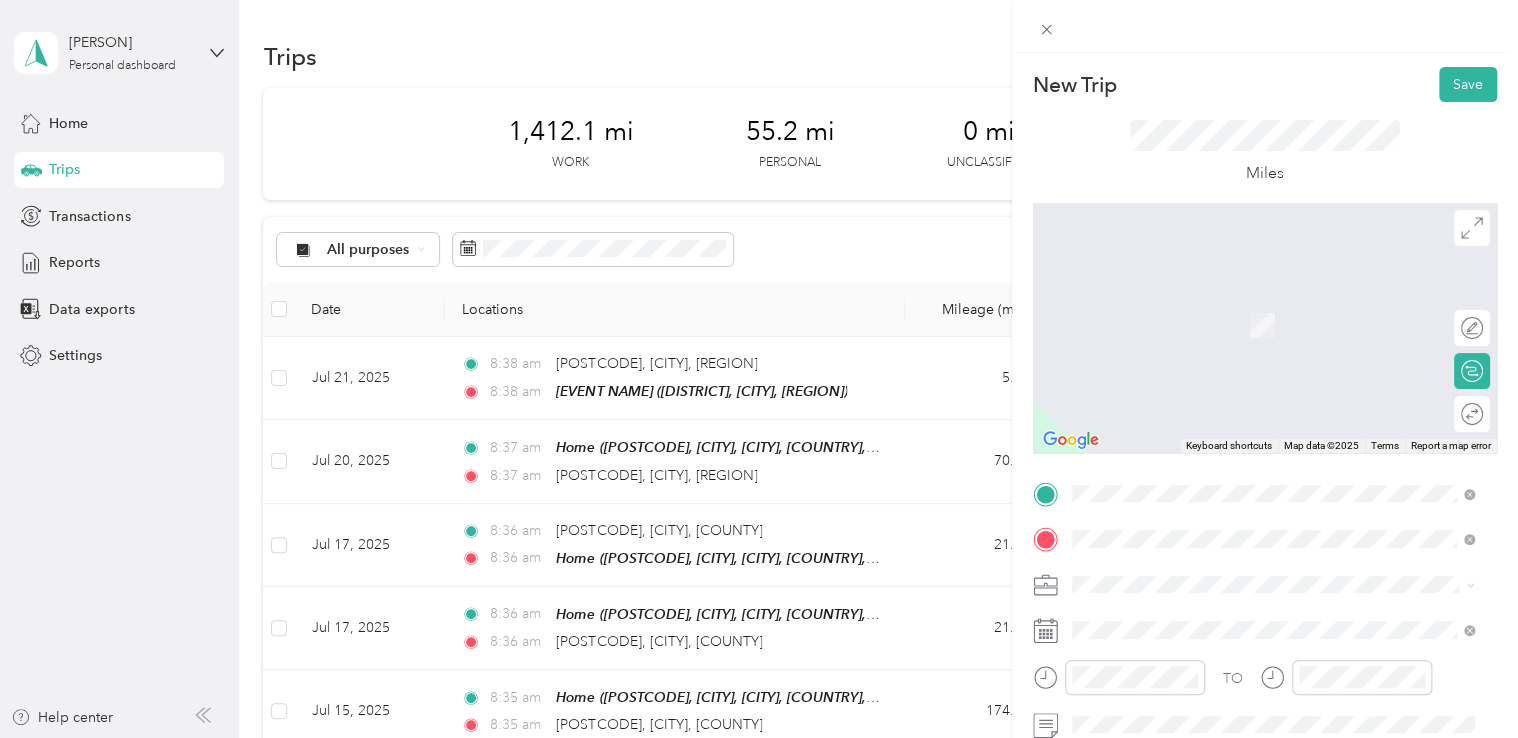 click on "[POSTCODE]
[CITY], [REGION], [COUNTRY], [COUNTRY]" at bounding box center (1246, 304) 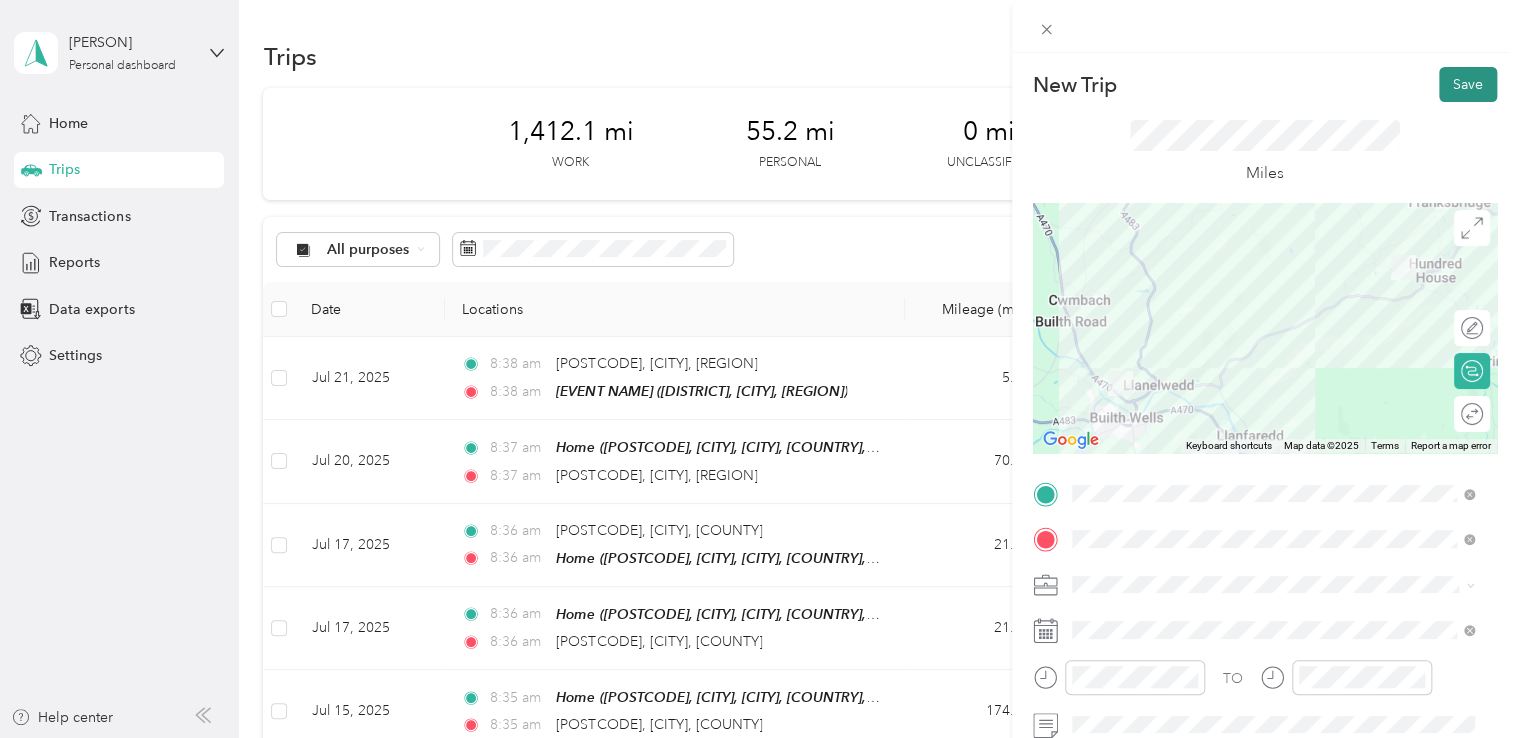 click on "Save" at bounding box center (1468, 84) 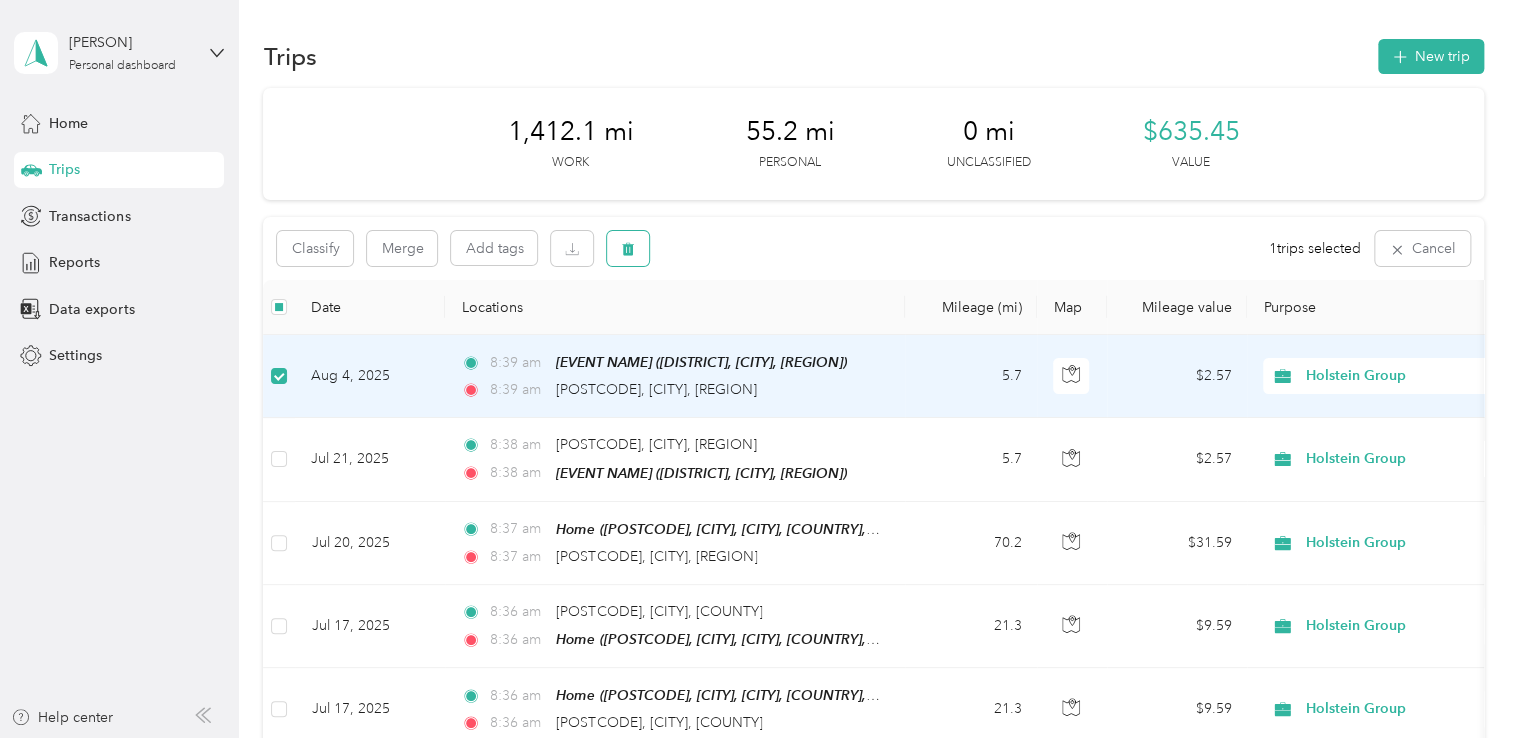click 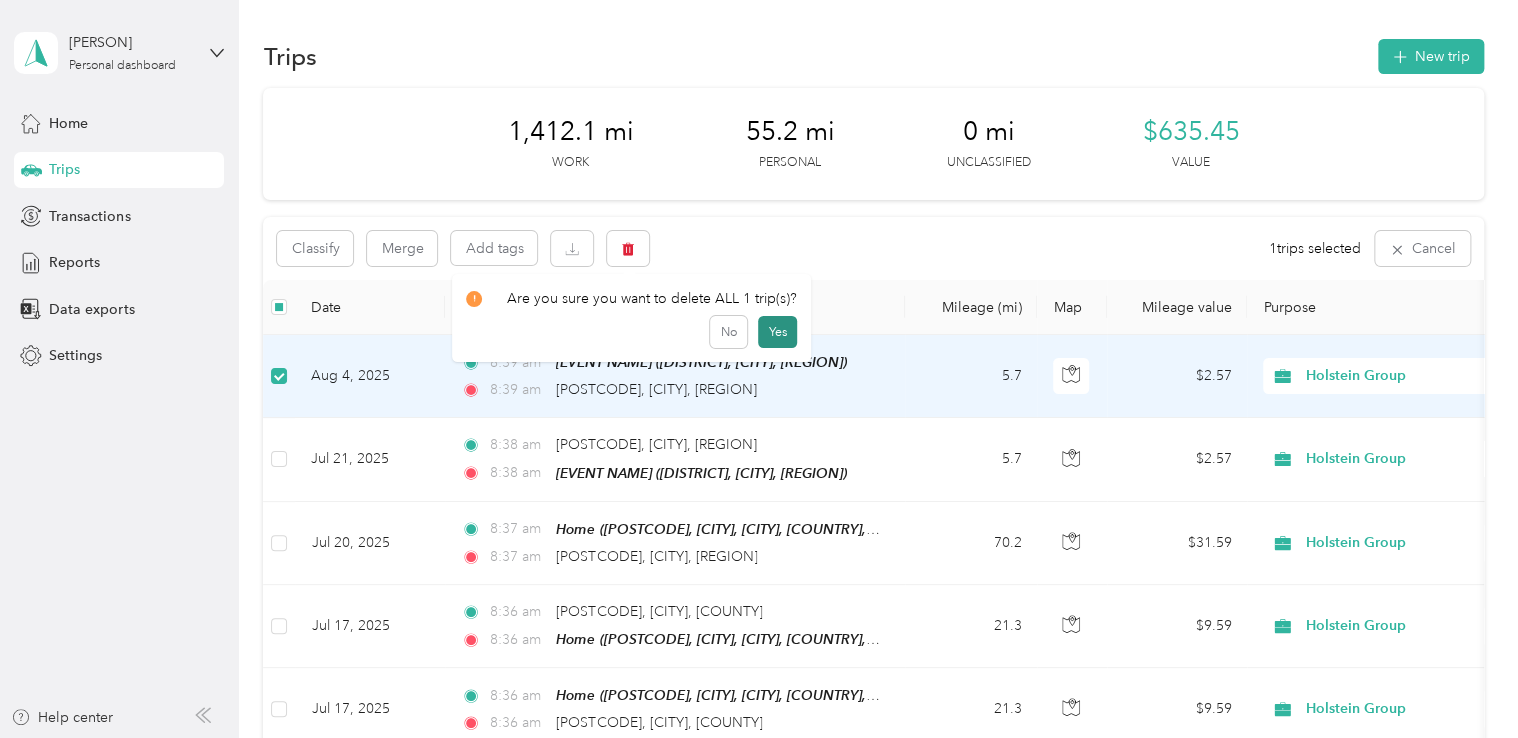 click on "Yes" at bounding box center (777, 332) 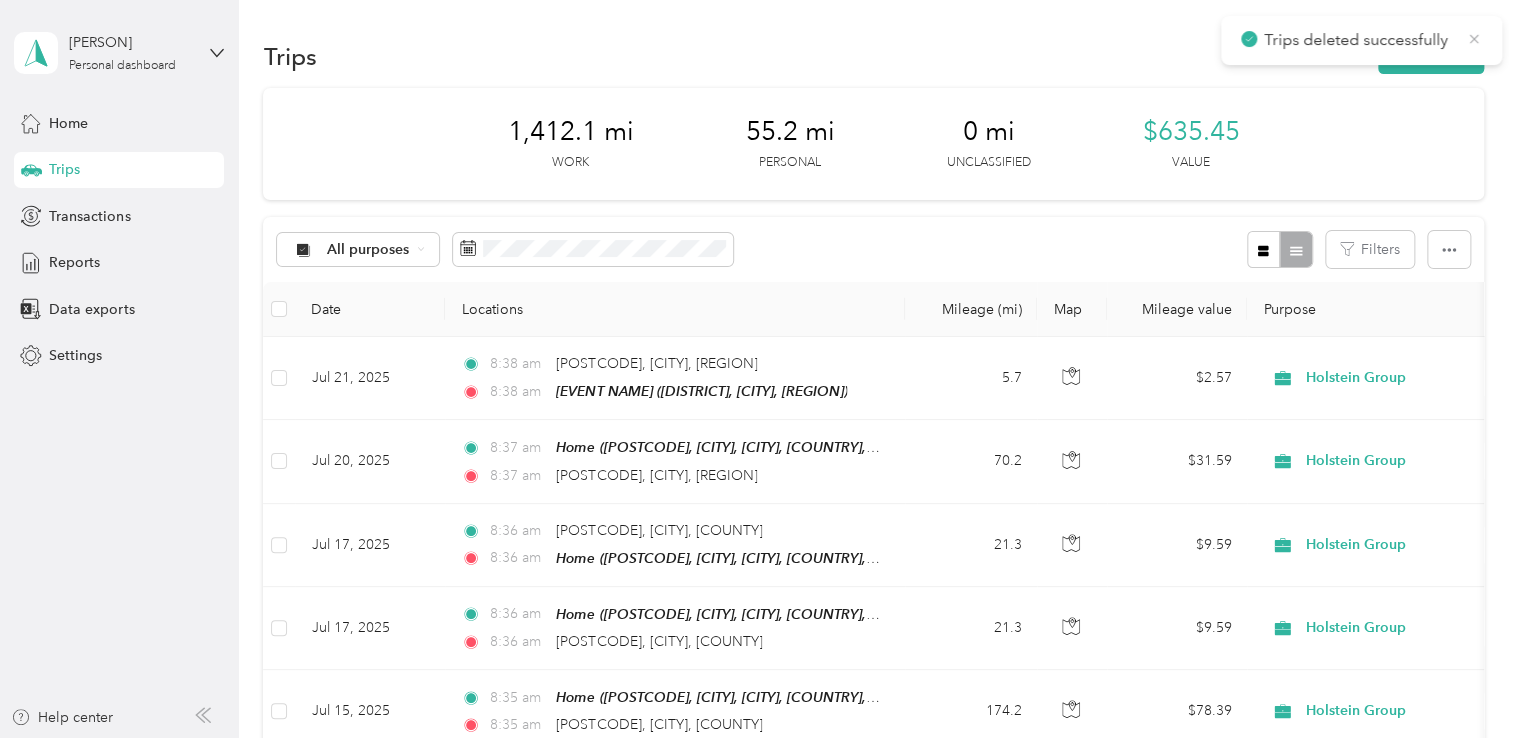 click 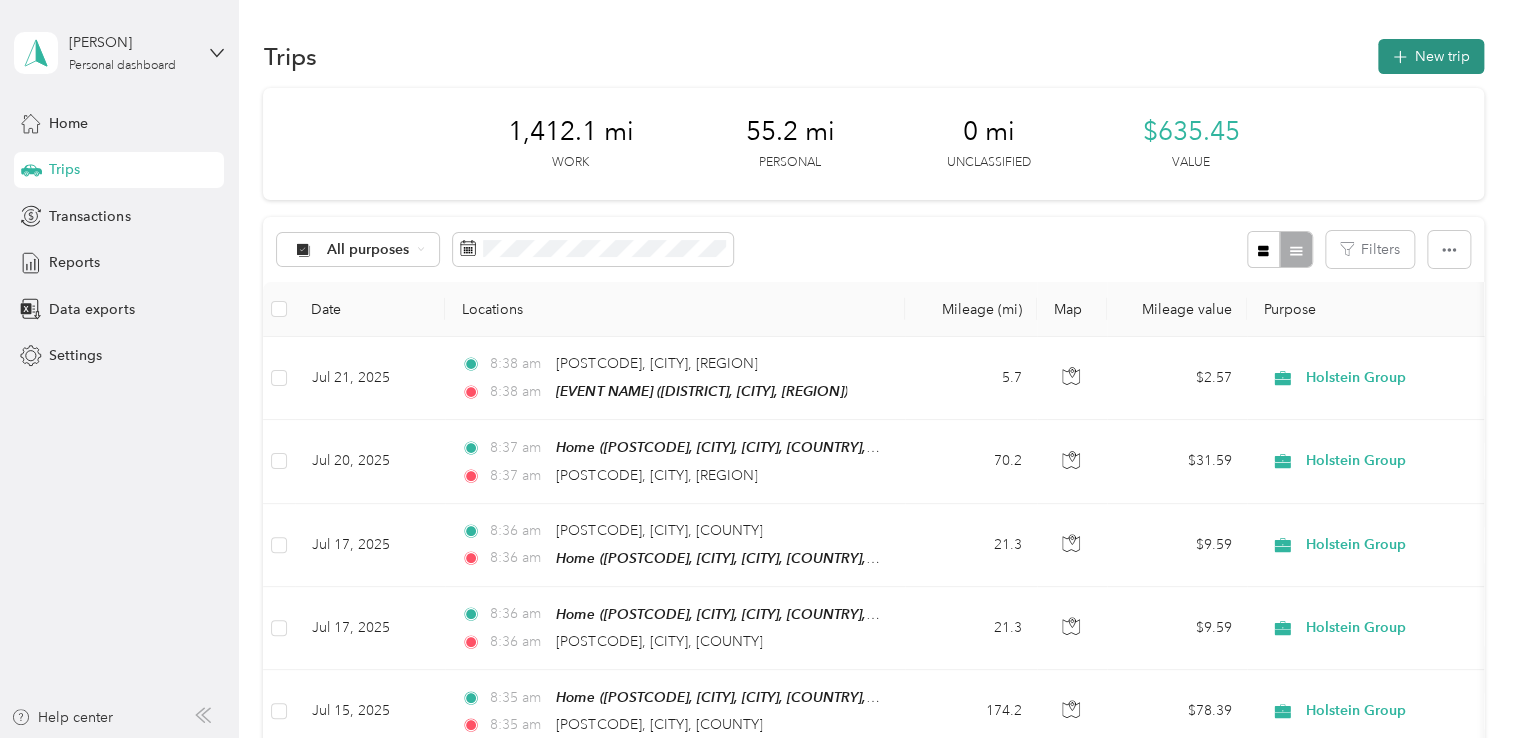 click on "New trip" at bounding box center [1431, 56] 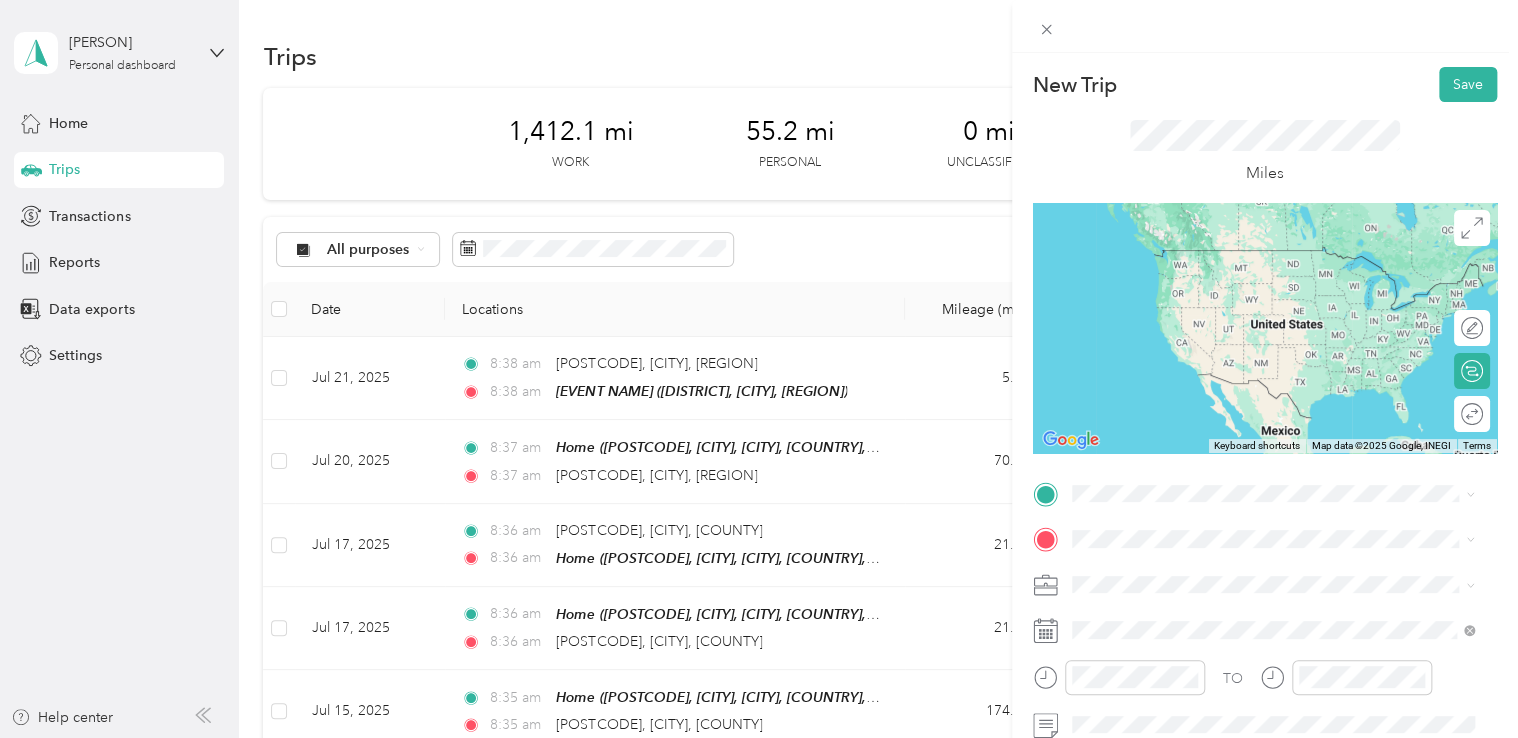 click on "[TEAM NAME] [VENUE], [POSTCODE], [CITY], [REGION]" at bounding box center (1248, 267) 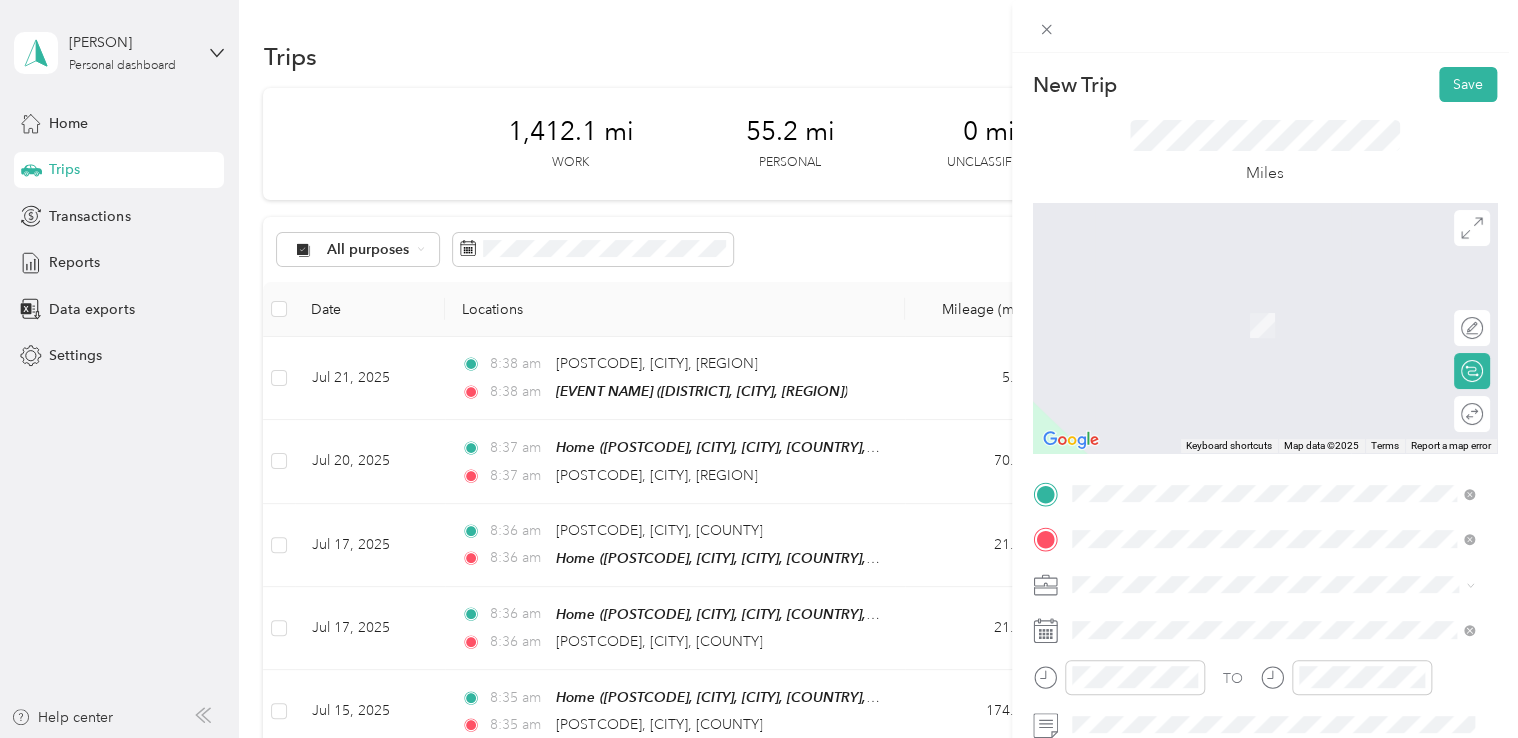 click on "[POSTCODE]
[CITY], [REGION], [COUNTRY], [COUNTRY]" at bounding box center (1273, 304) 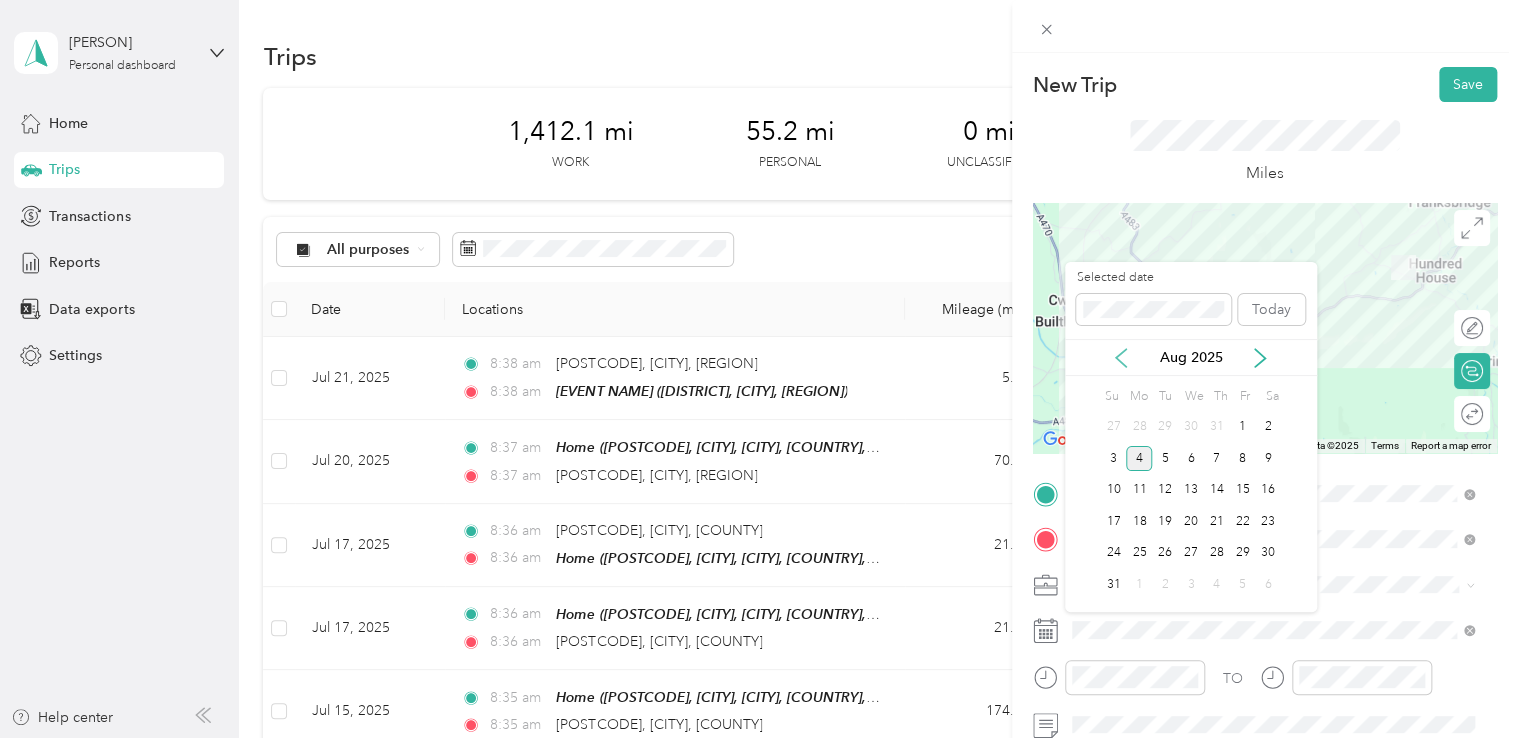 click 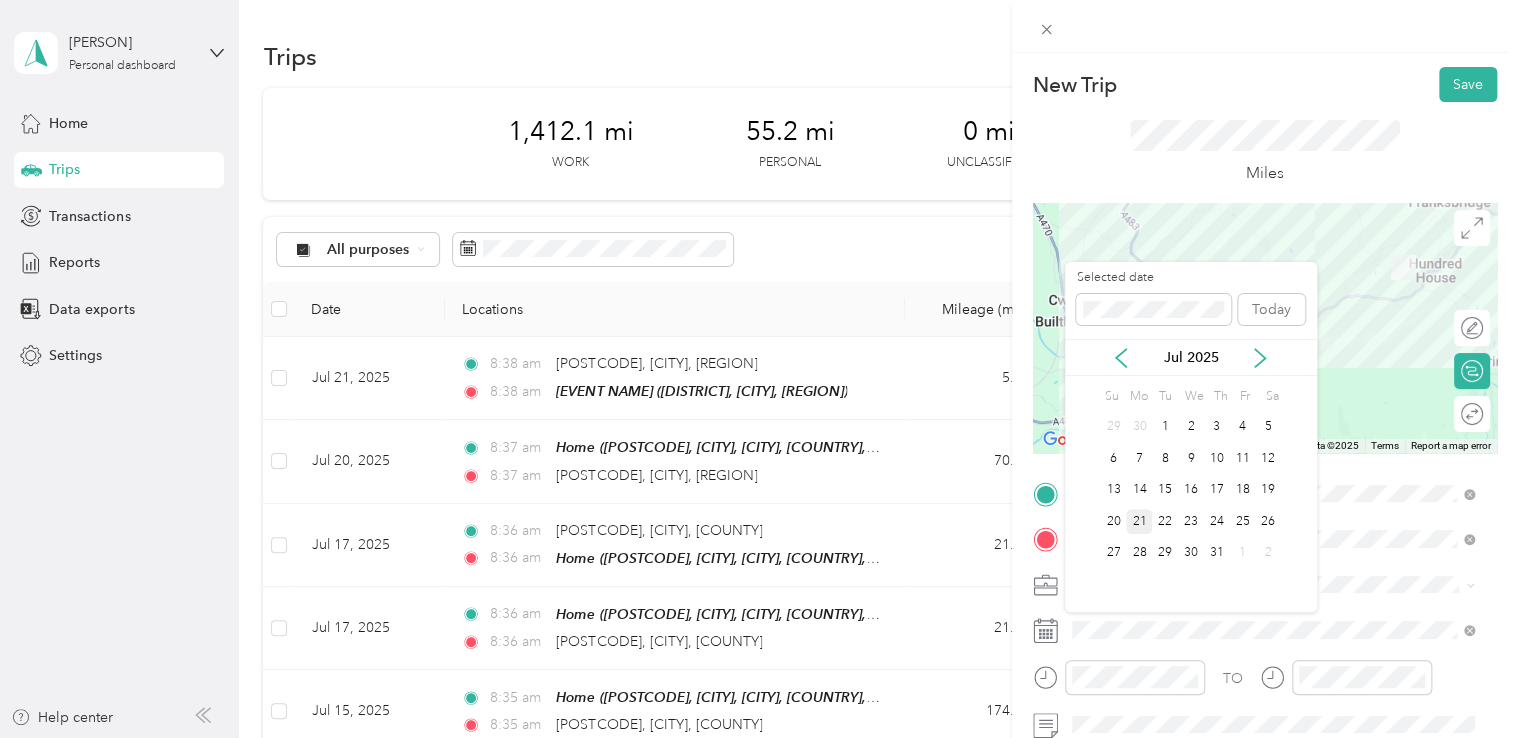 click on "21" at bounding box center (1139, 521) 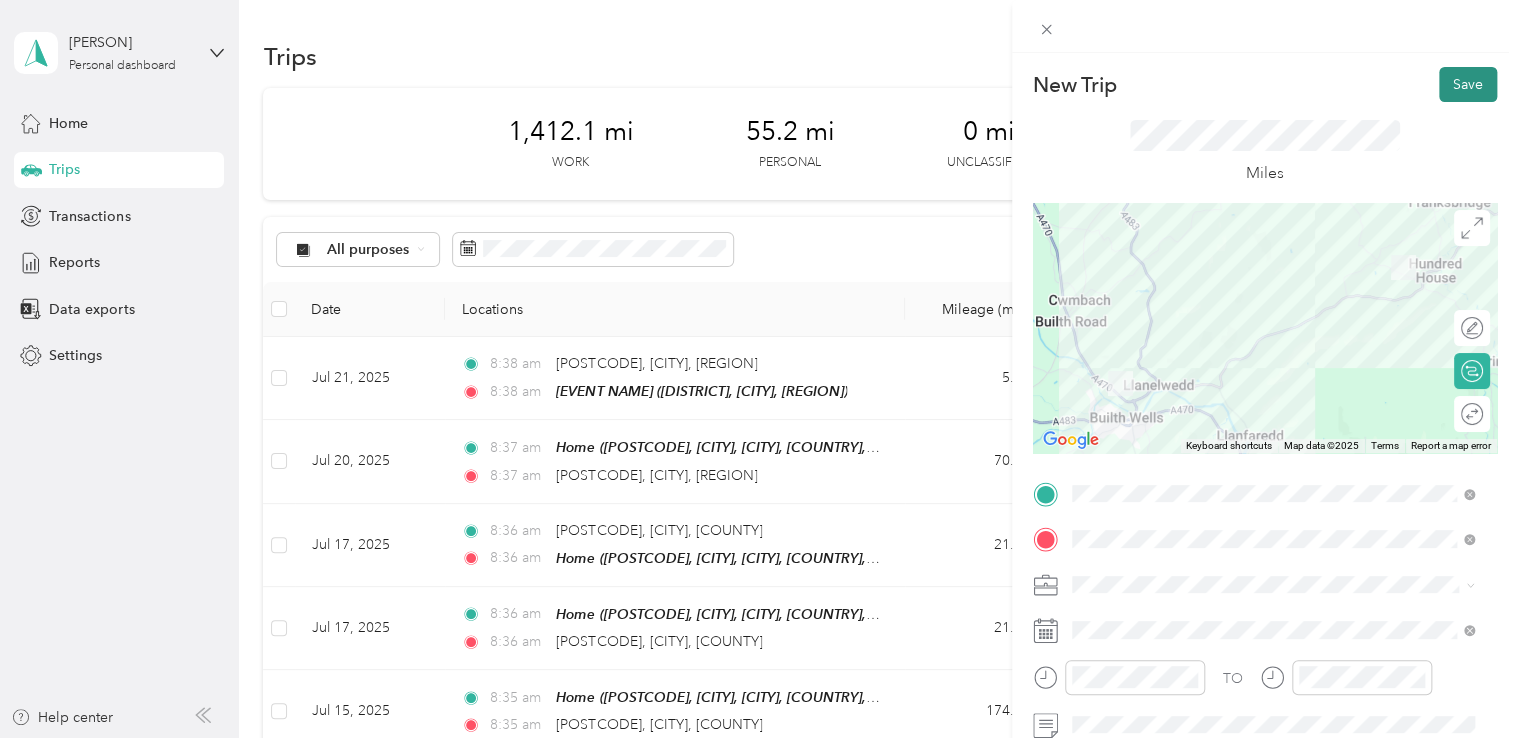 click on "Save" at bounding box center [1468, 84] 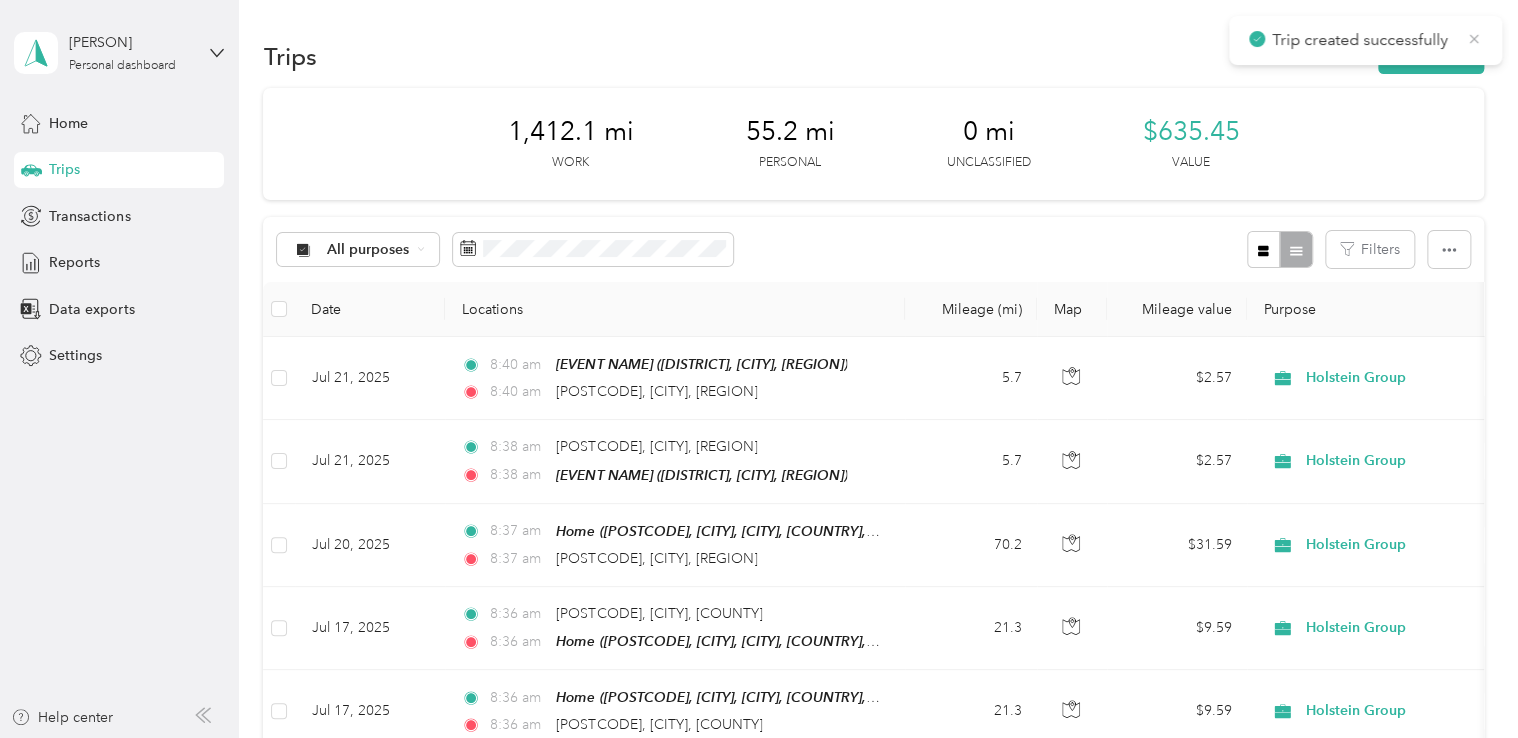click 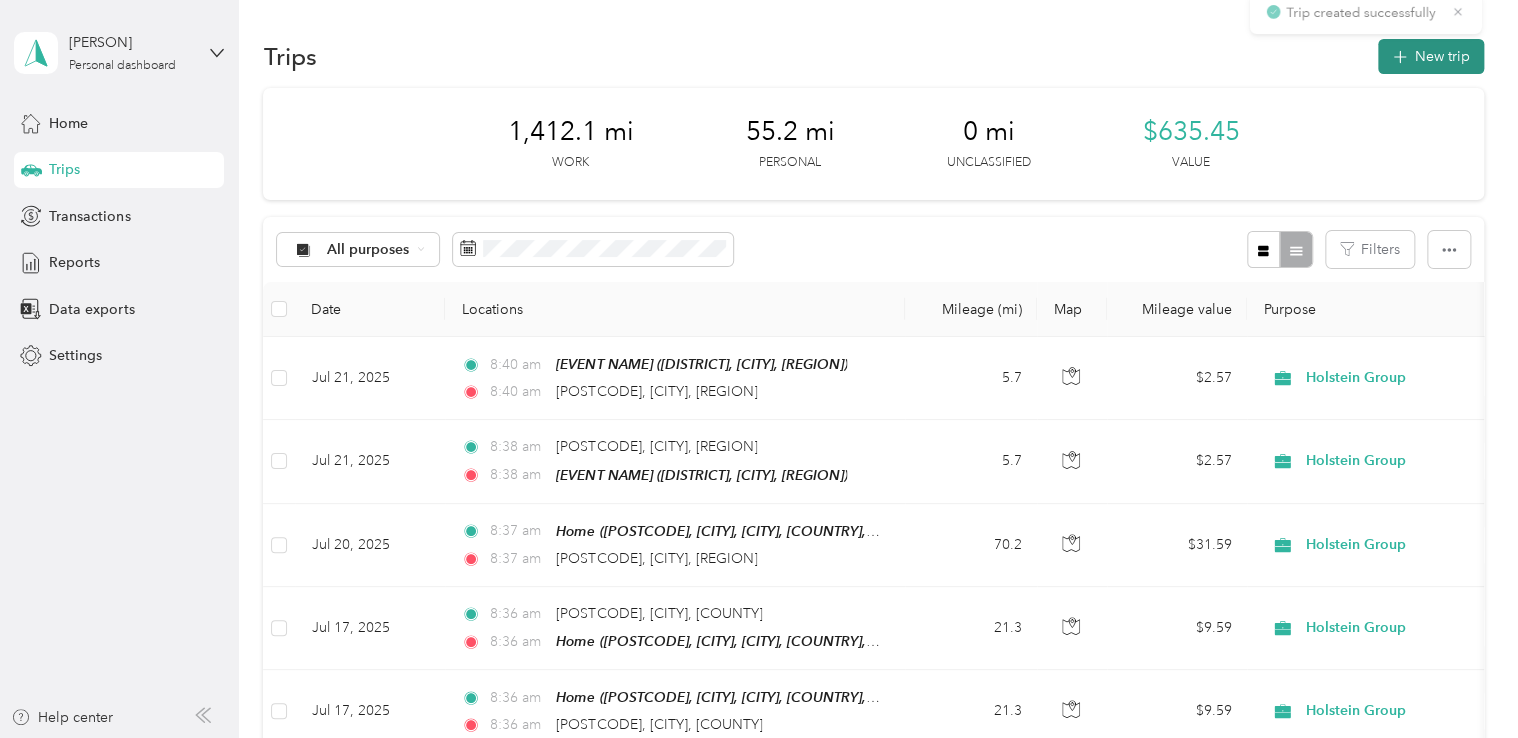 click on "New trip" at bounding box center (1431, 56) 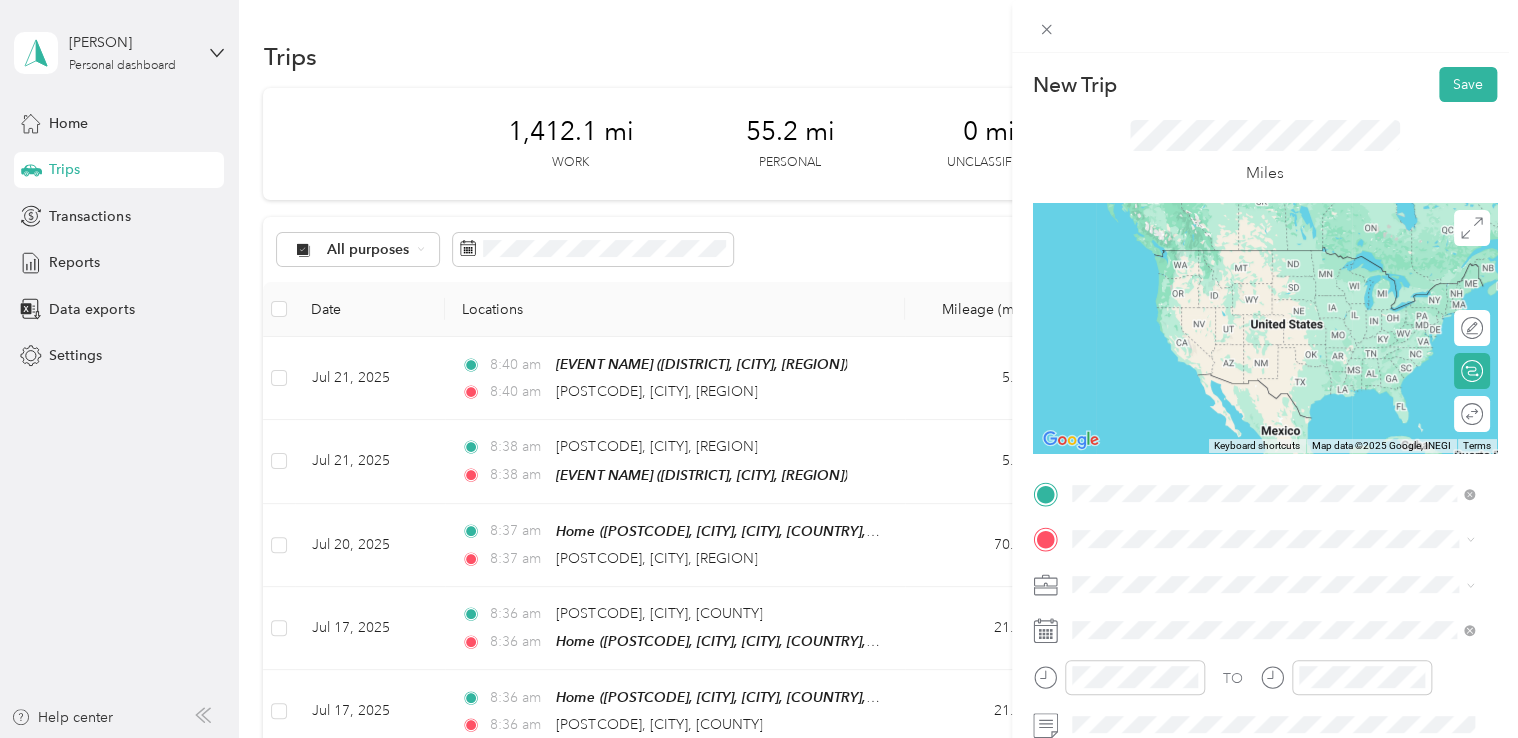 click on "[POSTCODE]
[CITY], [REGION], [COUNTRY], [COUNTRY]" at bounding box center [1246, 258] 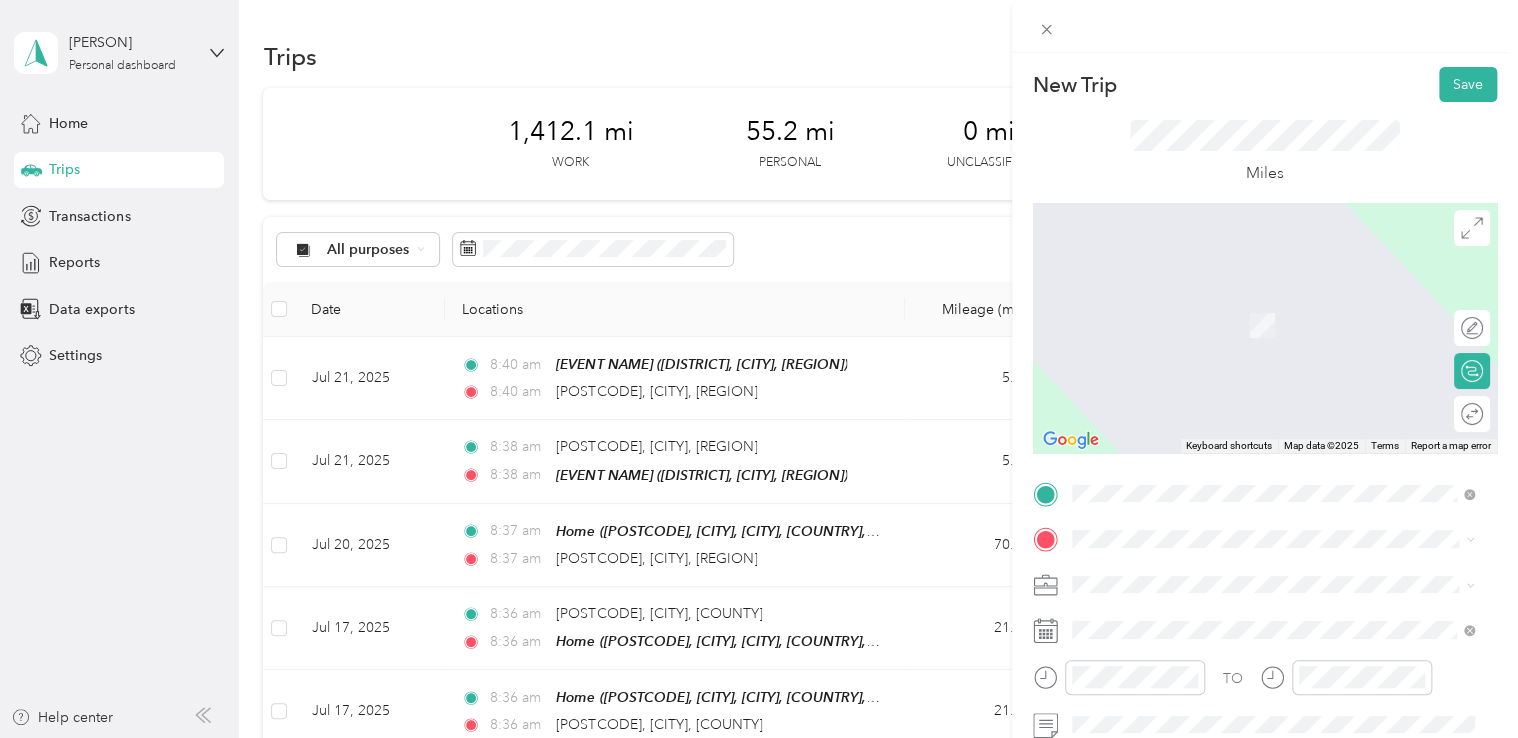 click on "[DISTRICT], [POSTCODE], [CITY], [REGION]" at bounding box center [1248, 328] 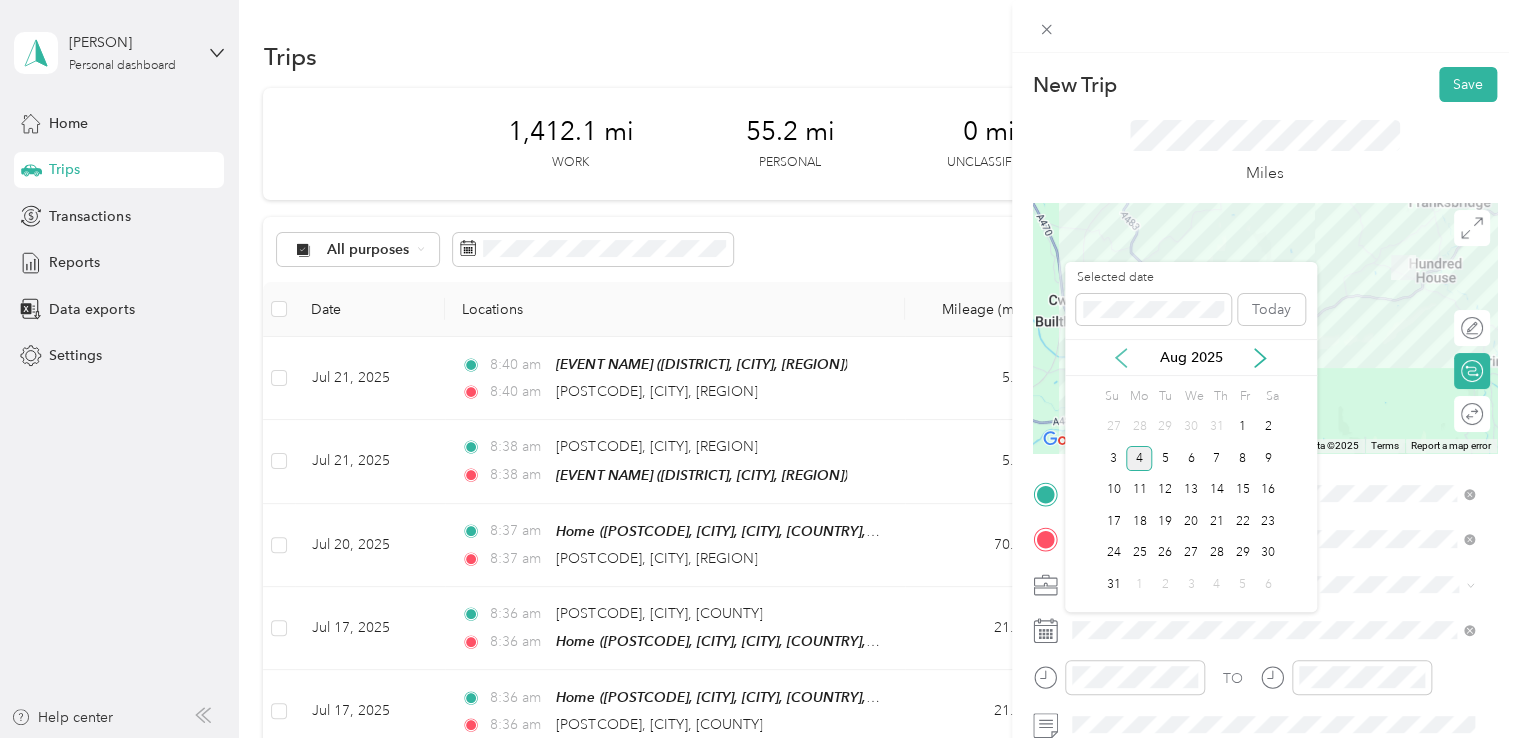 click 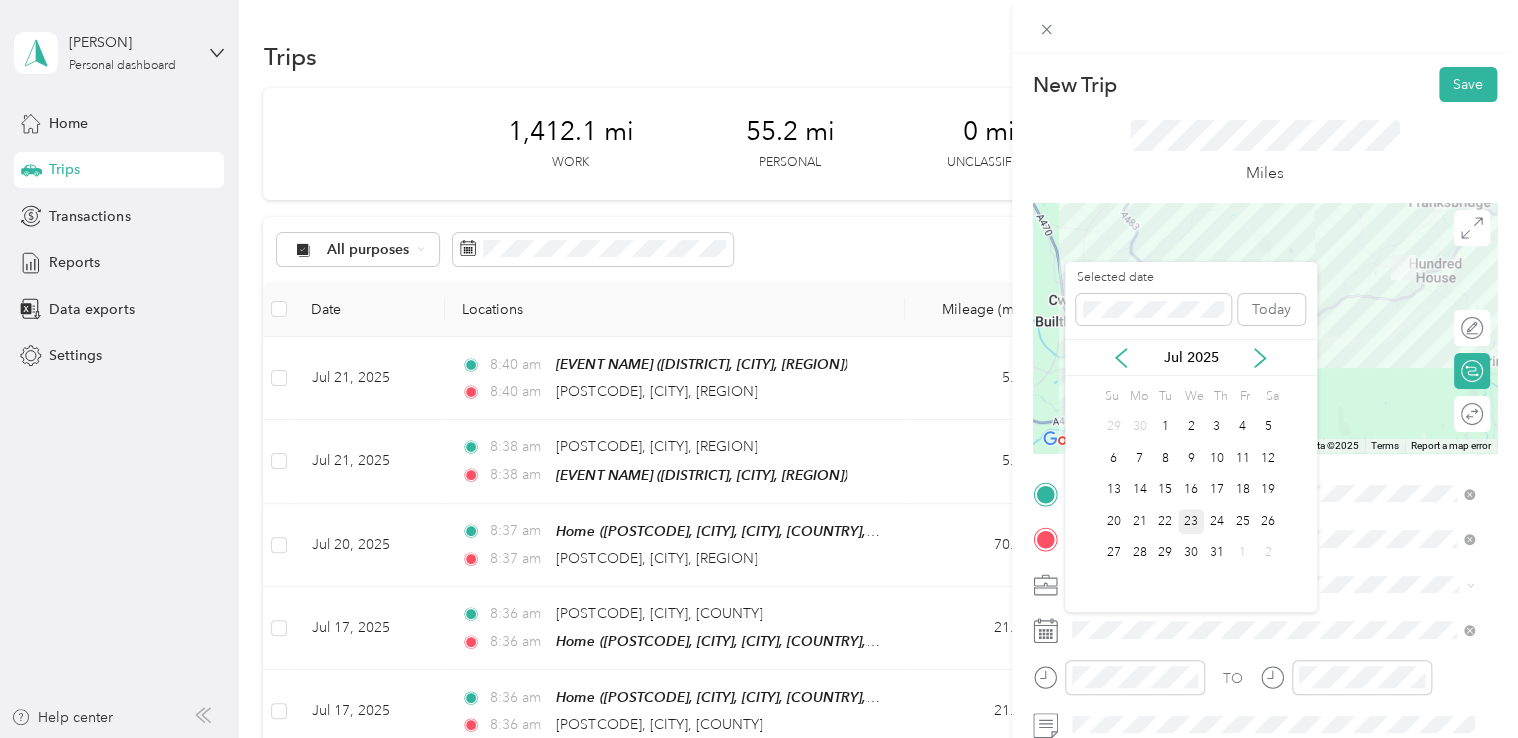 click on "23" at bounding box center (1191, 521) 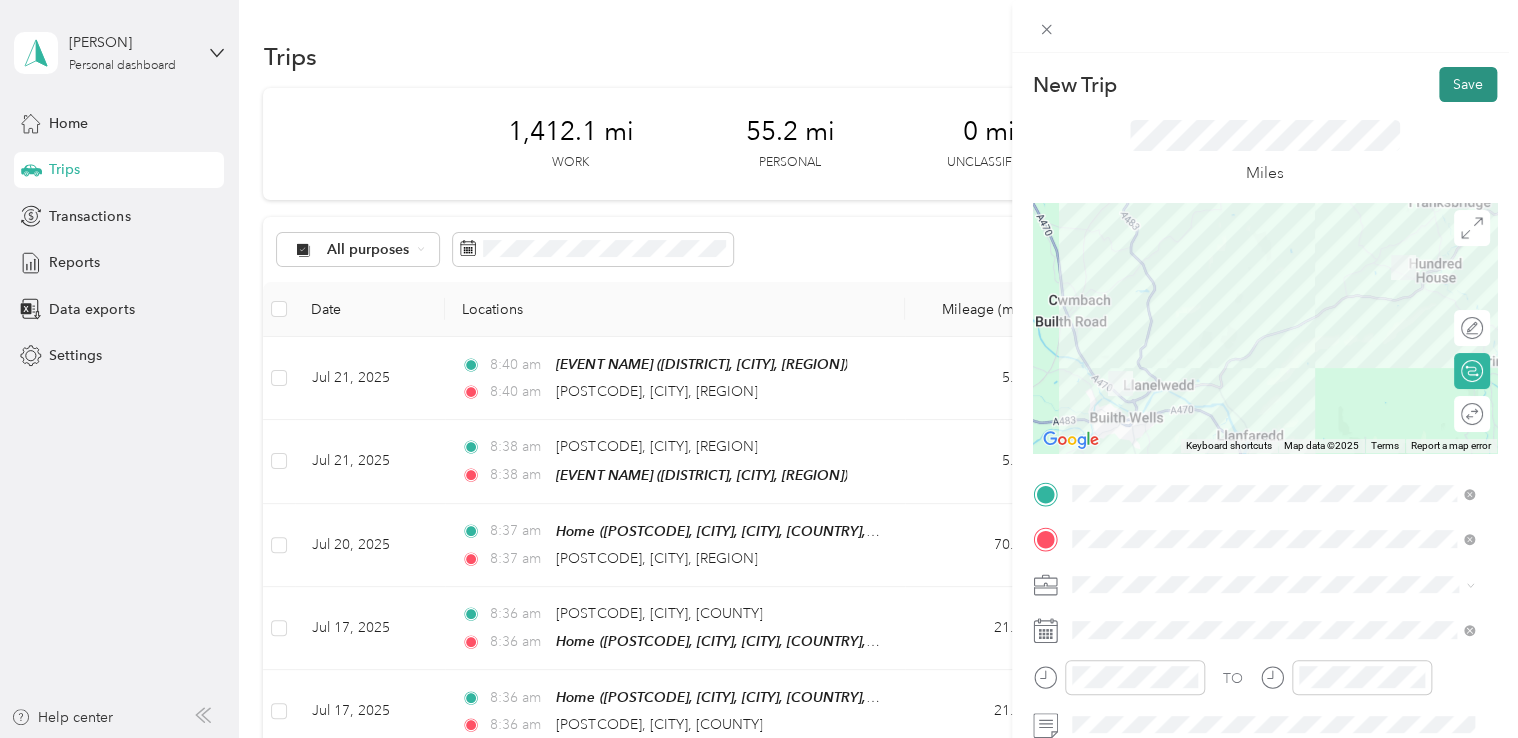 click on "Save" at bounding box center [1468, 84] 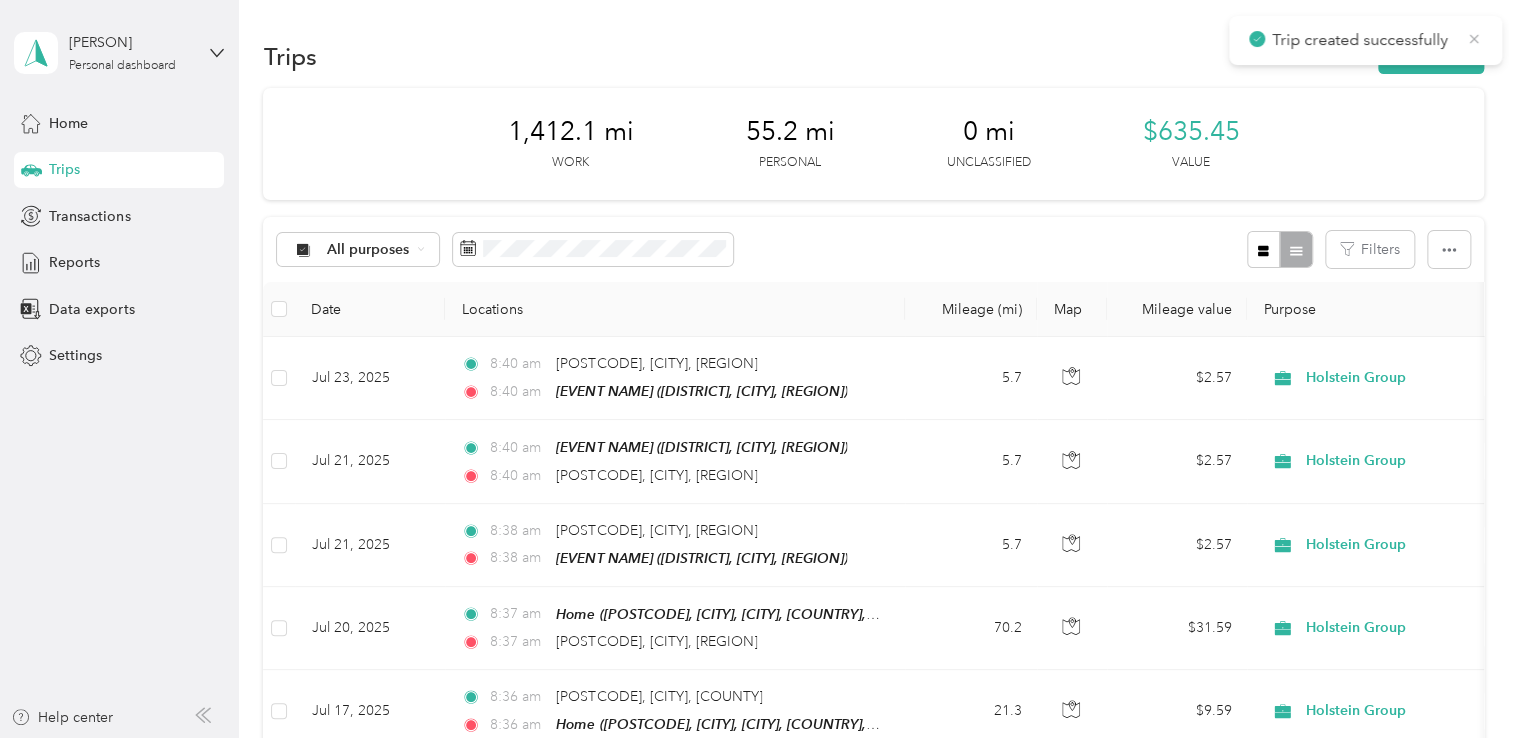 click 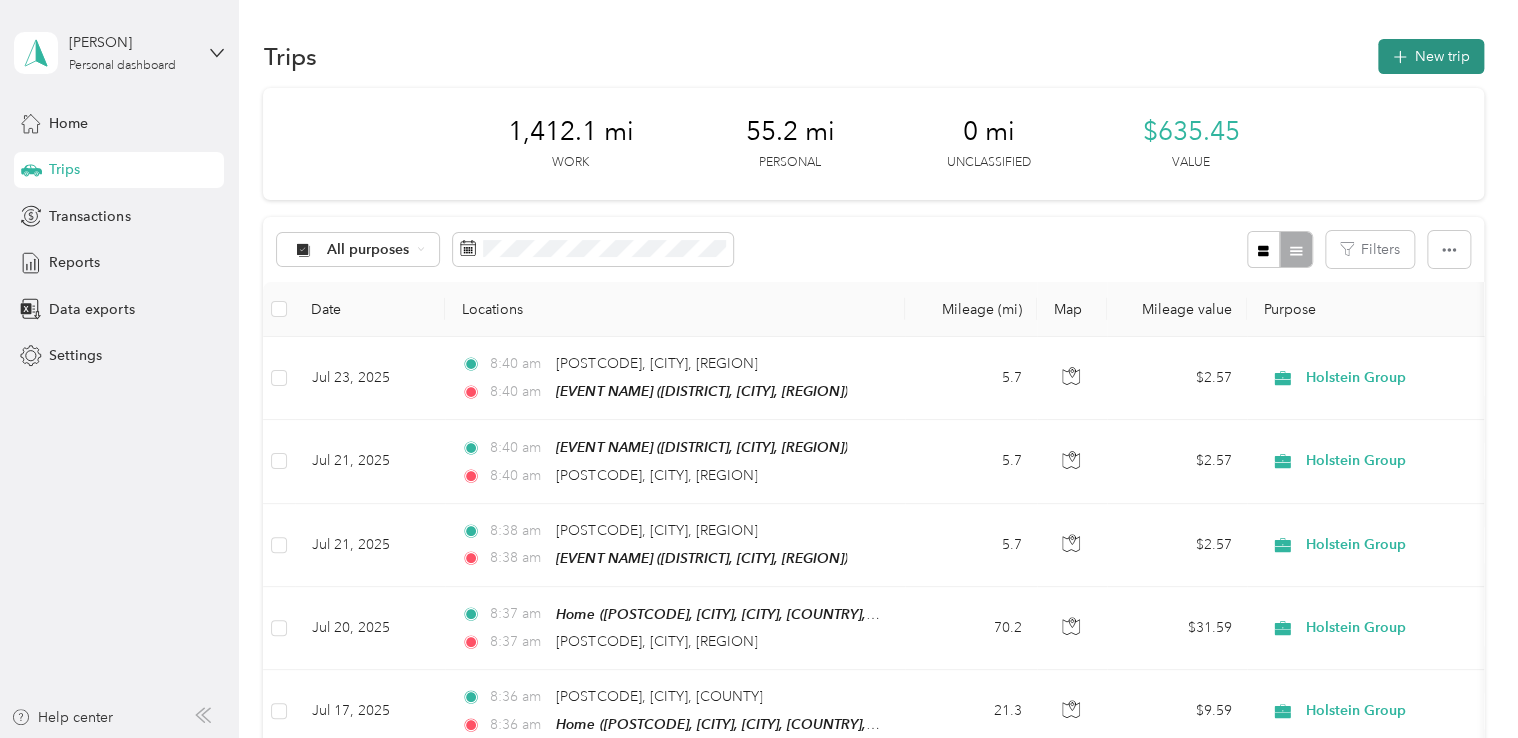 click on "New trip" at bounding box center [1431, 56] 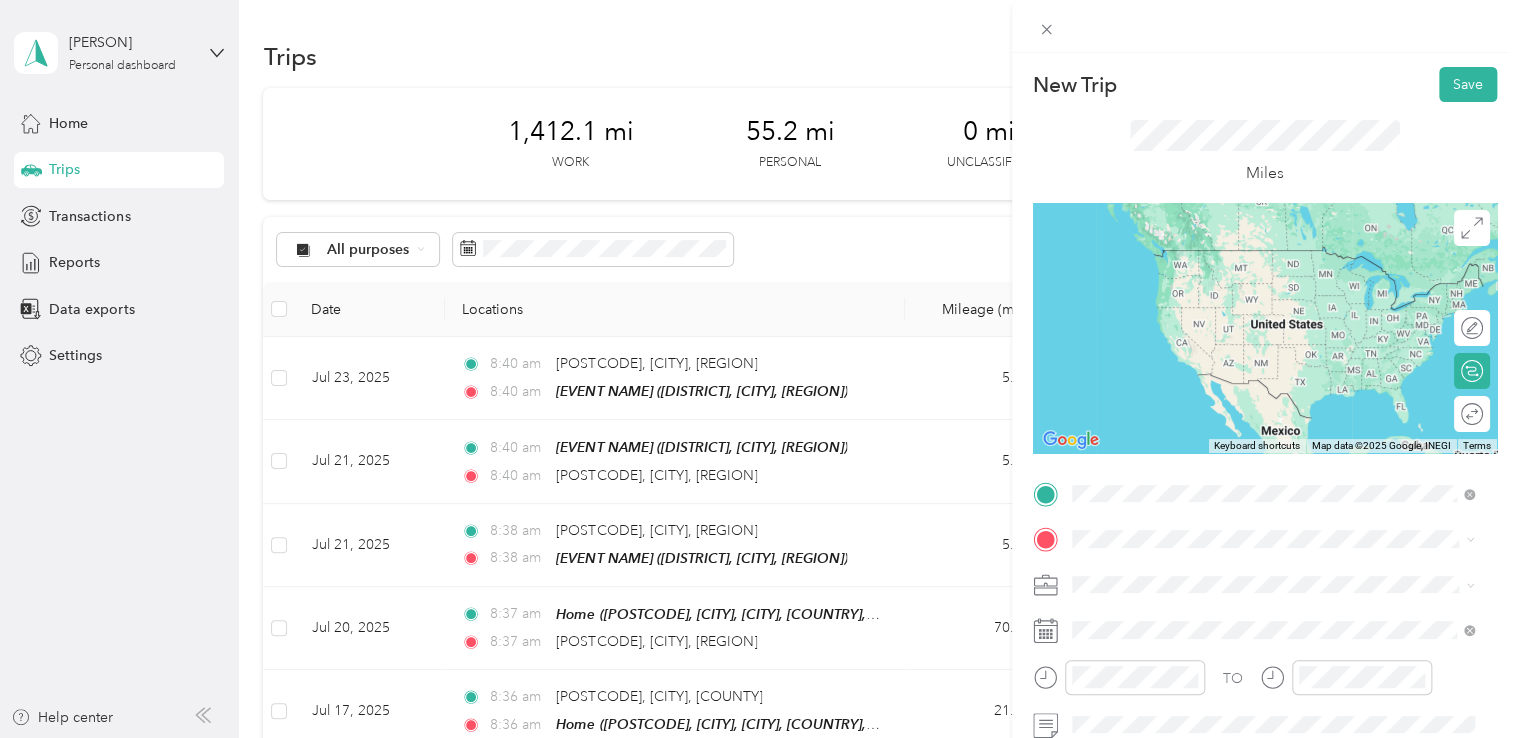 click on "[TEAM NAME] [VENUE], [POSTCODE], [CITY], [REGION]" at bounding box center (1248, 272) 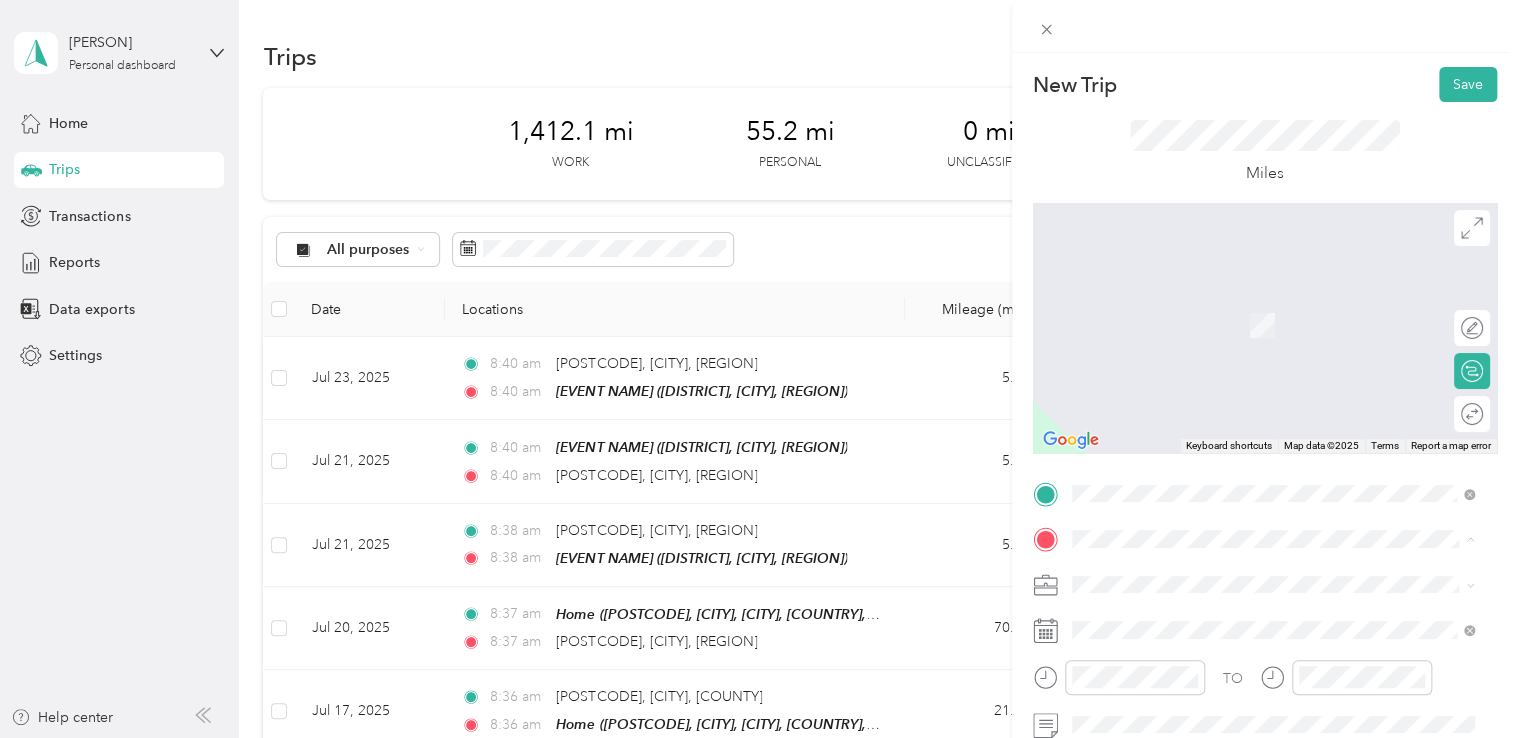 click on "[POSTCODE], Salters Mill, [CITY], England, [POSTCODE], [CITY], England, United Kingdom" at bounding box center (1261, 336) 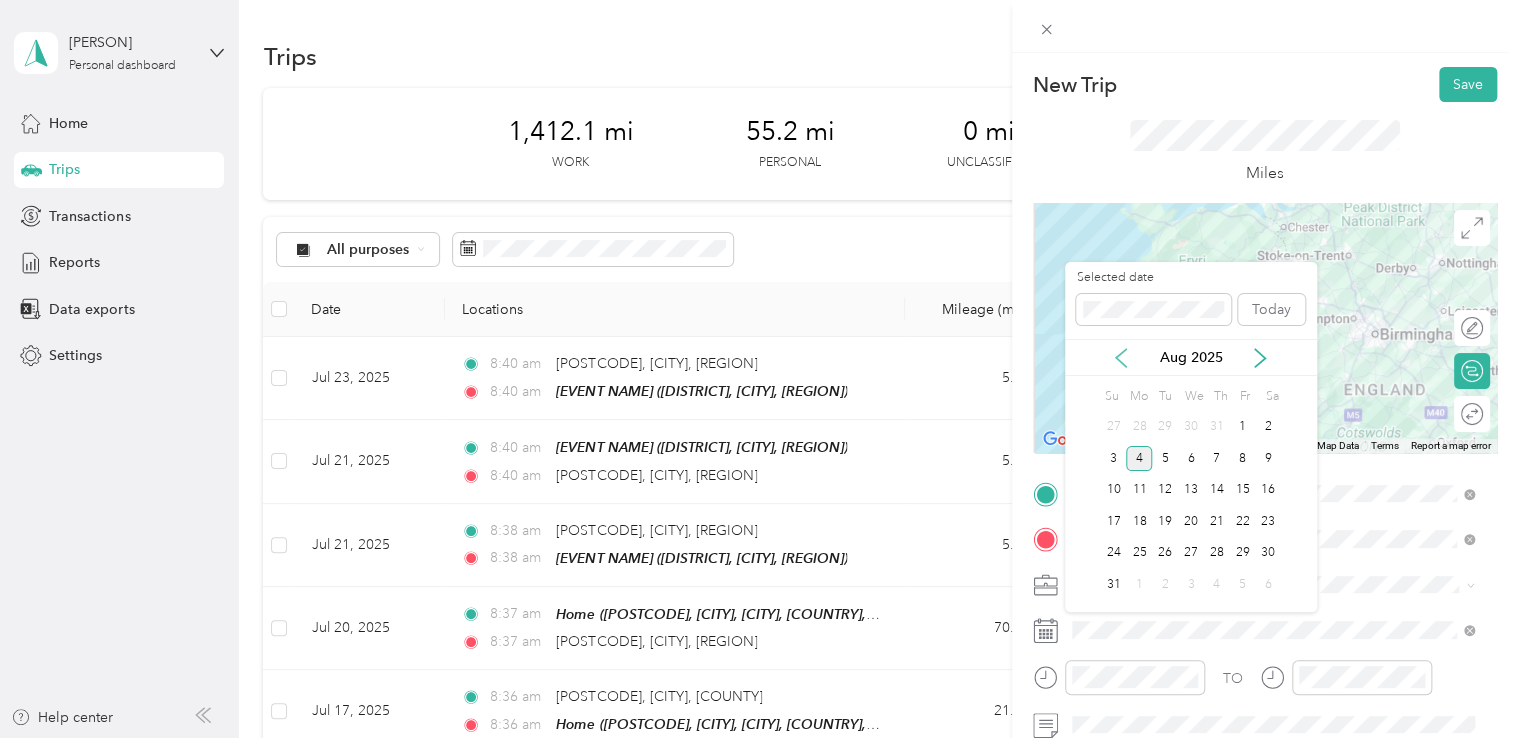 click 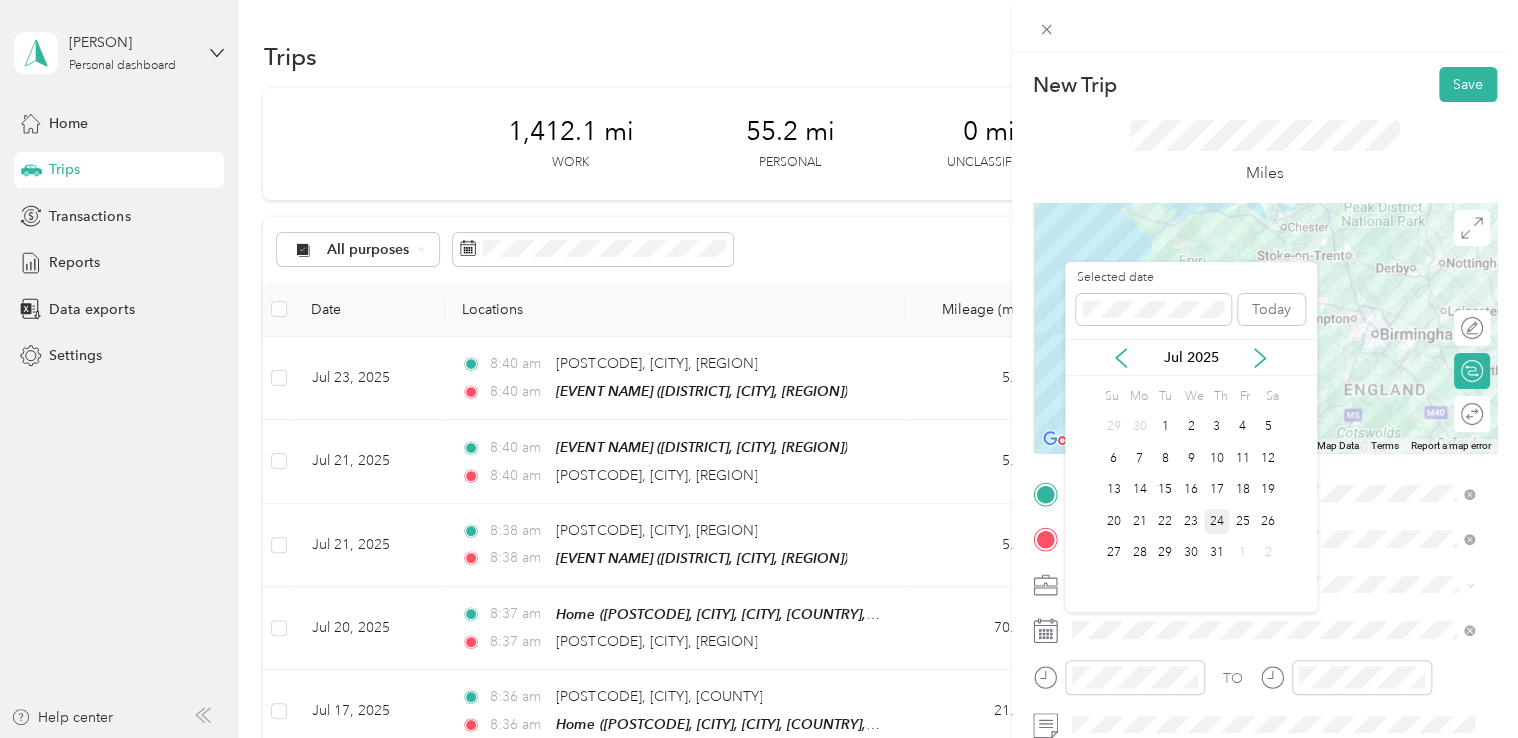 click on "24" at bounding box center [1217, 521] 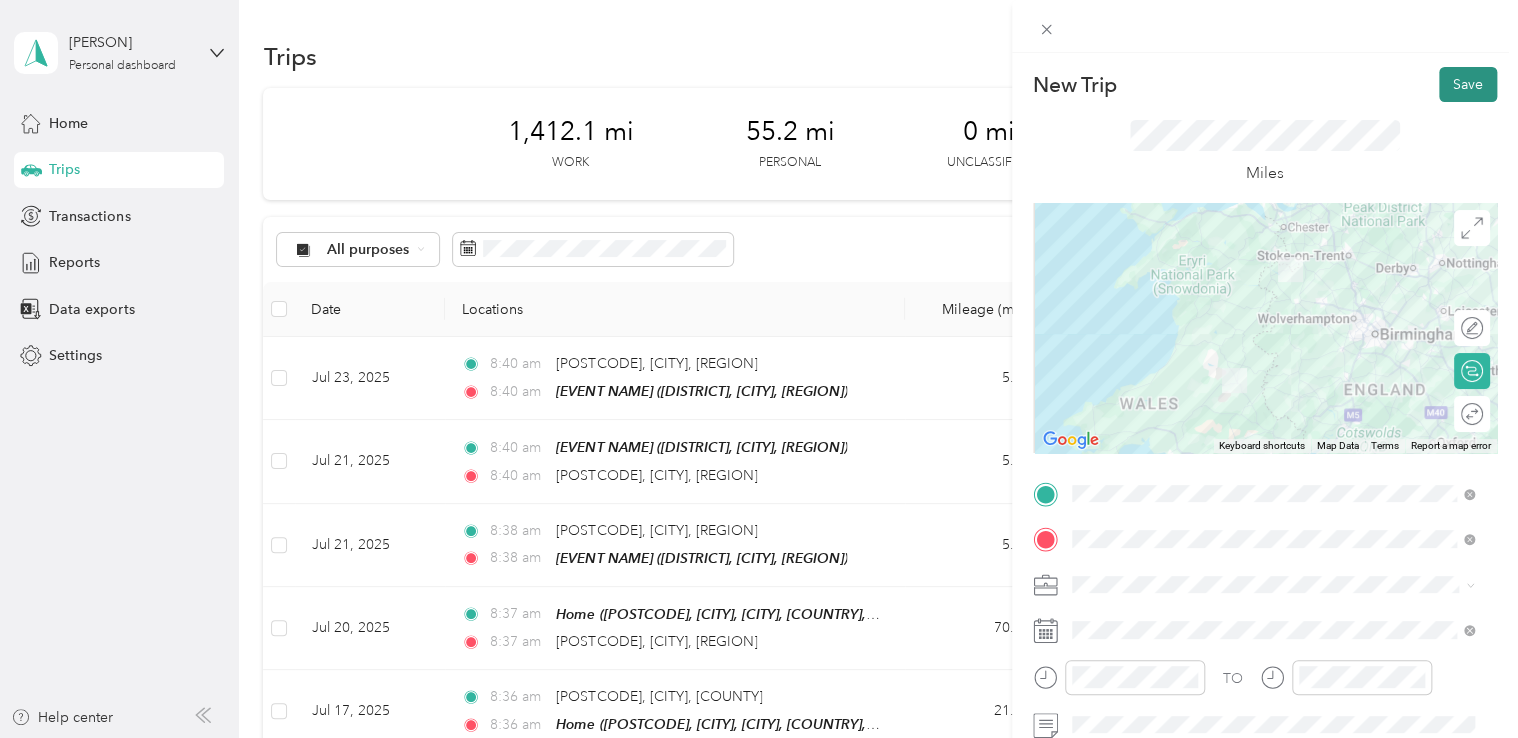 click on "Save" at bounding box center [1468, 84] 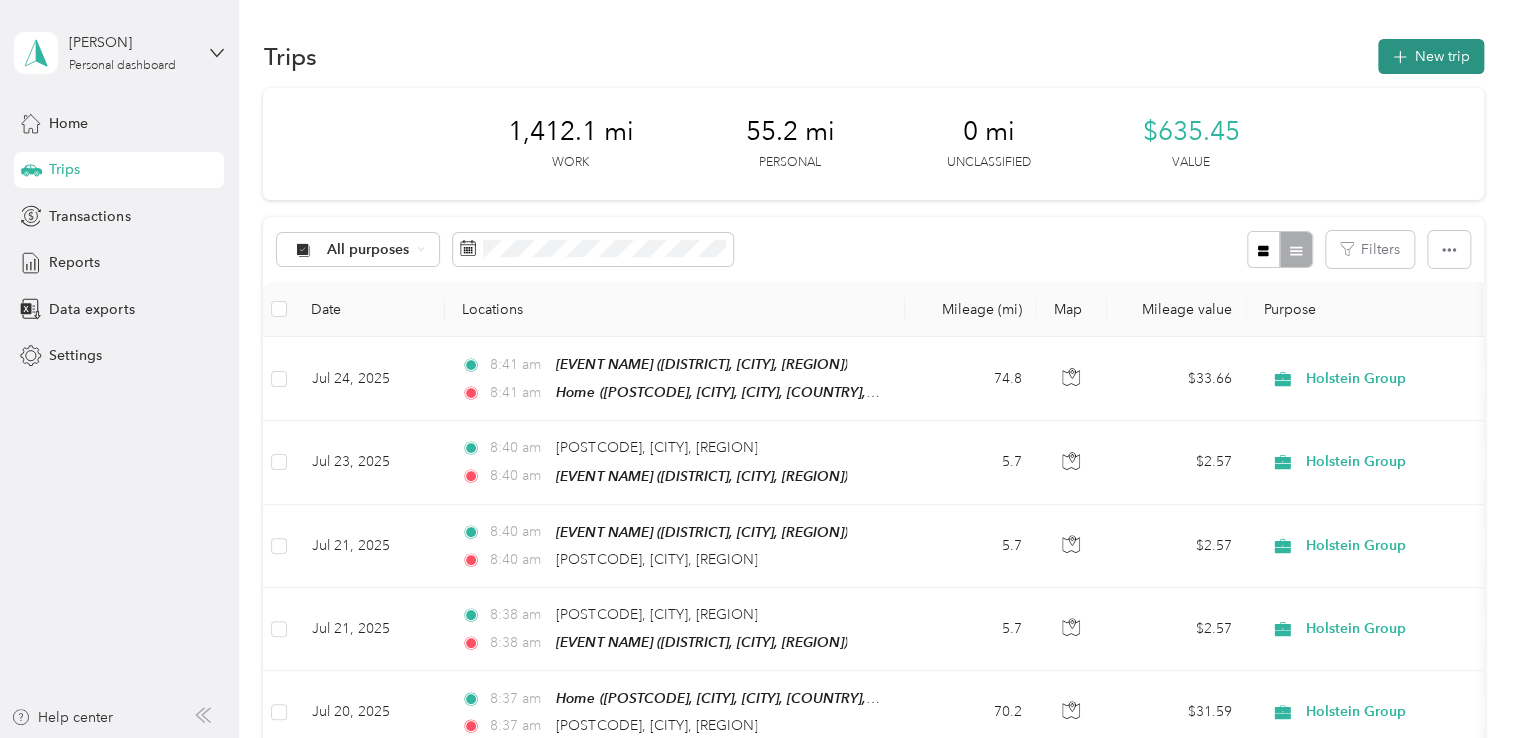 click on "New trip" at bounding box center (1431, 56) 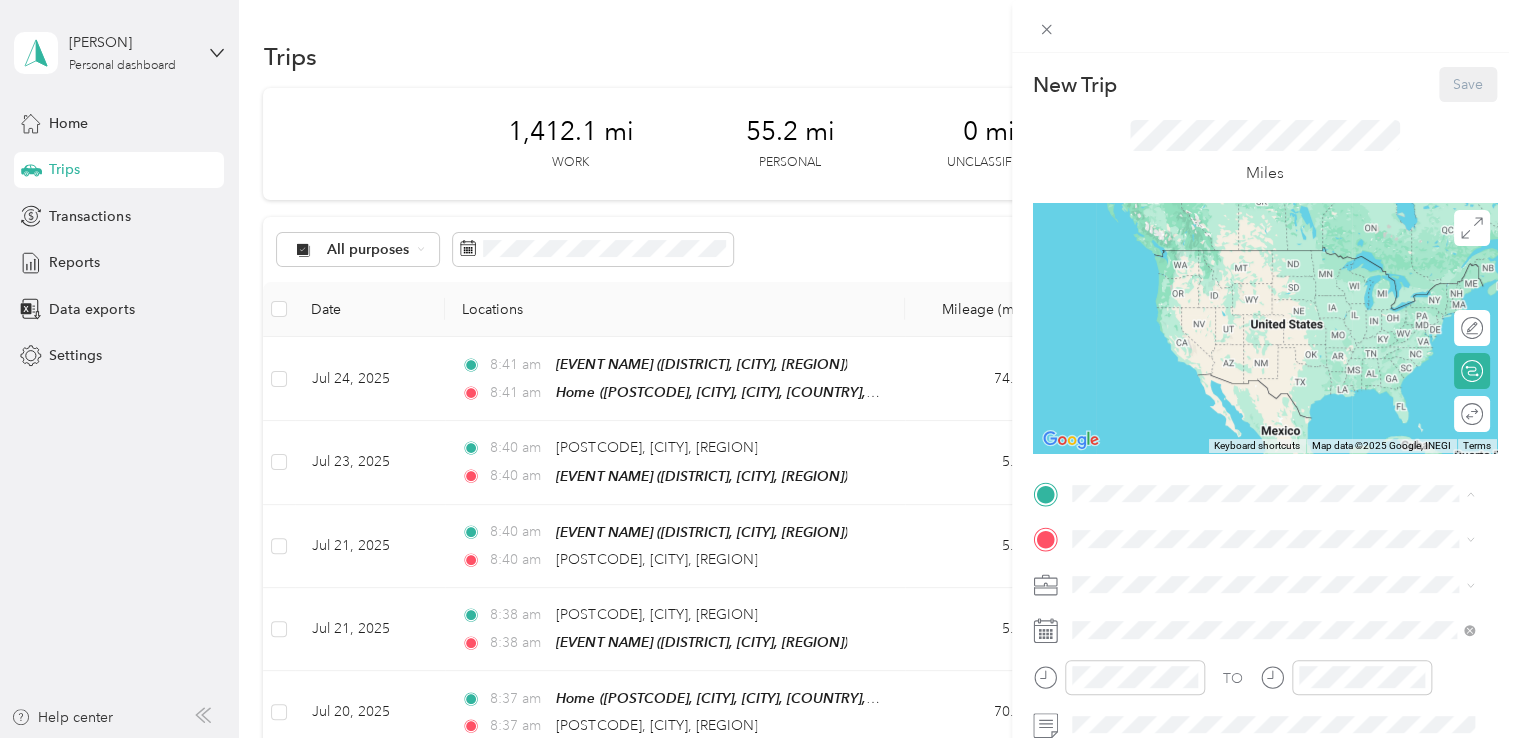 click on "[POSTCODE], Salters Mill, [CITY], England, [POSTCODE], [CITY], England, United Kingdom" at bounding box center [1261, 290] 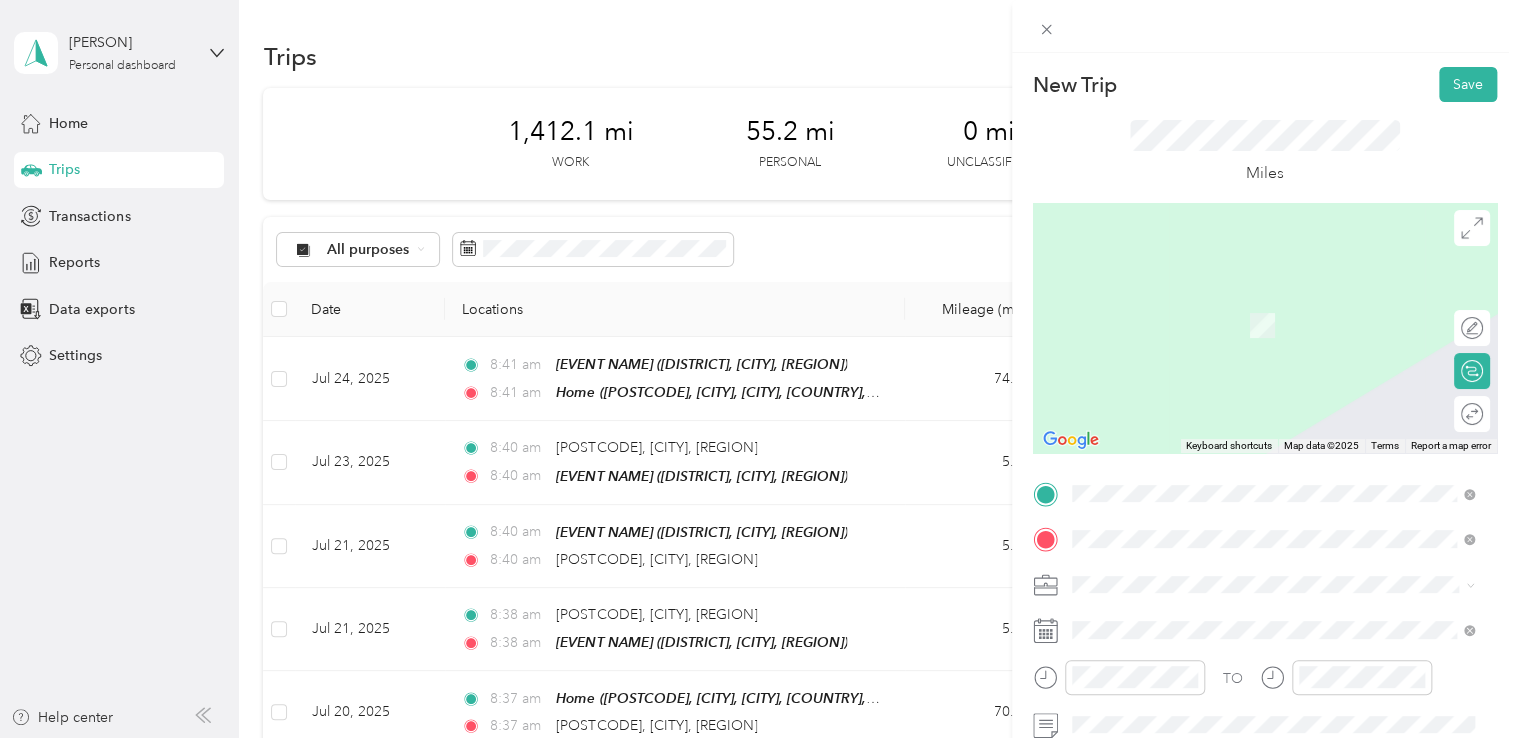click on "[FARM NAME], [CITY], [POSTCODE], [CITY], [COUNTY], [COUNTRY]" at bounding box center (1286, 343) 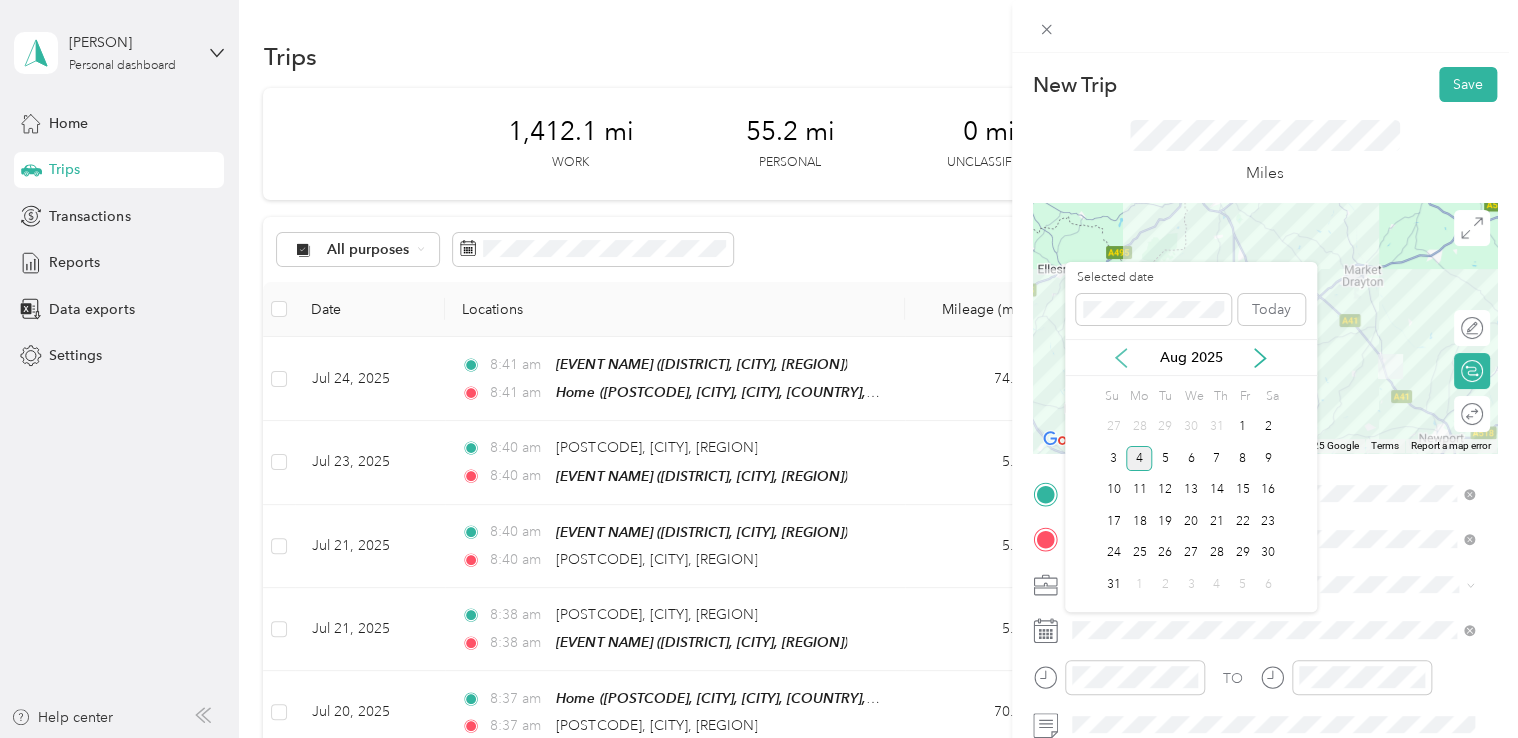 click 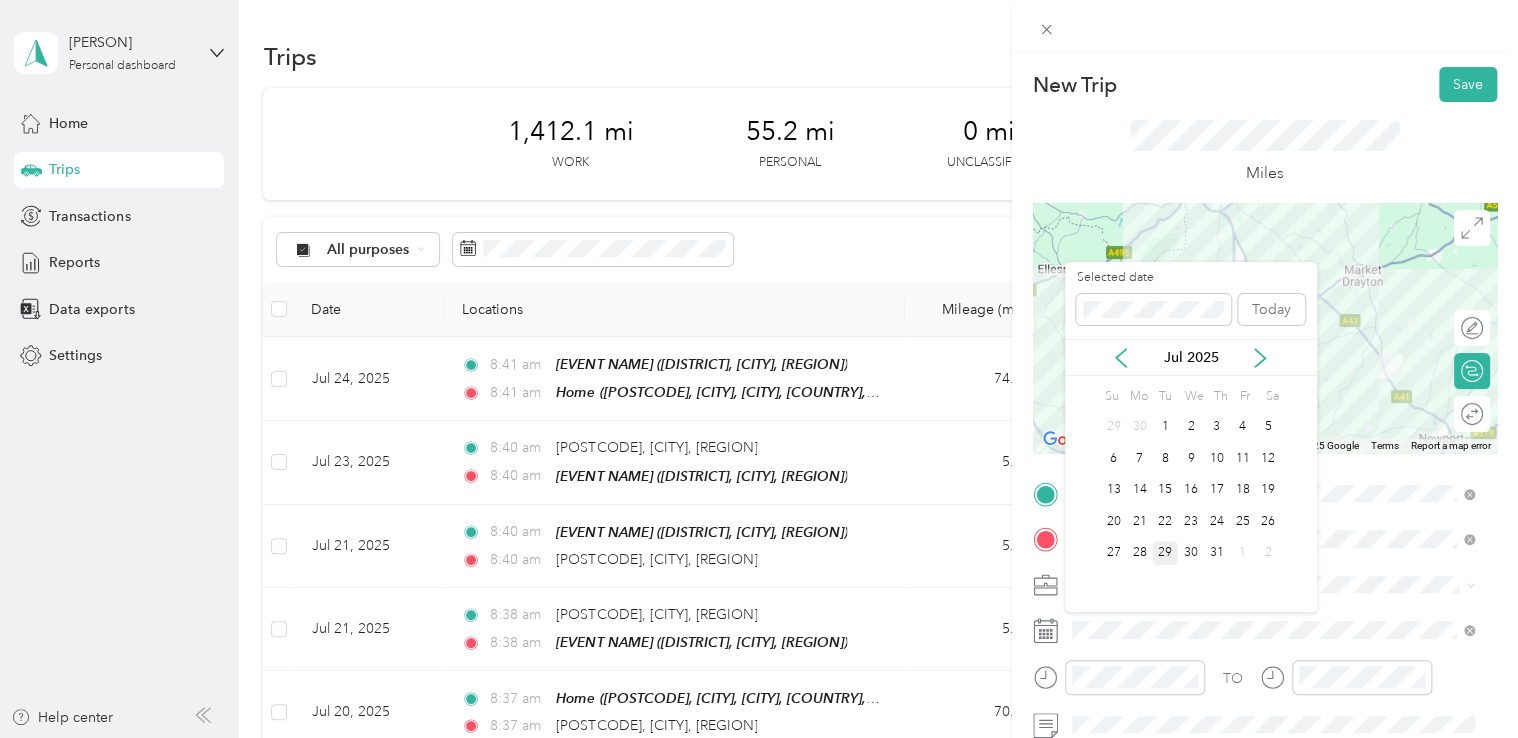 click on "29" at bounding box center (1165, 553) 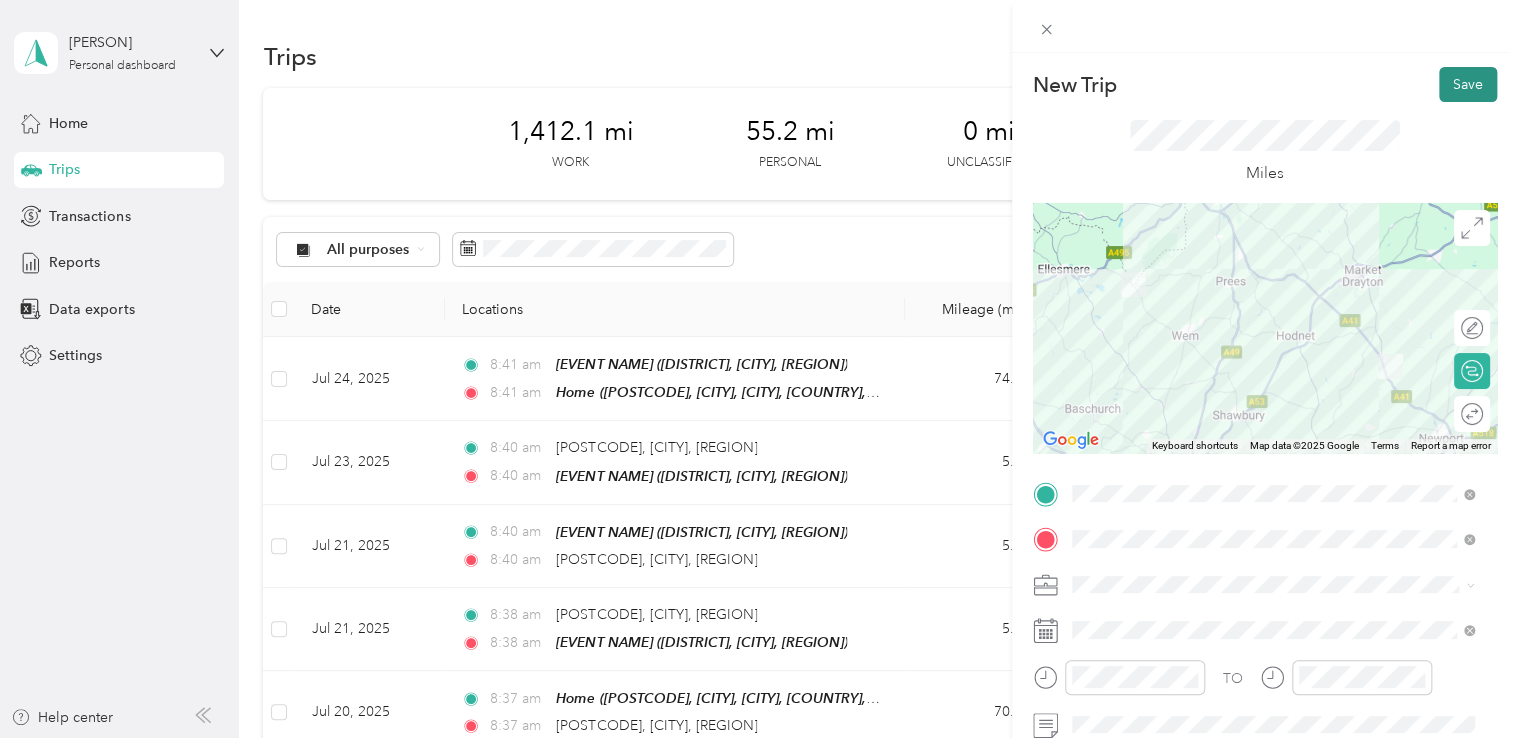 click on "Save" at bounding box center [1468, 84] 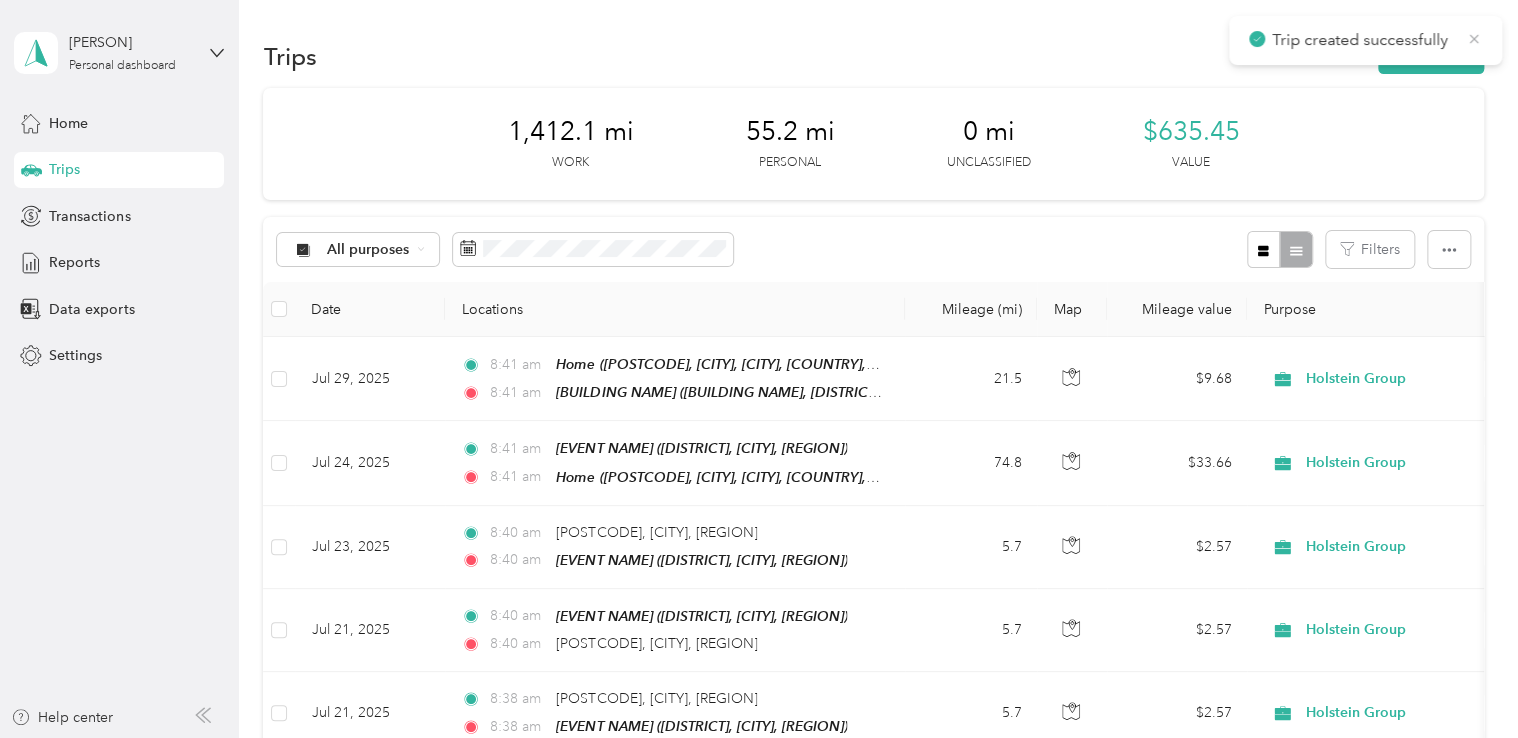click 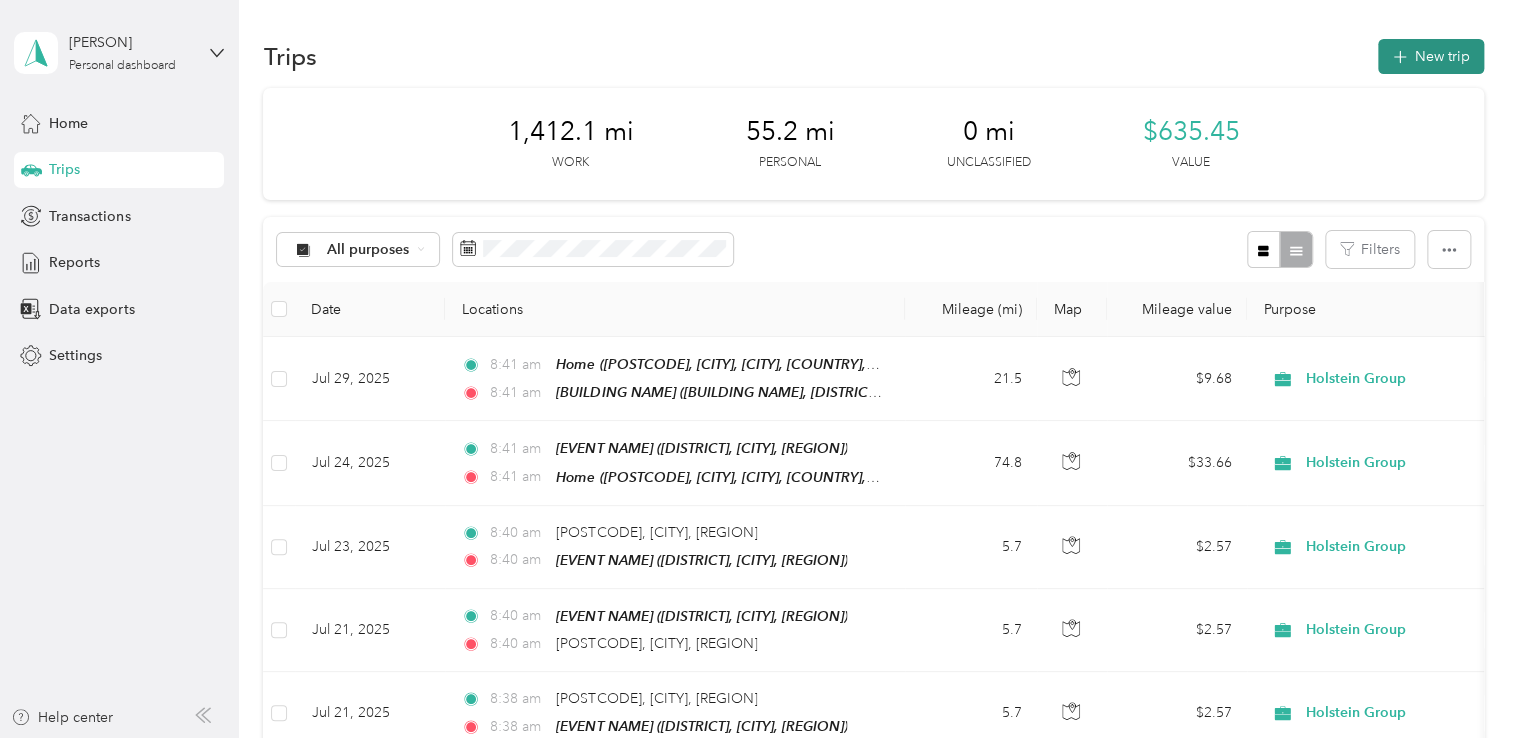 click on "New trip" at bounding box center (1431, 56) 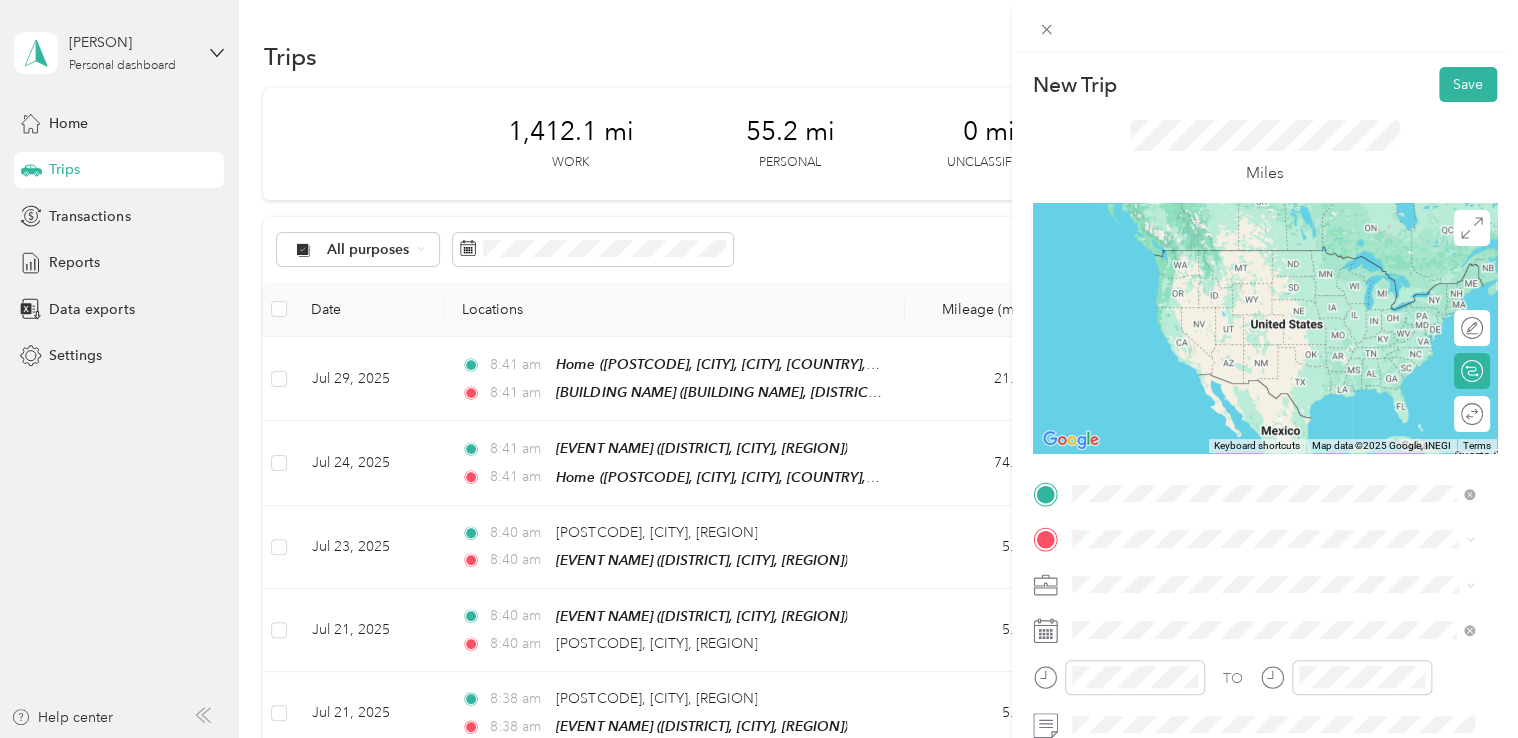 click on "[FARM NAME], [CITY], [POSTCODE], [CITY], [COUNTY], [COUNTRY]" at bounding box center [1286, 297] 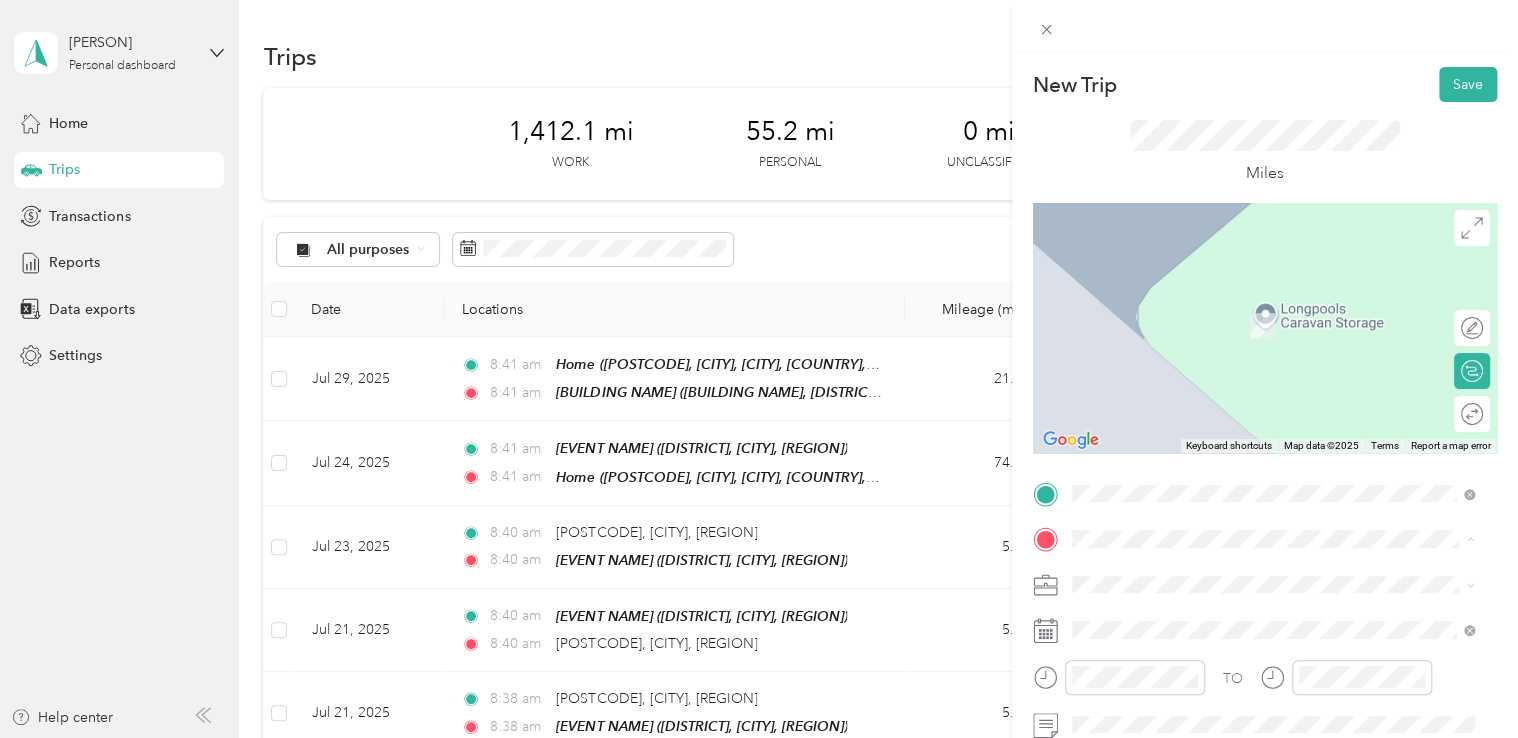 click on "[POSTCODE], Salters Mill, [CITY], England, [POSTCODE], [CITY], England, United Kingdom" at bounding box center (1261, 336) 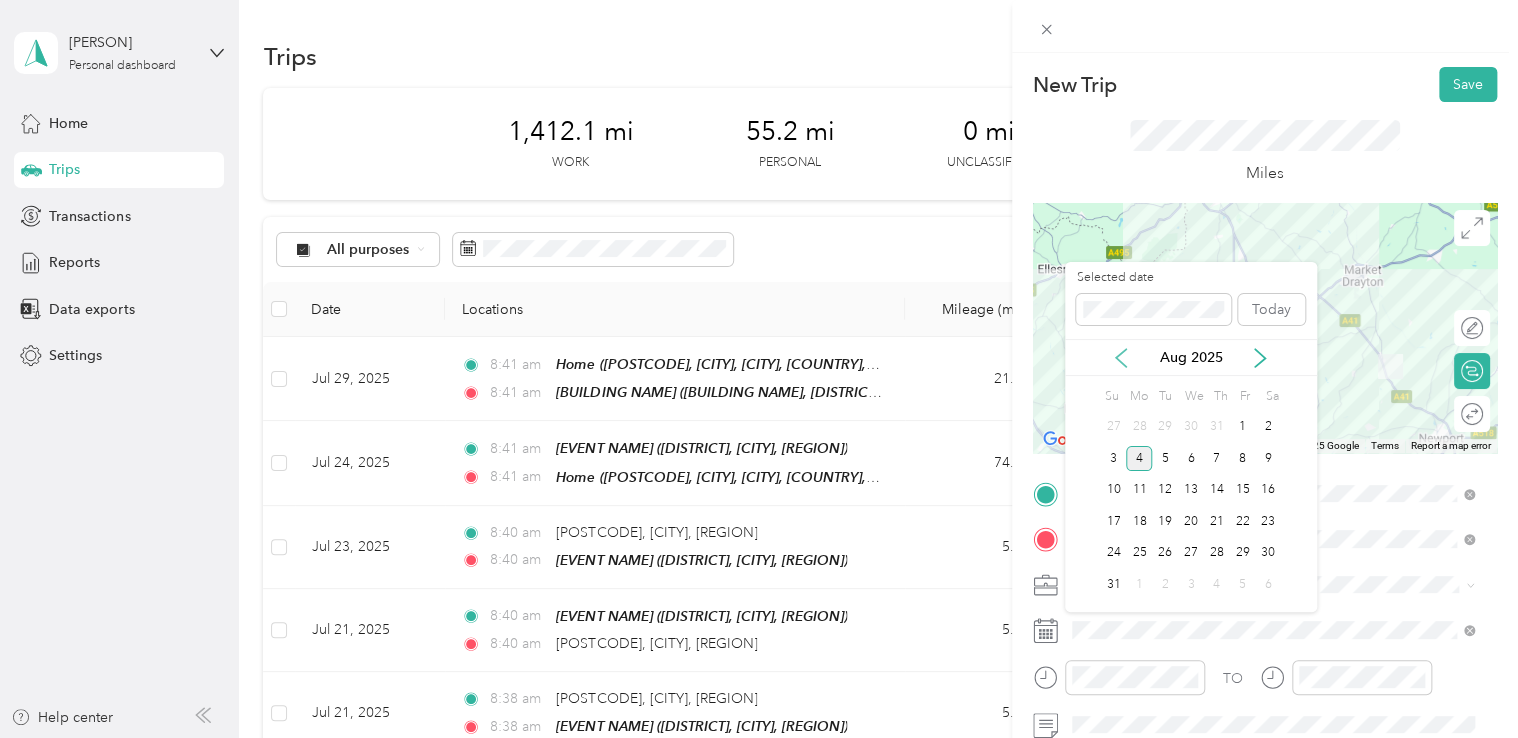 click 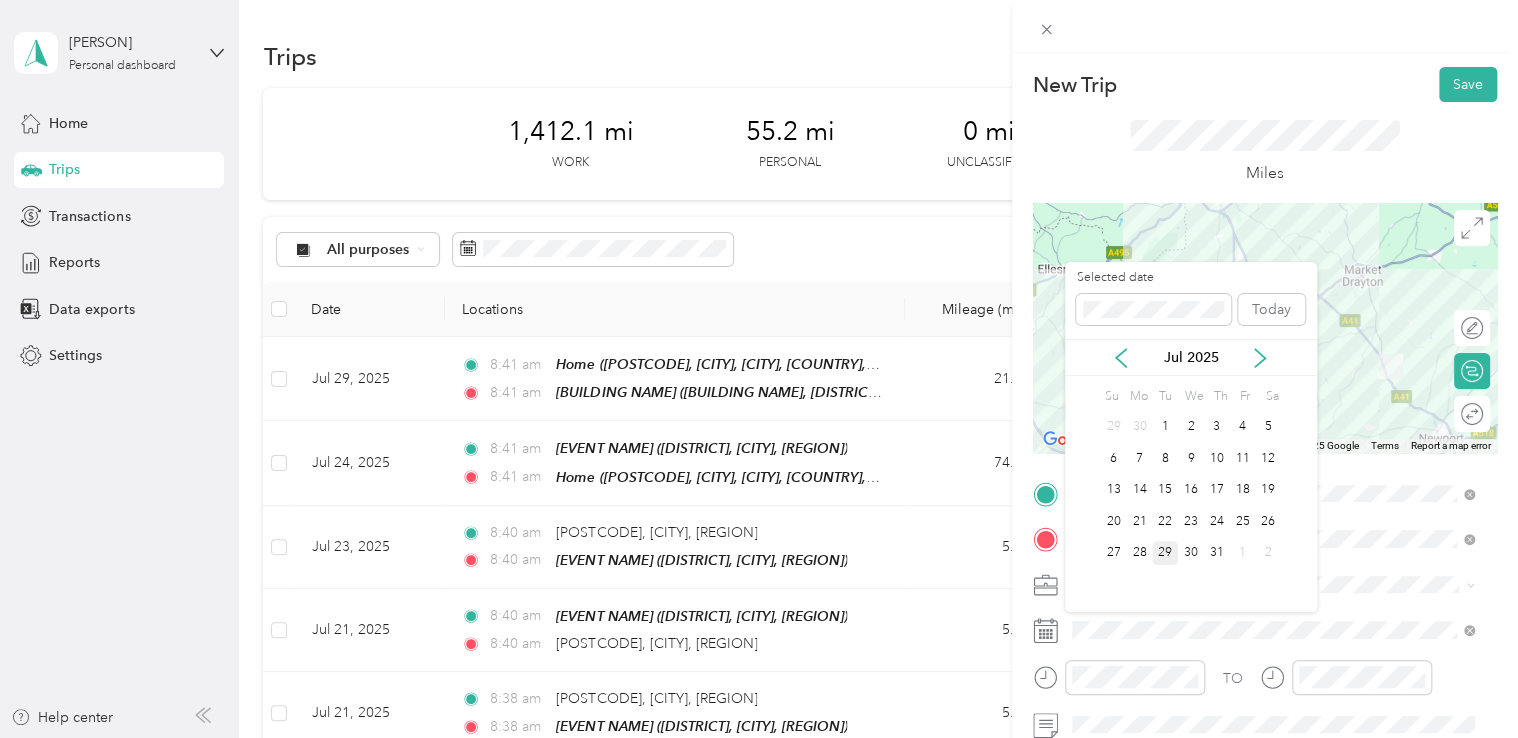click on "29" at bounding box center [1165, 553] 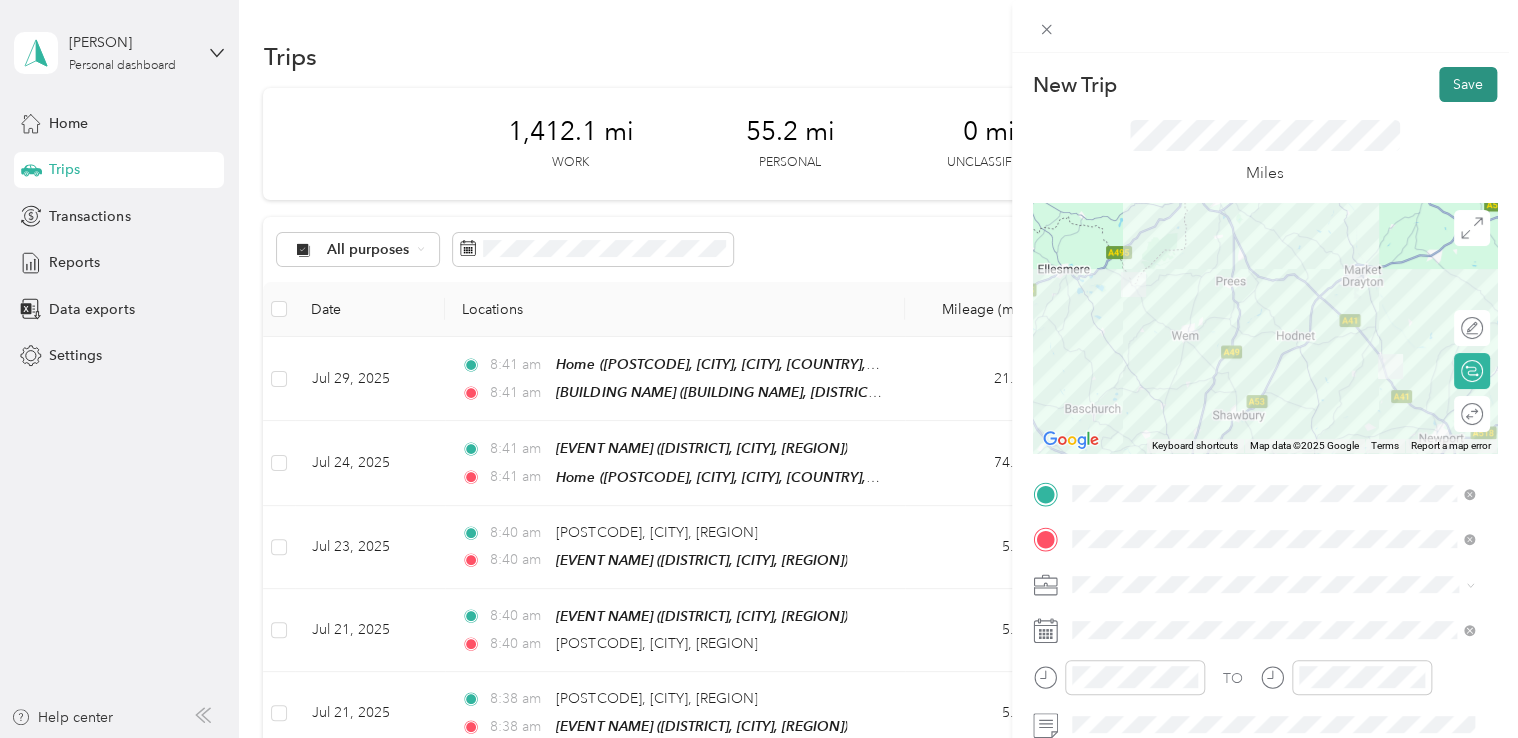 click on "Save" at bounding box center [1468, 84] 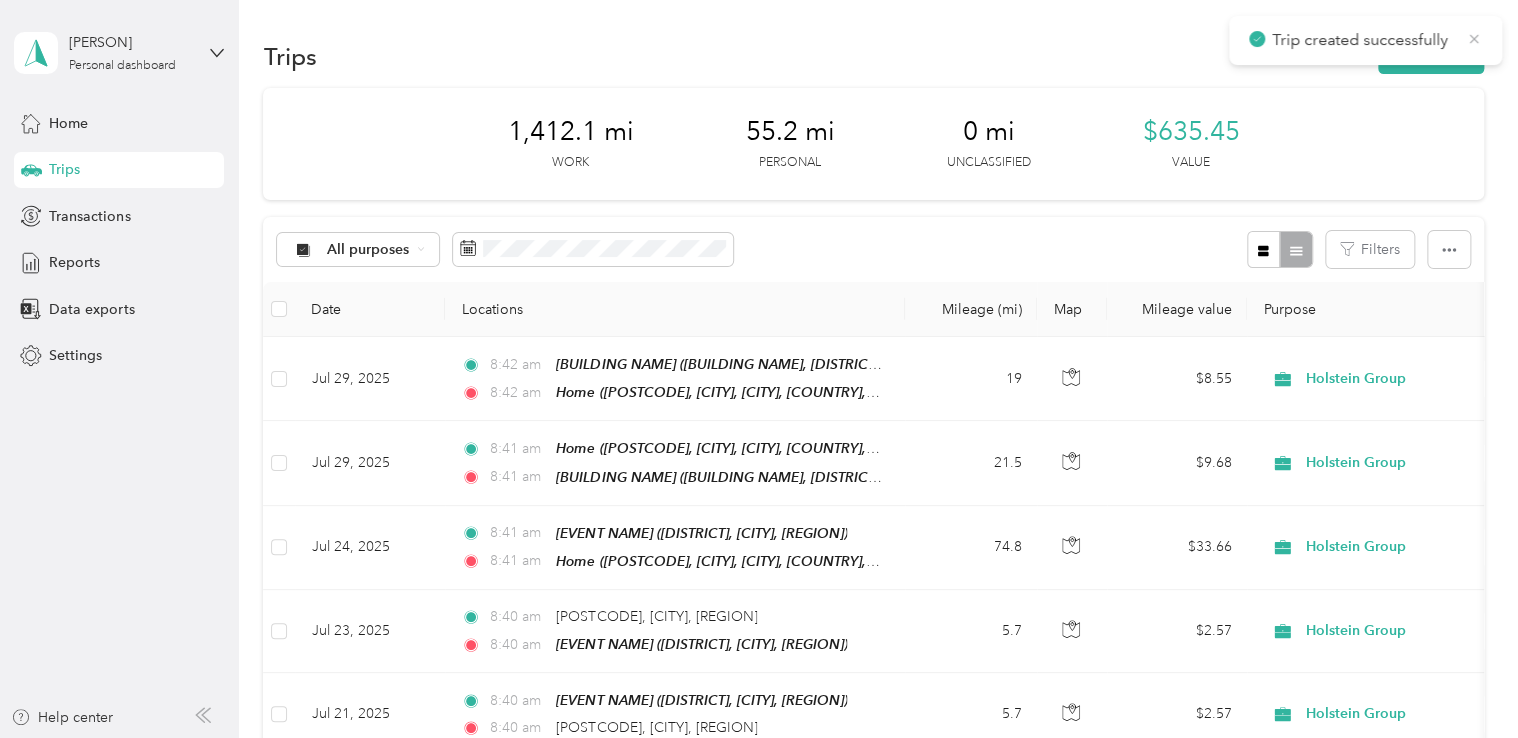 click 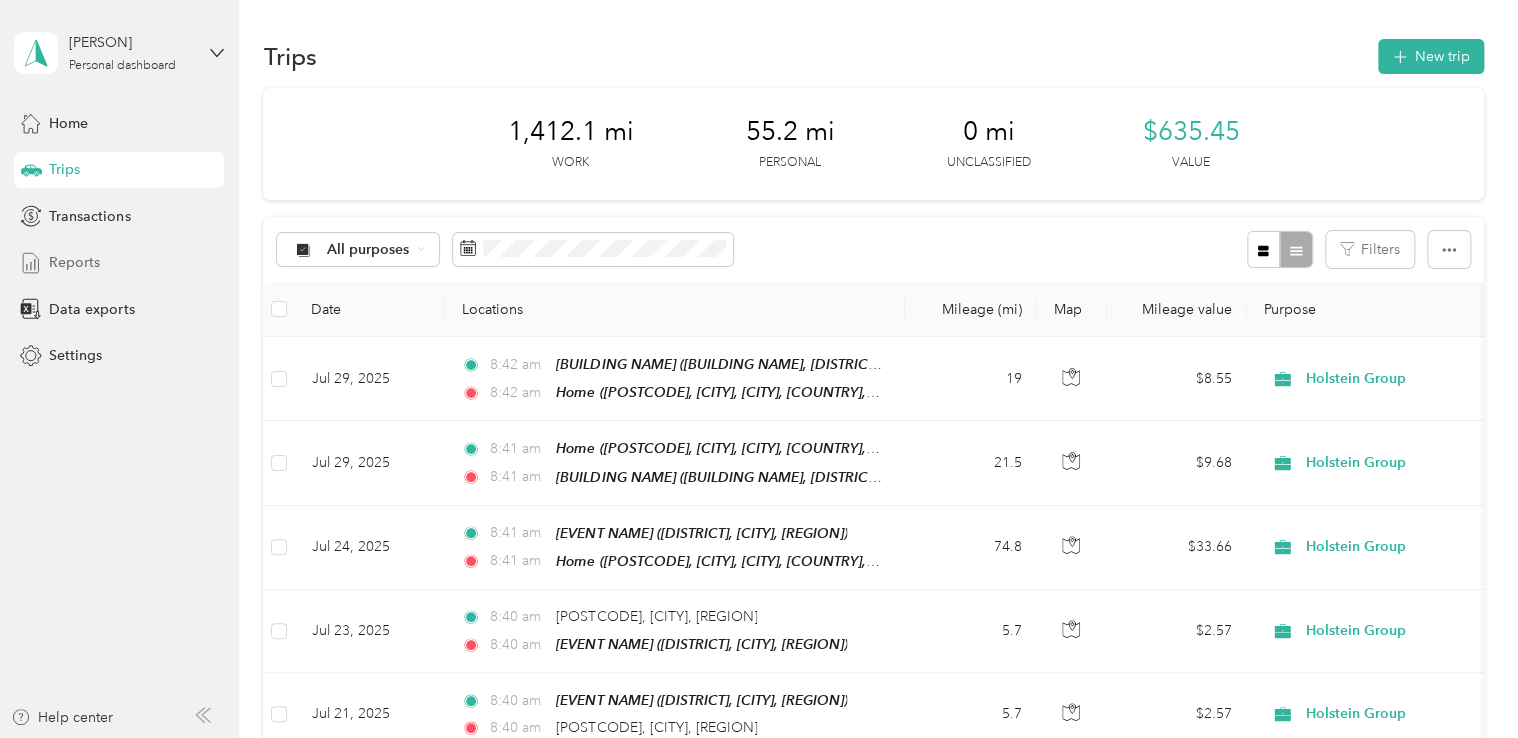 click on "Reports" at bounding box center (74, 262) 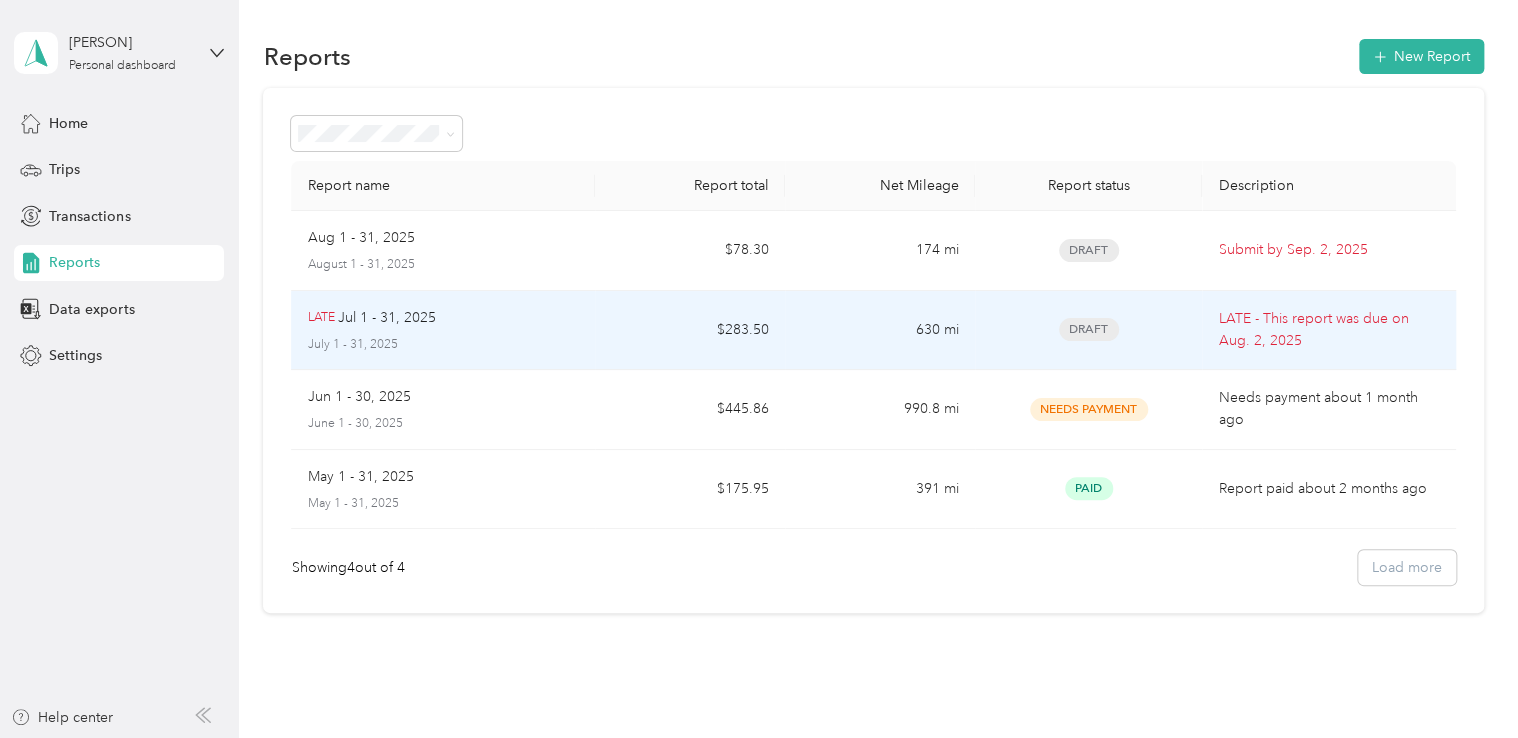 click on "LATE [MONTH] [DATE] - [DATE], [YEAR]" at bounding box center [443, 318] 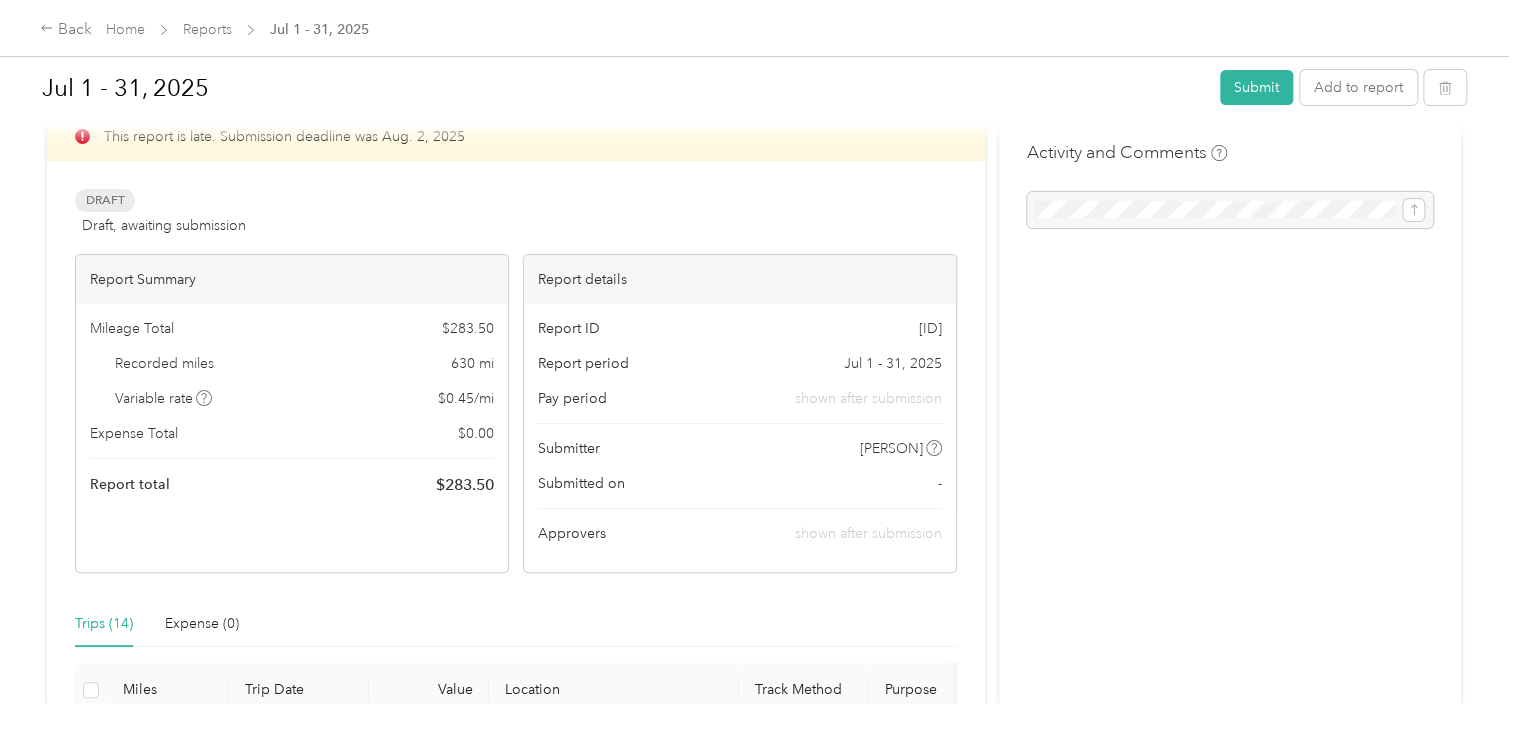scroll, scrollTop: 0, scrollLeft: 0, axis: both 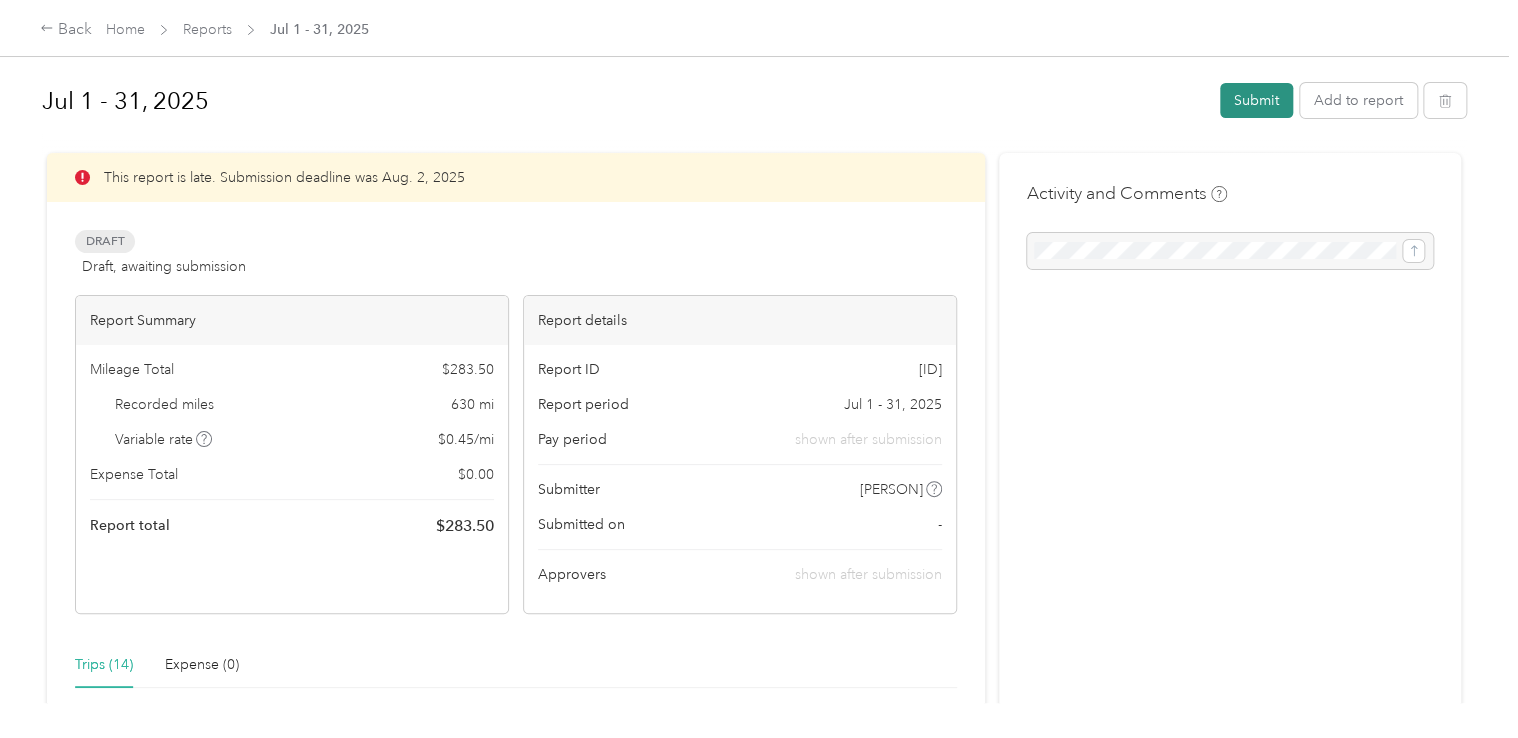 click on "Submit" at bounding box center [1256, 100] 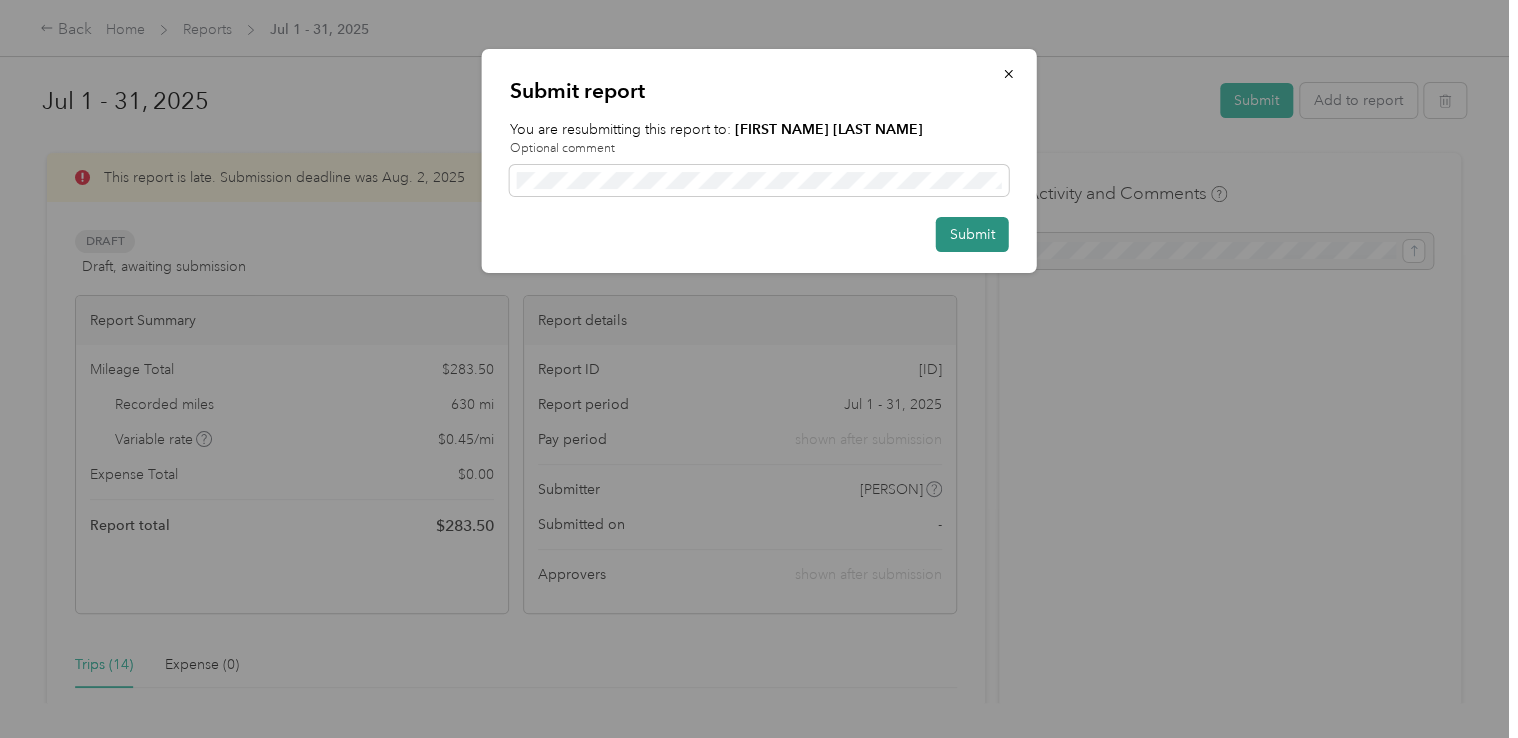 click on "Submit" at bounding box center (972, 234) 